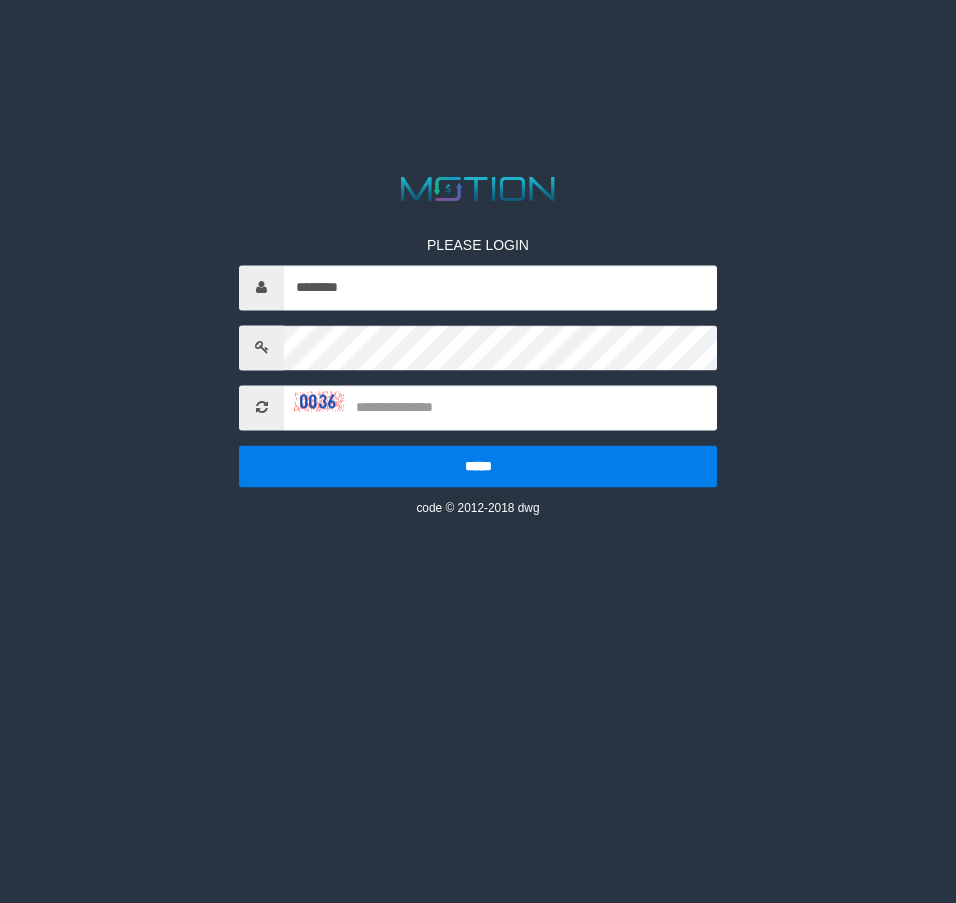 scroll, scrollTop: 0, scrollLeft: 0, axis: both 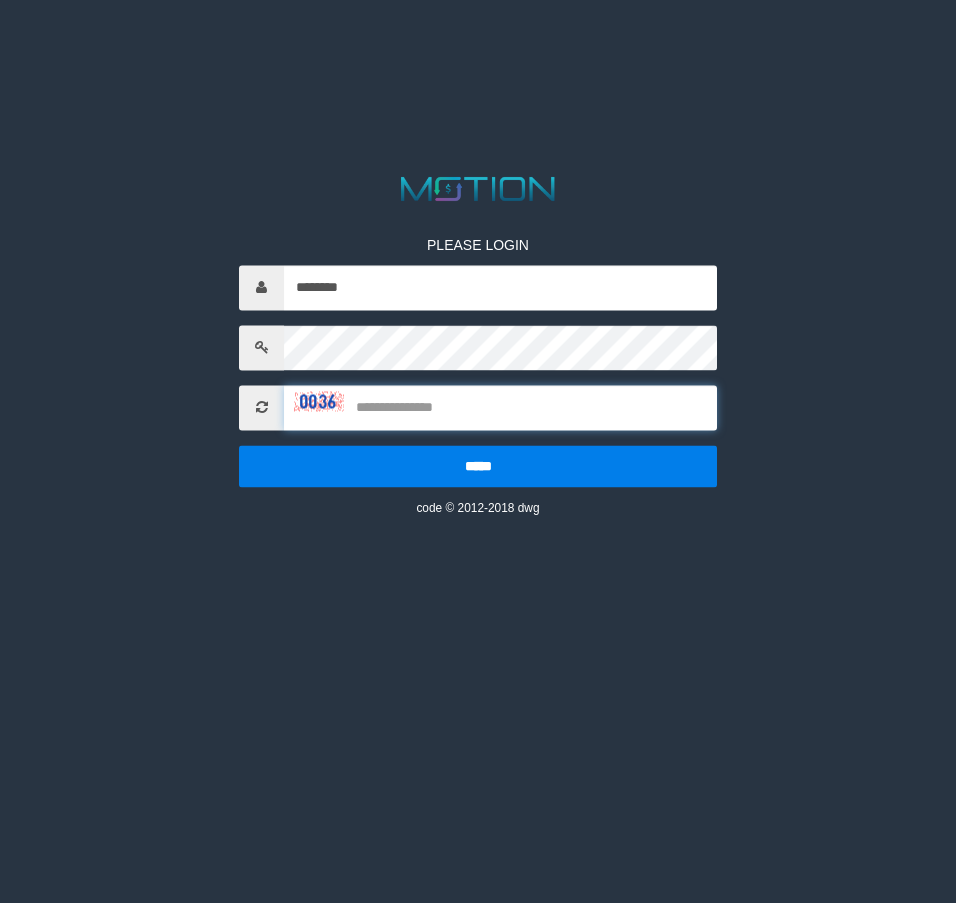 click at bounding box center (500, 407) 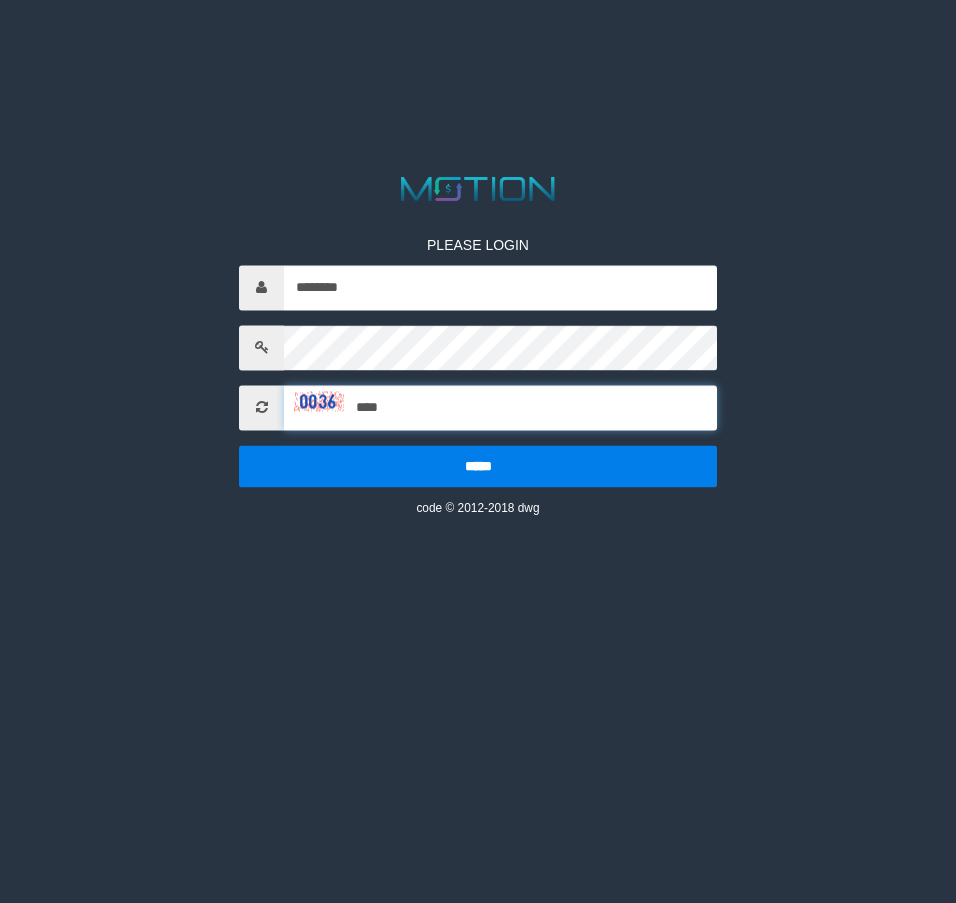 type on "****" 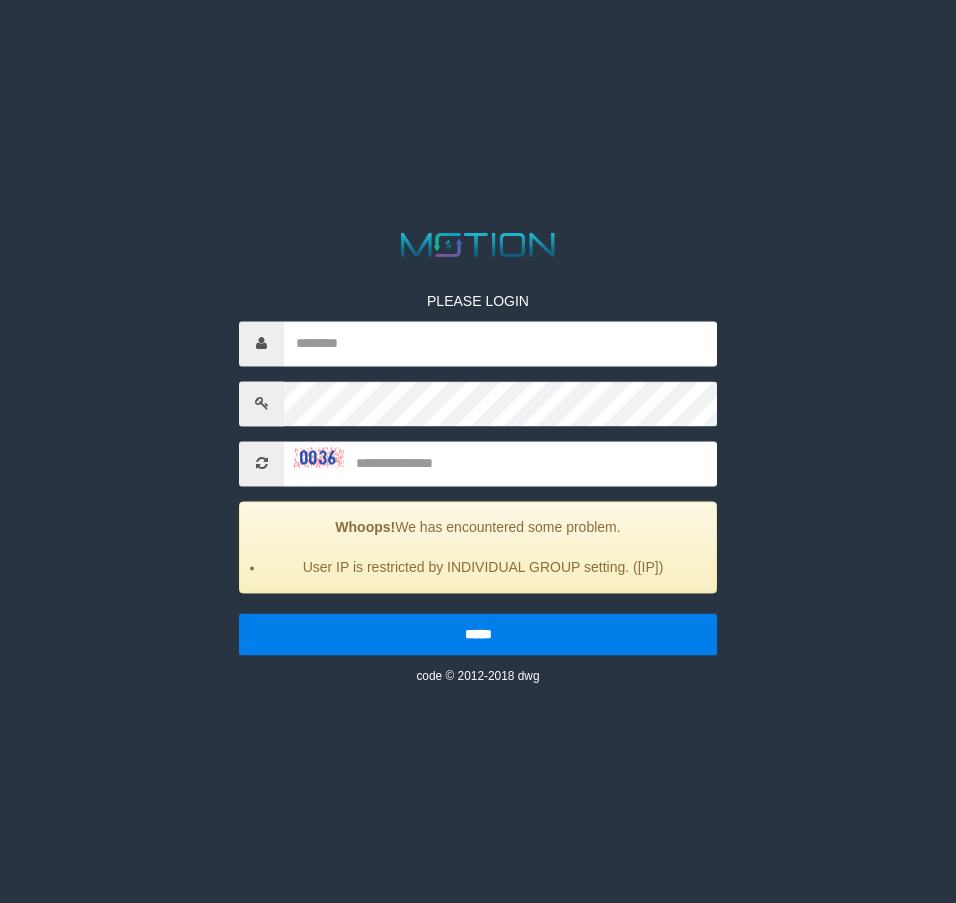 scroll, scrollTop: 0, scrollLeft: 0, axis: both 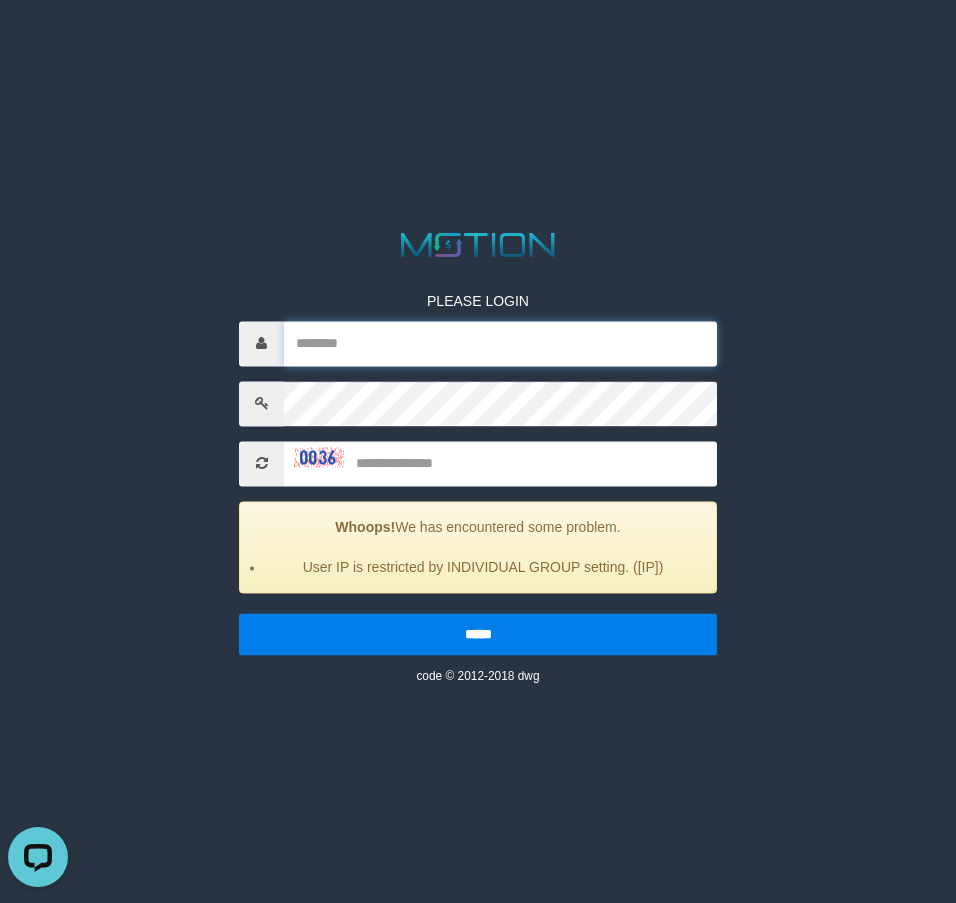 drag, startPoint x: 480, startPoint y: 375, endPoint x: 499, endPoint y: 368, distance: 20.248457 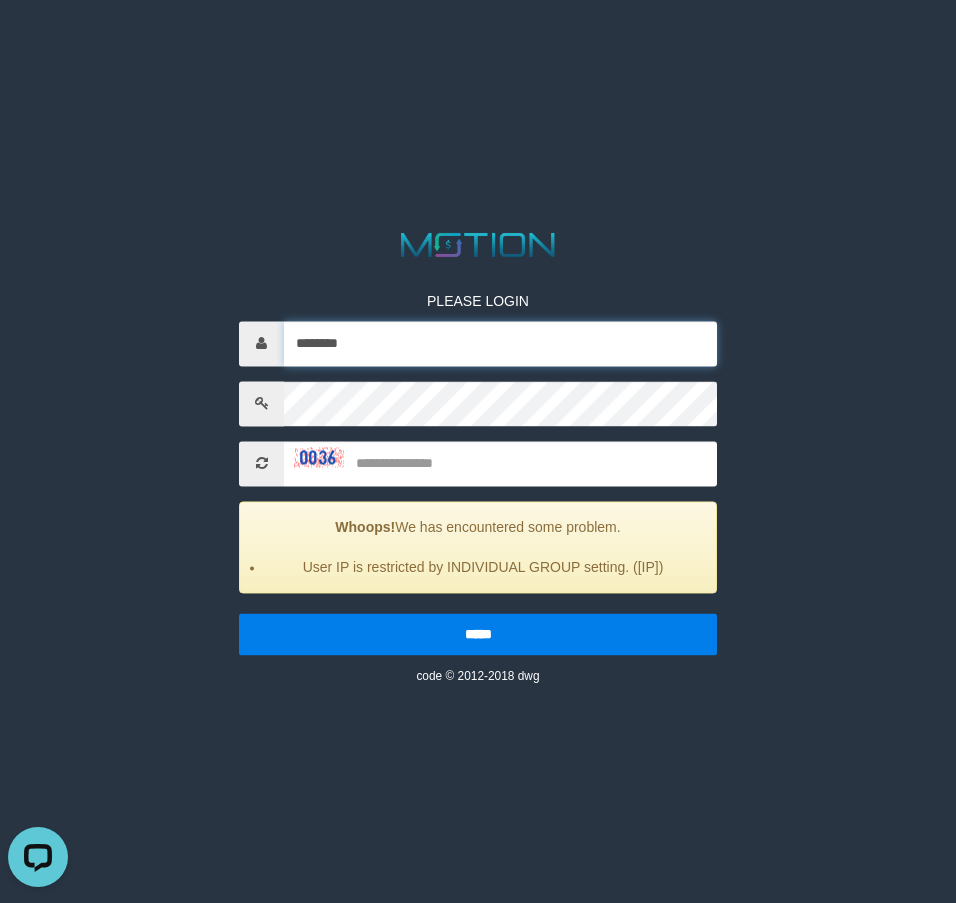type on "********" 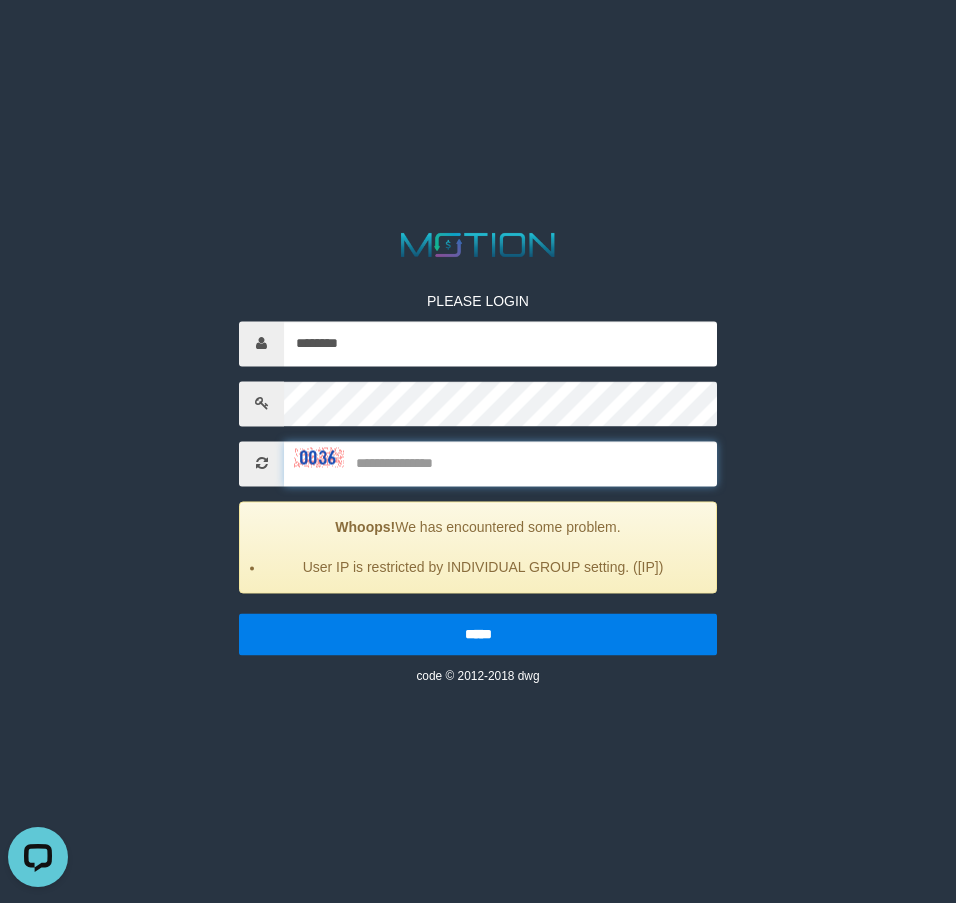 click at bounding box center (500, 463) 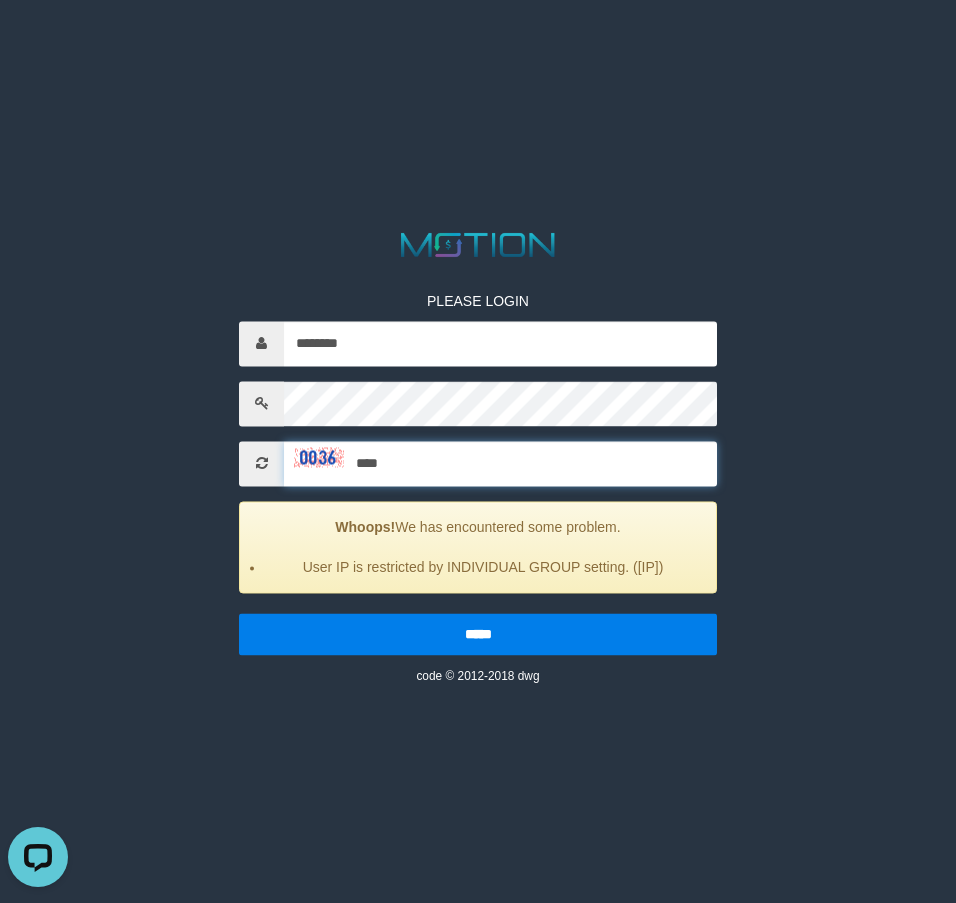 type on "****" 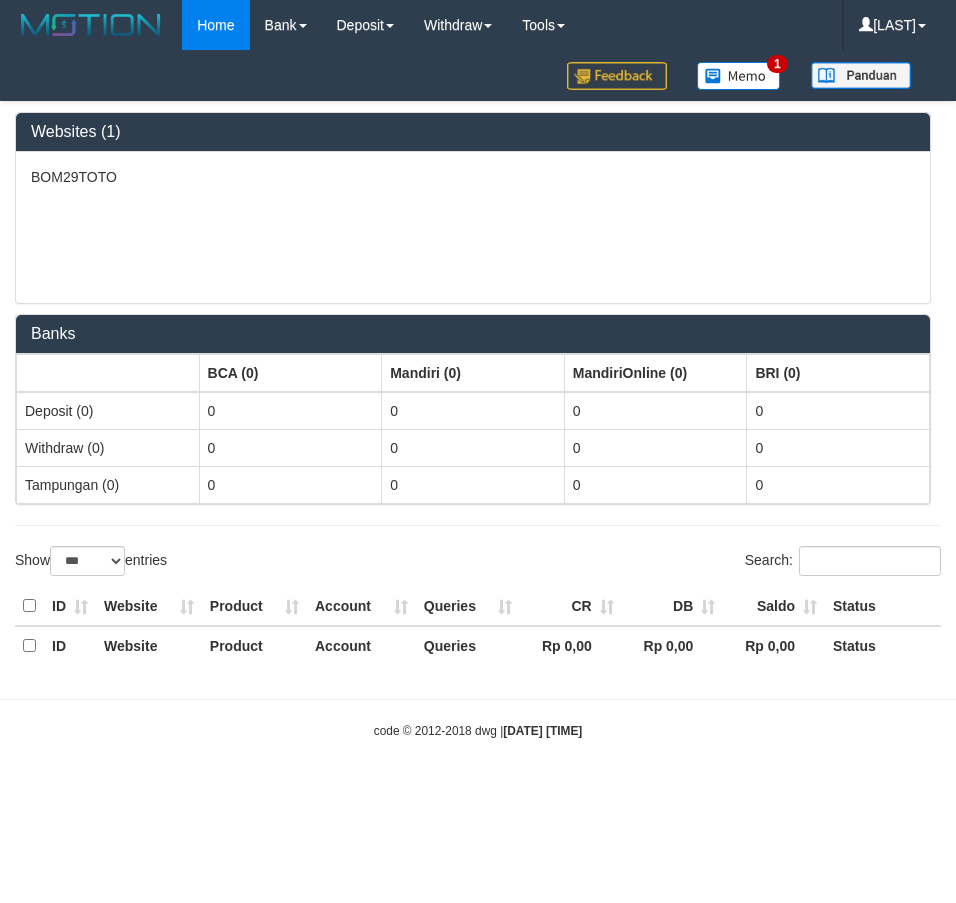 select on "***" 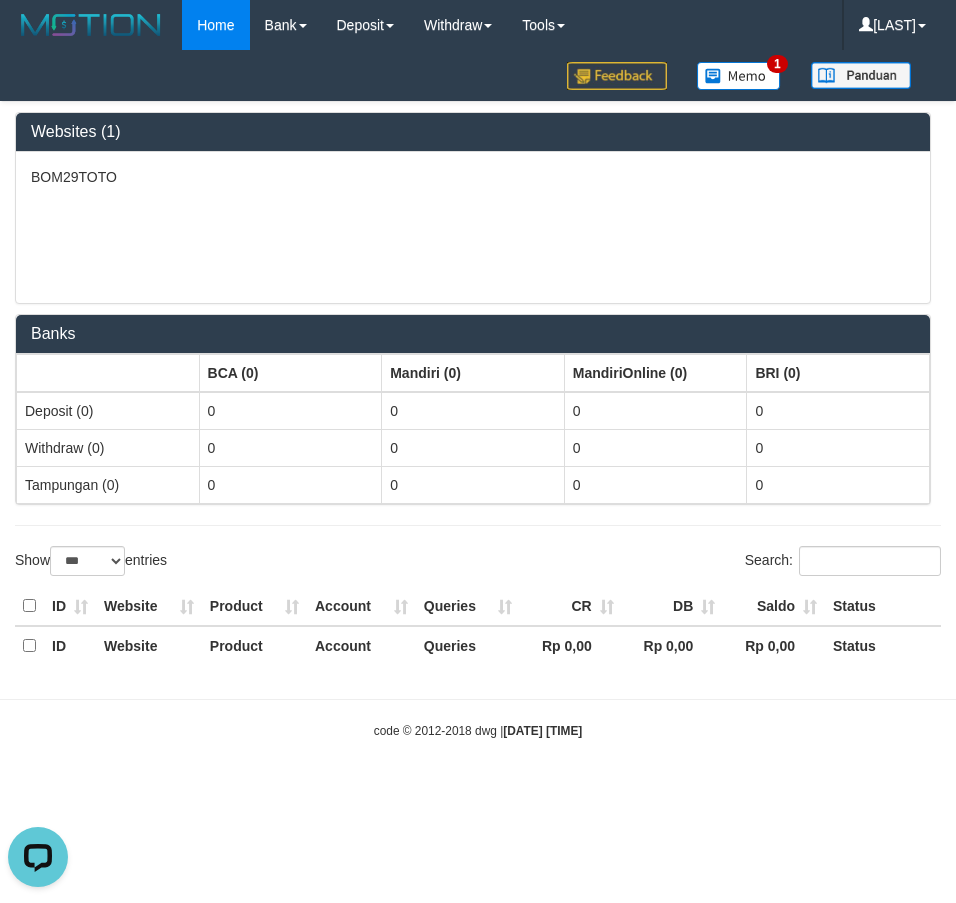 scroll, scrollTop: 0, scrollLeft: 0, axis: both 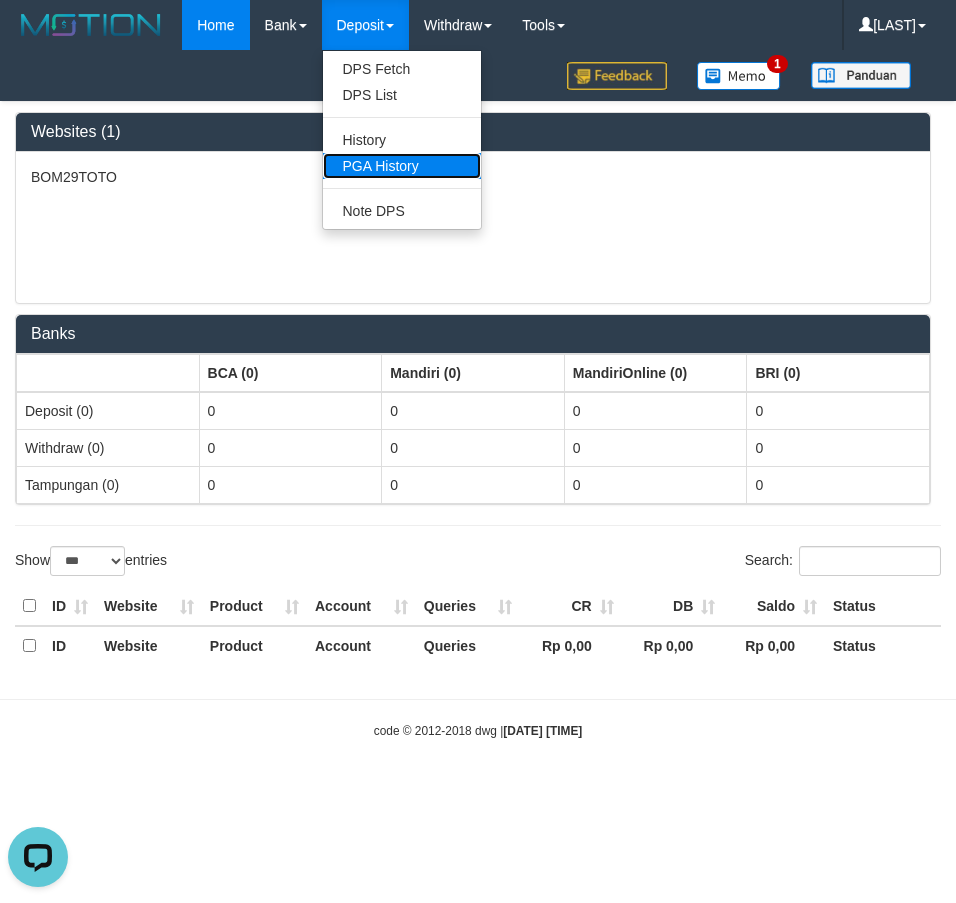click on "PGA History" at bounding box center [402, 166] 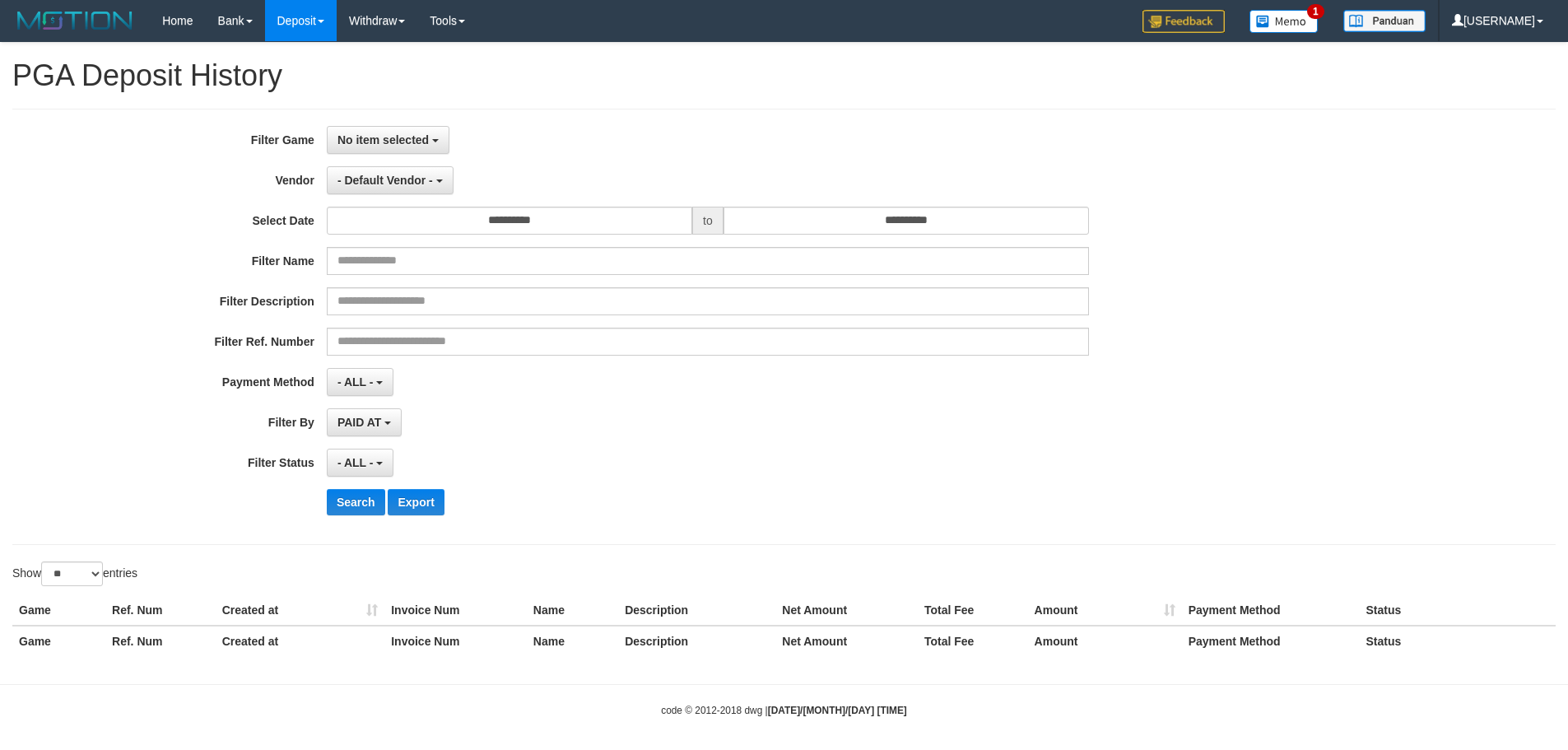 select 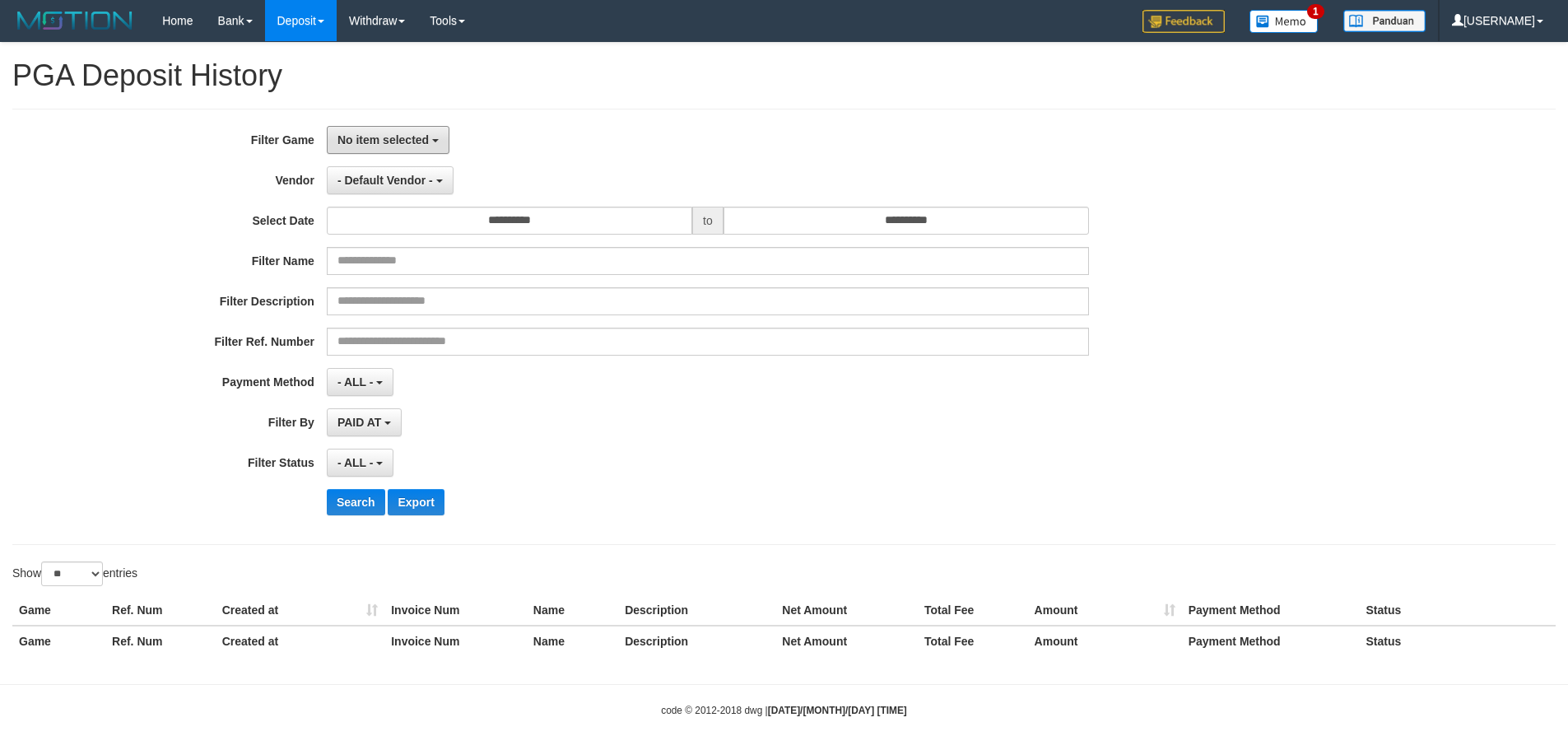 drag, startPoint x: 415, startPoint y: 137, endPoint x: 422, endPoint y: 226, distance: 89.27486 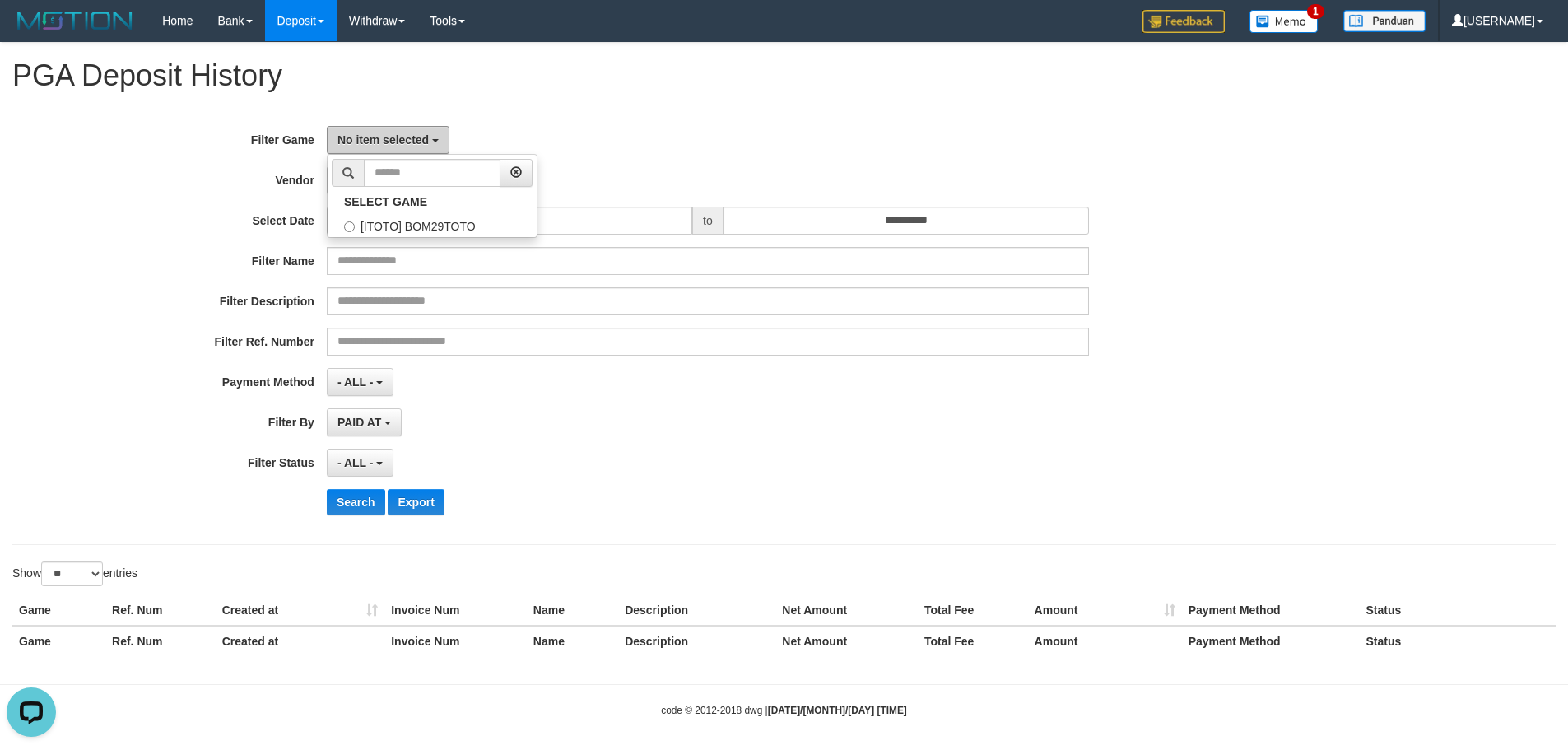 scroll, scrollTop: 0, scrollLeft: 0, axis: both 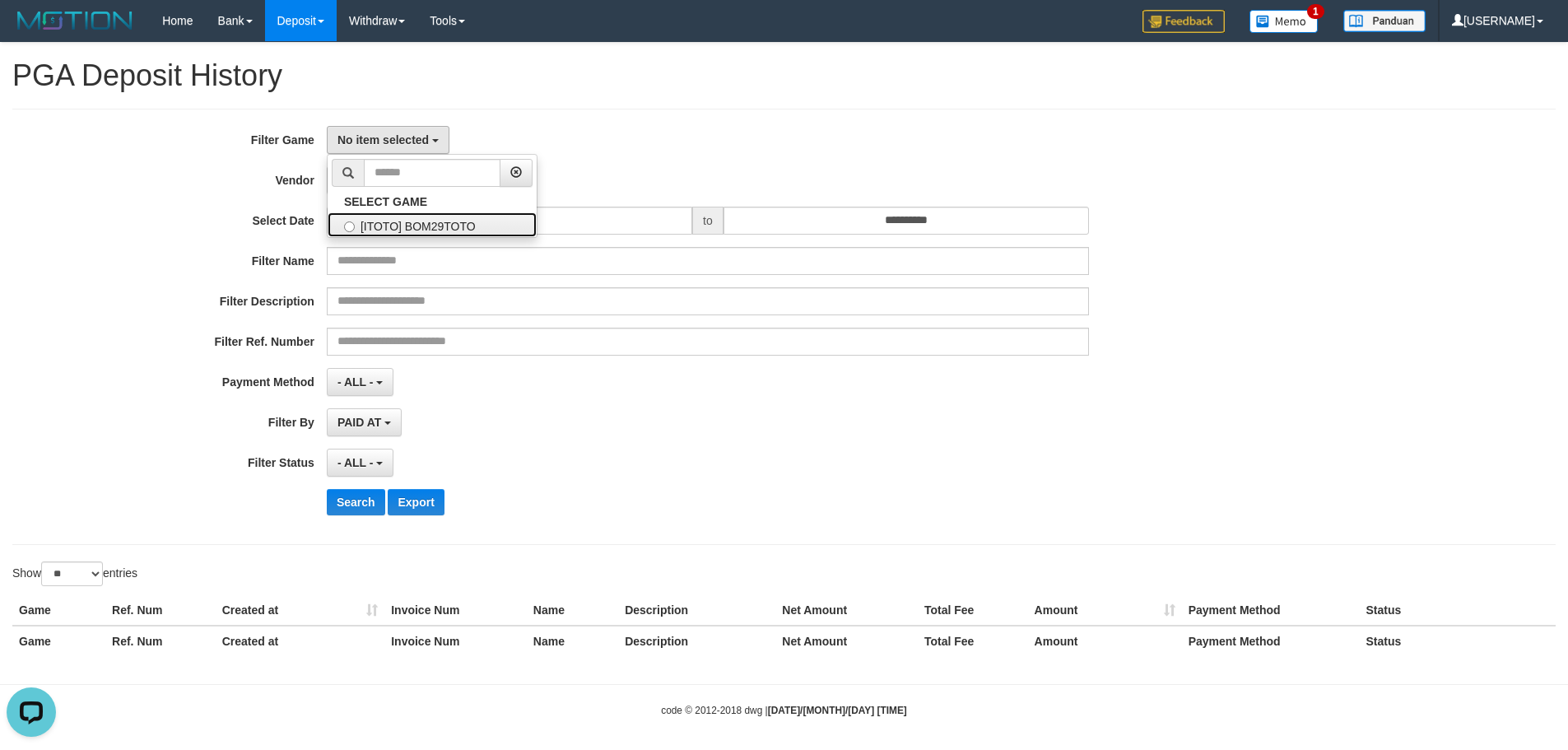 click on "[ITOTO] BOM29TOTO" at bounding box center (432, 225) 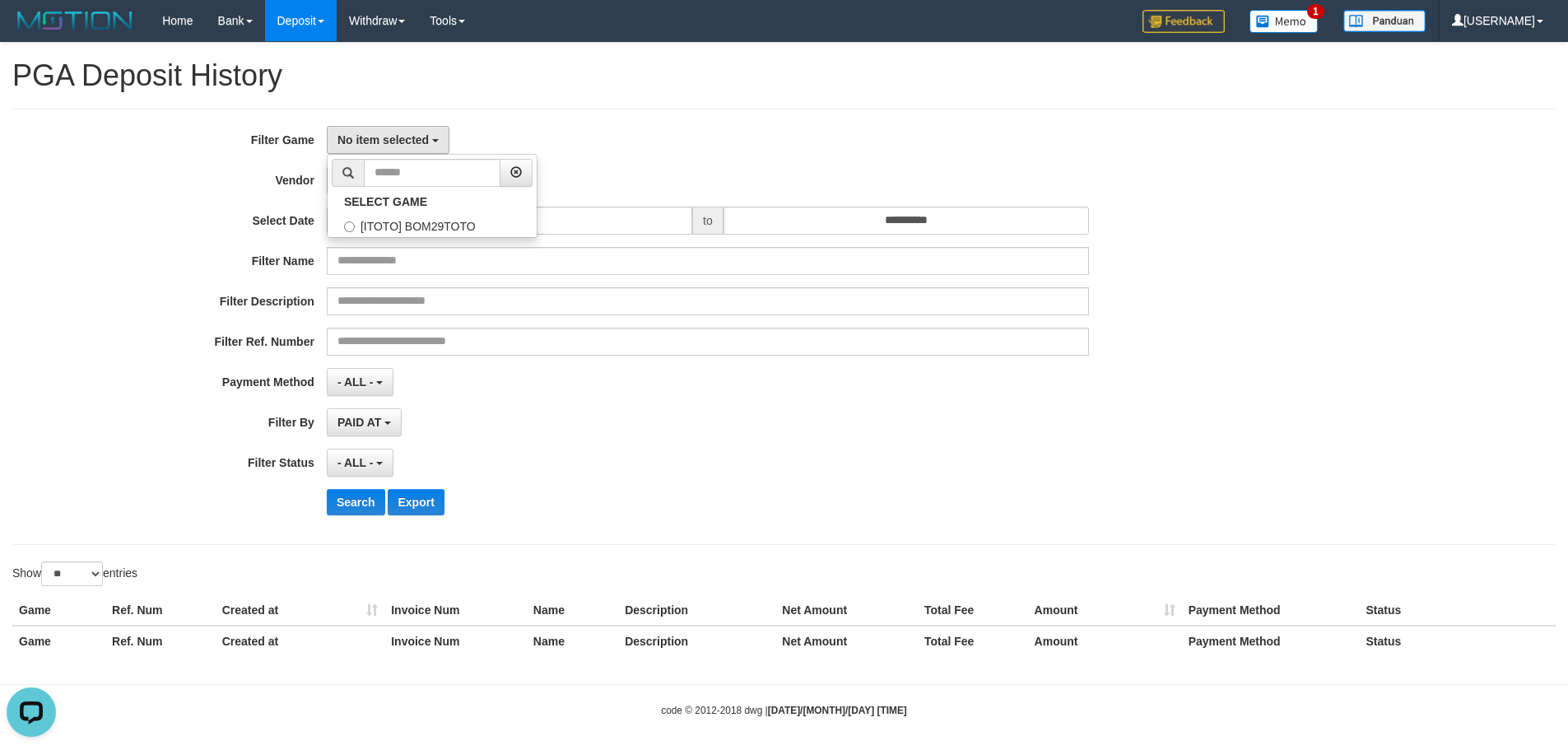 select on "****" 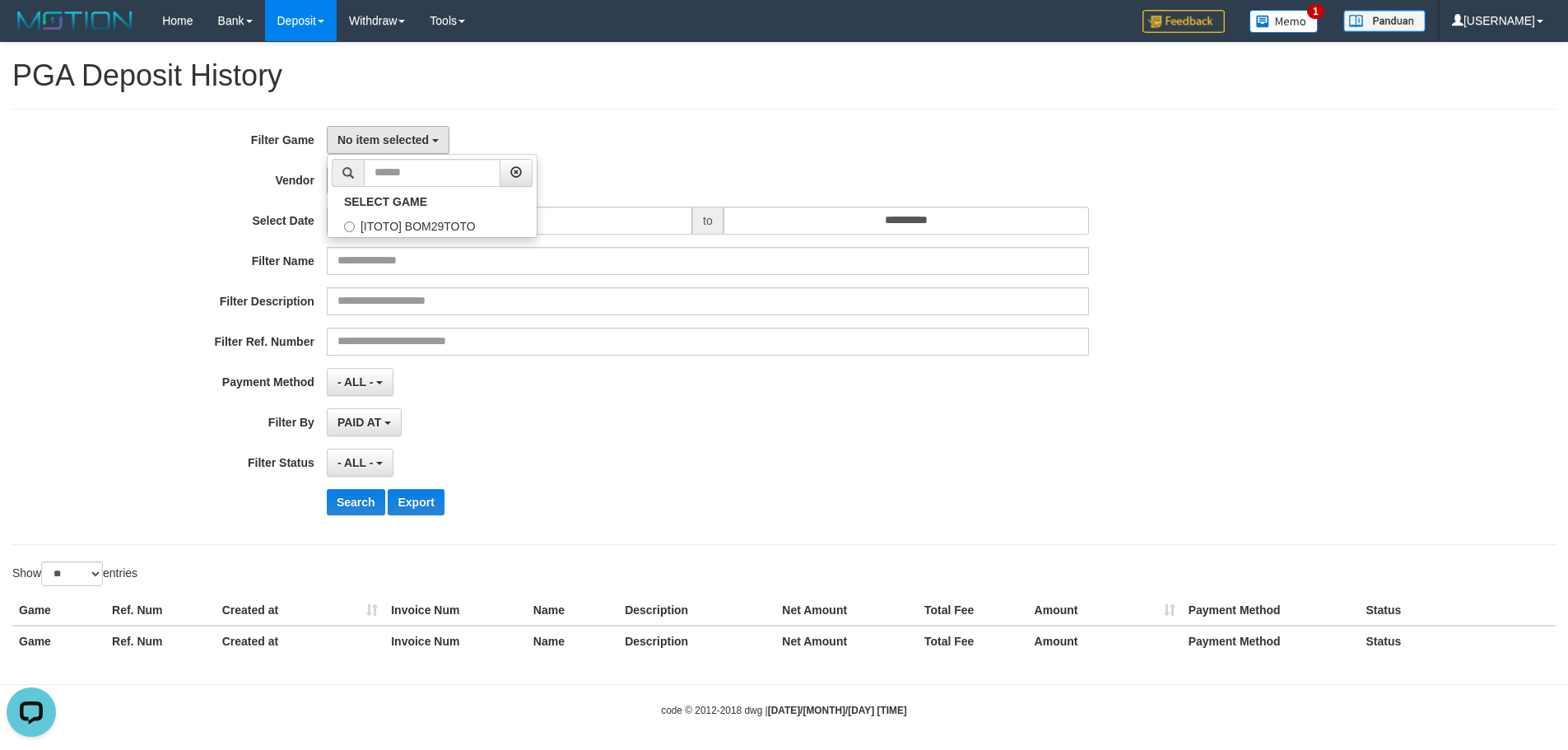 scroll, scrollTop: 15, scrollLeft: 0, axis: vertical 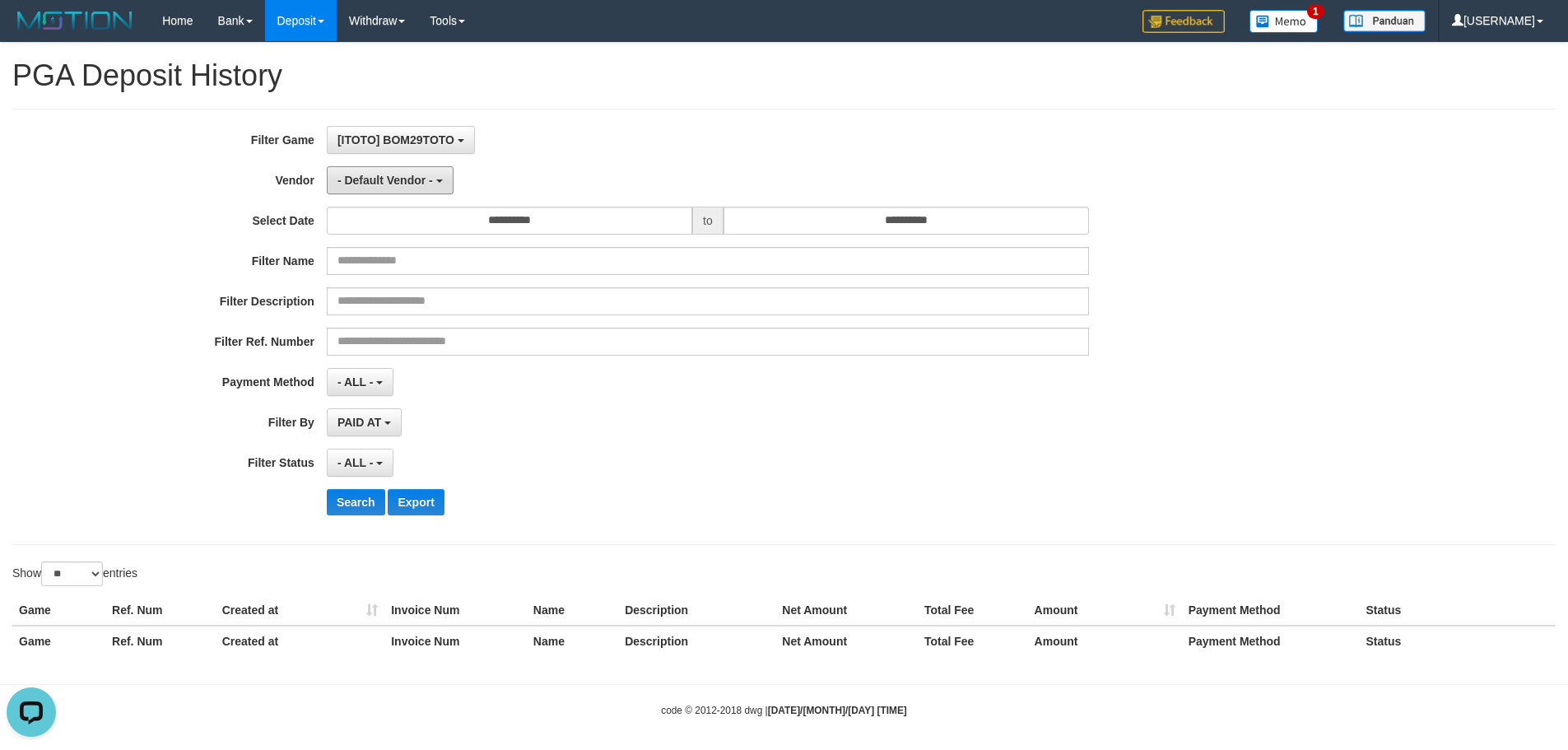 click on "- Default Vendor -" at bounding box center [390, 180] 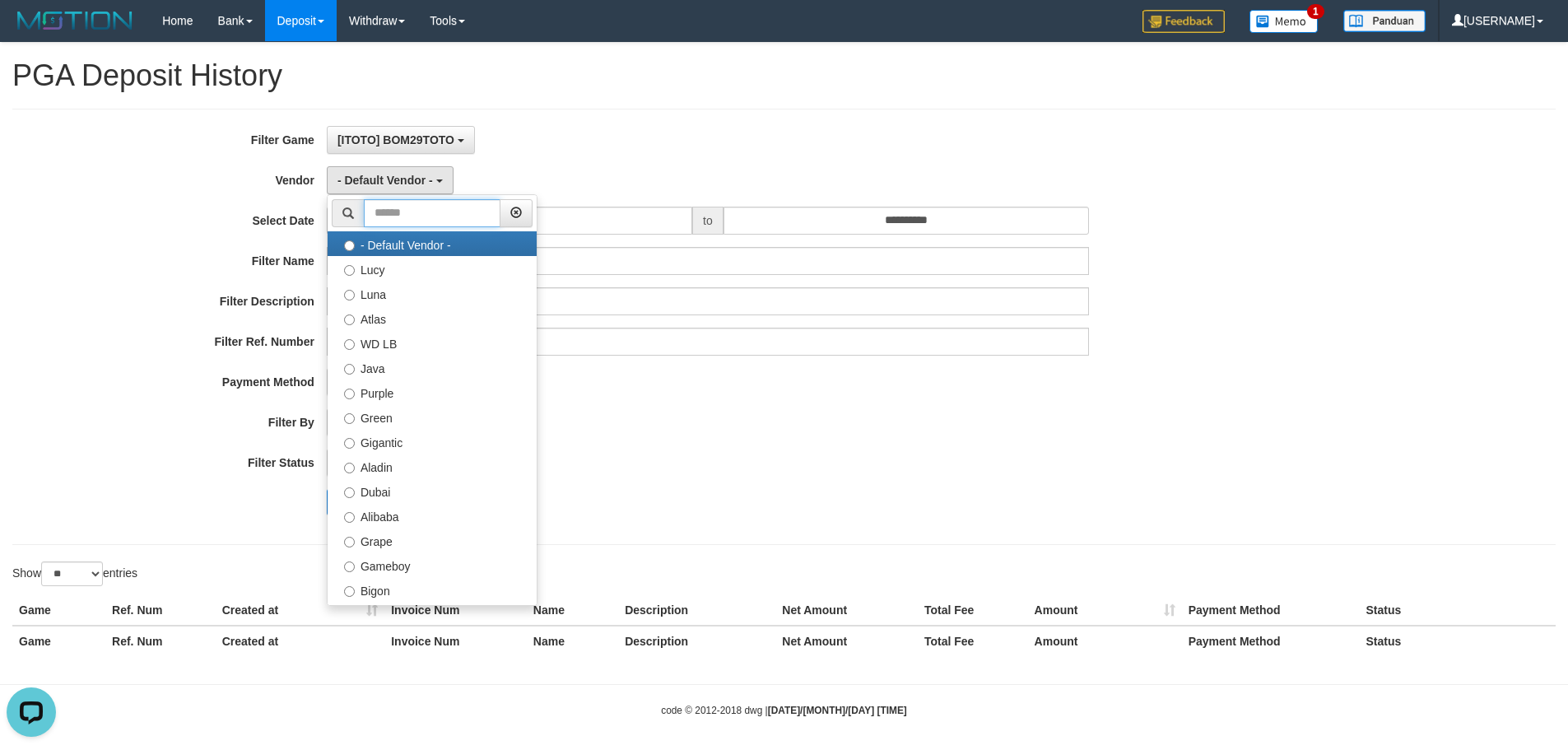 click at bounding box center (432, 213) 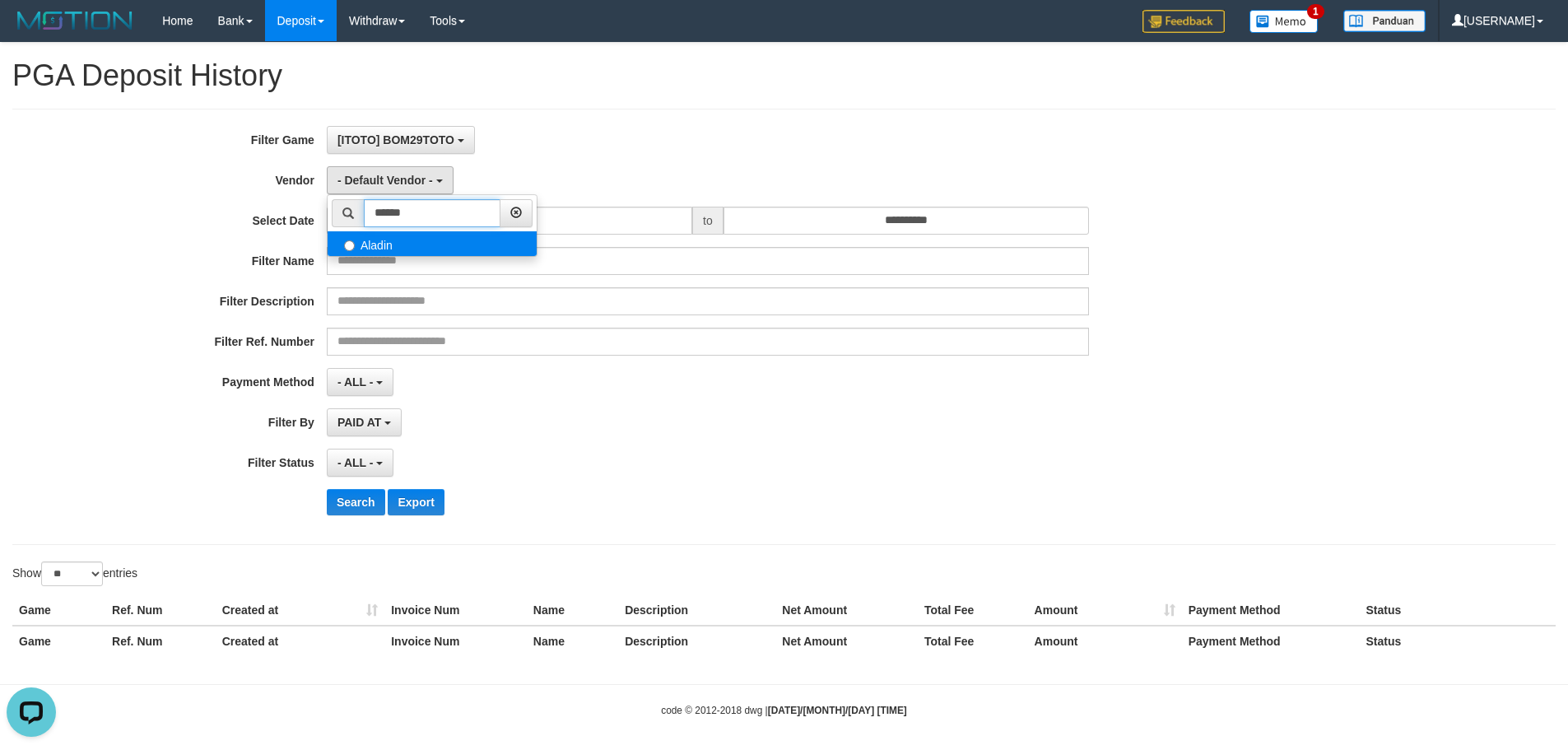 type on "******" 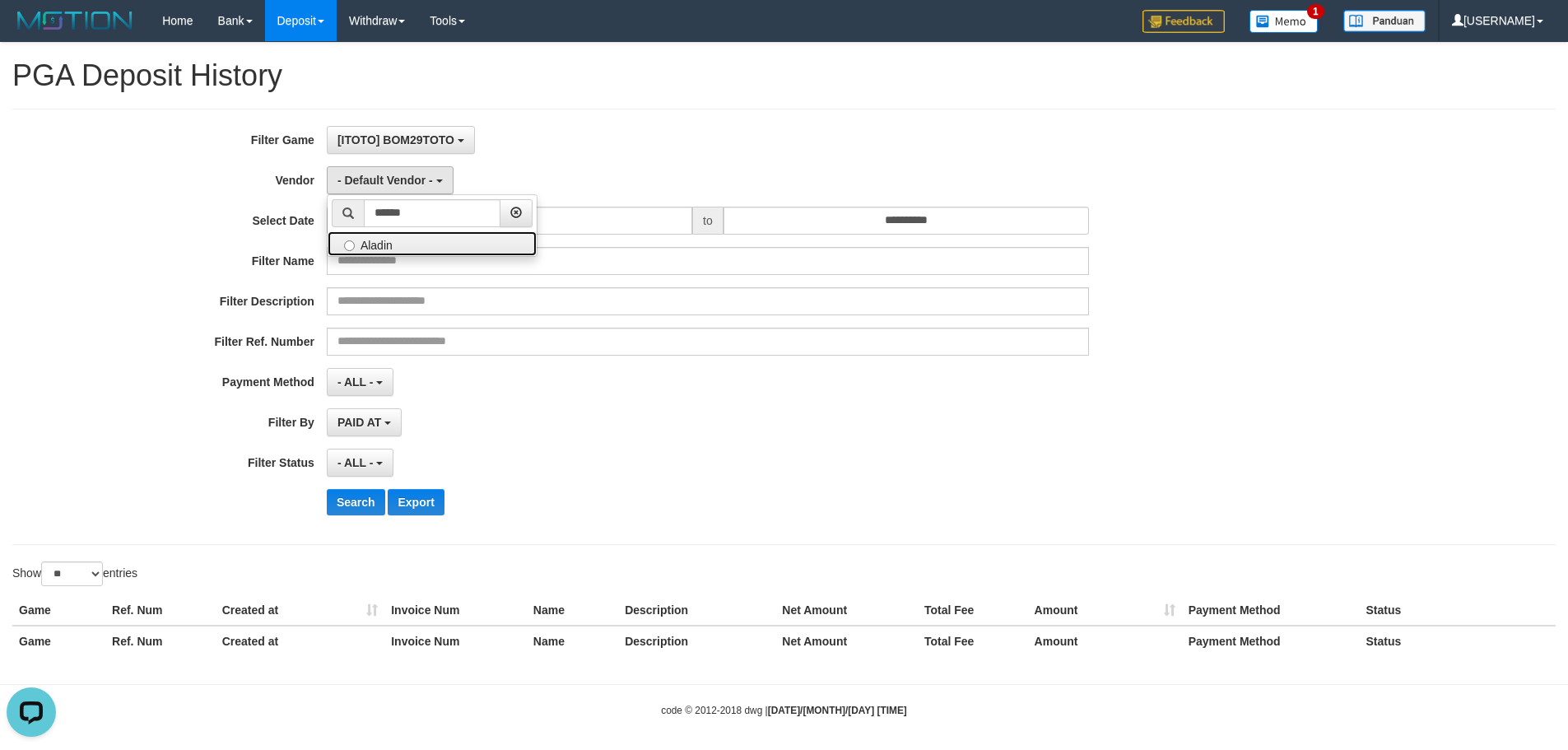 drag, startPoint x: 434, startPoint y: 249, endPoint x: 445, endPoint y: 241, distance: 13.60147 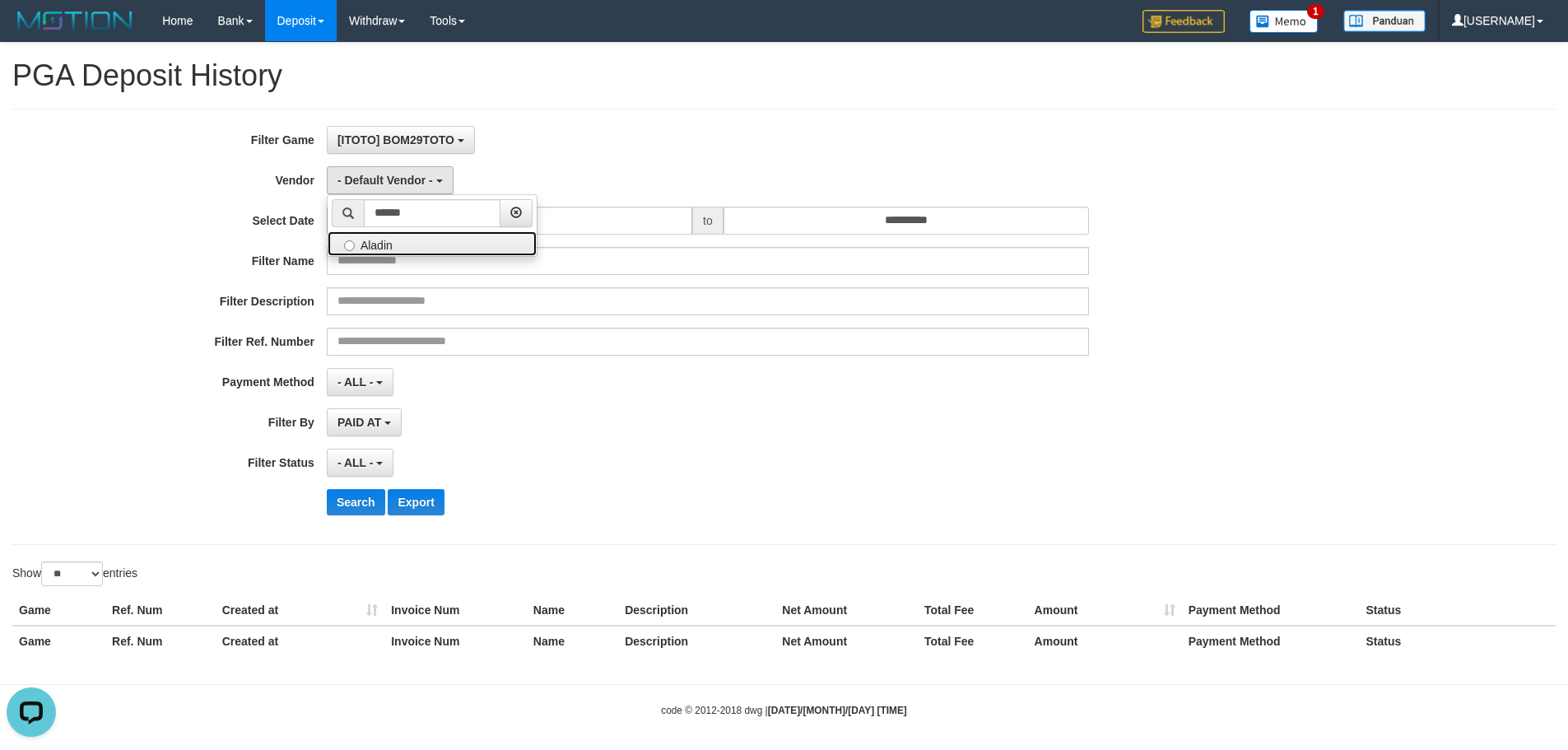 click on "Aladin" at bounding box center [432, 244] 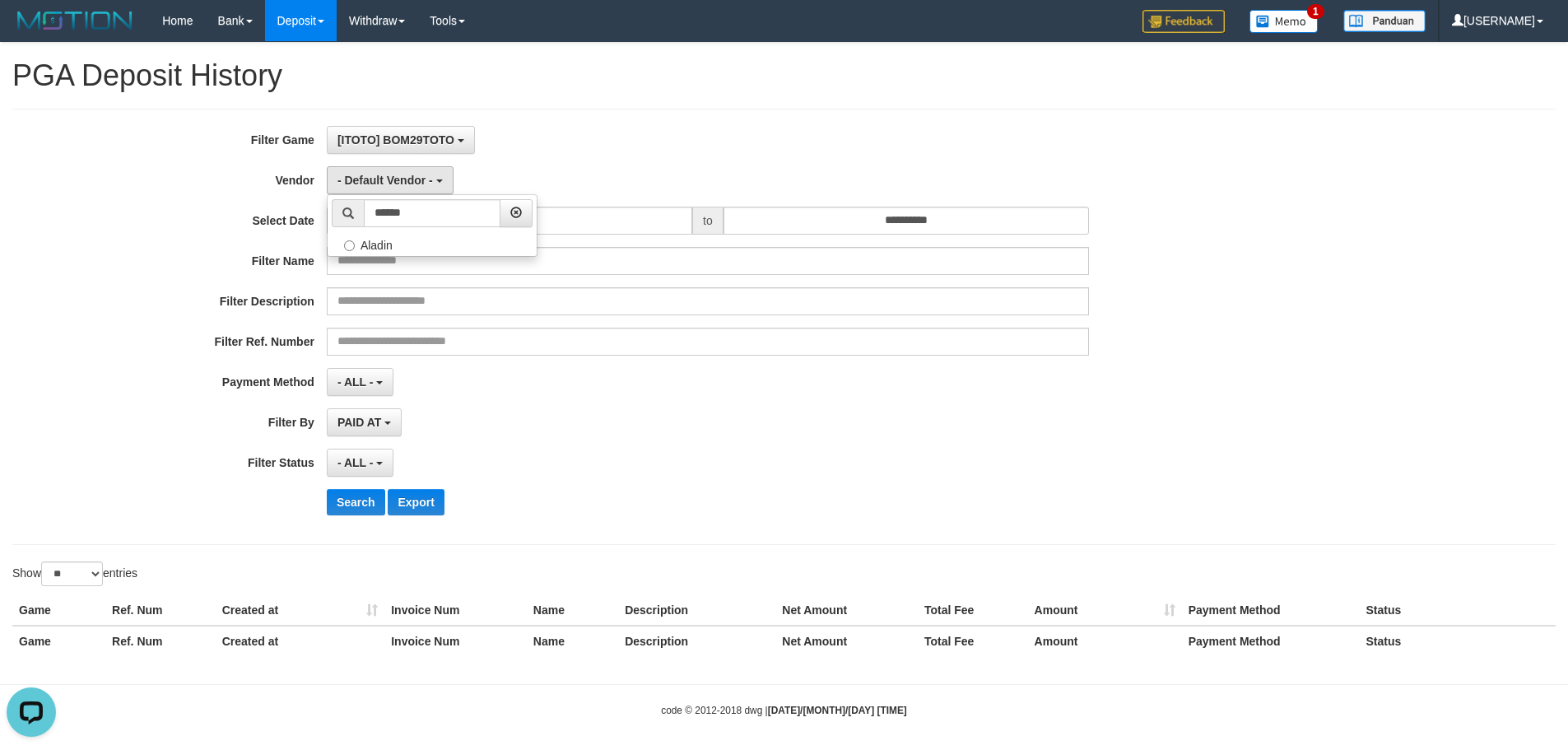 select on "**********" 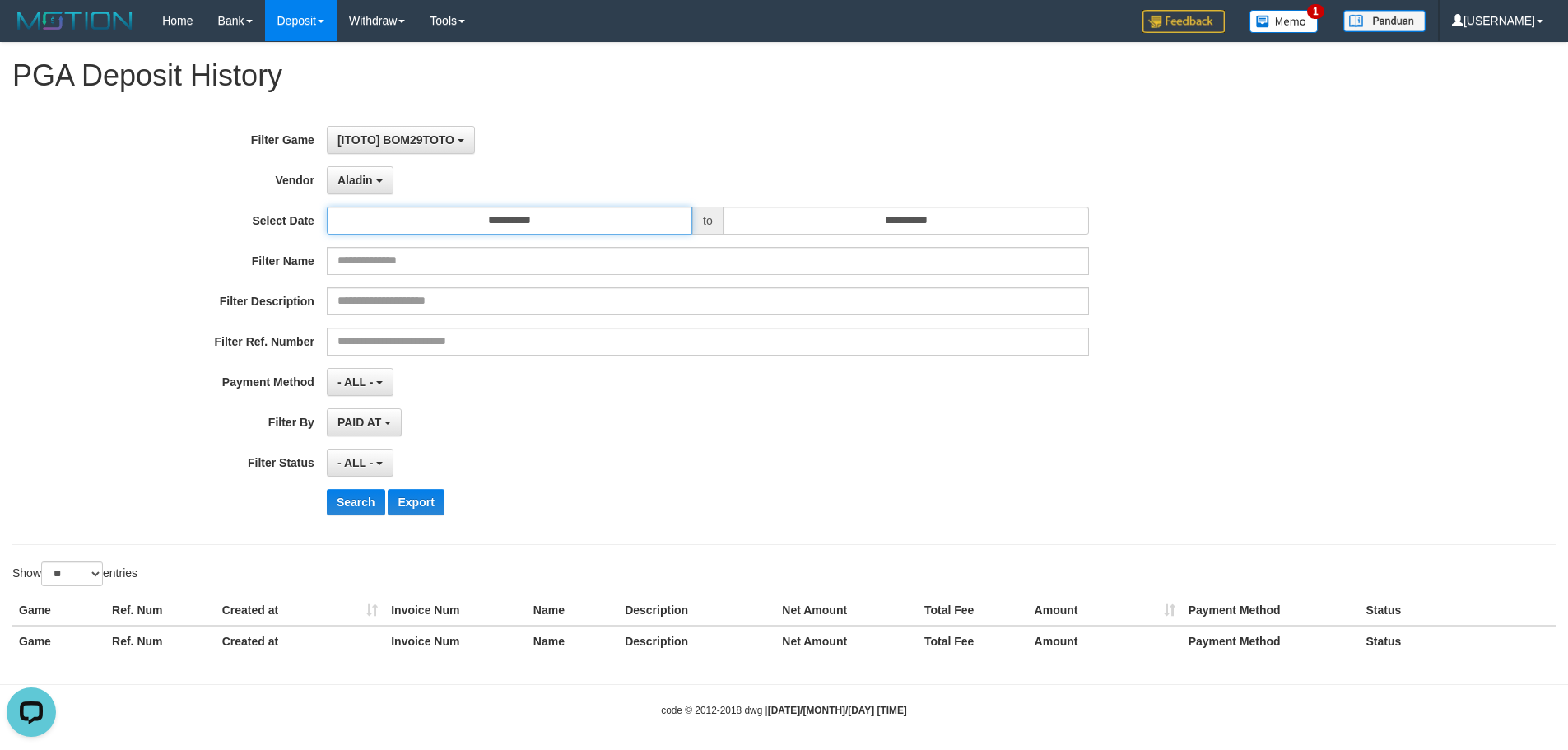 click on "**********" at bounding box center [509, 221] 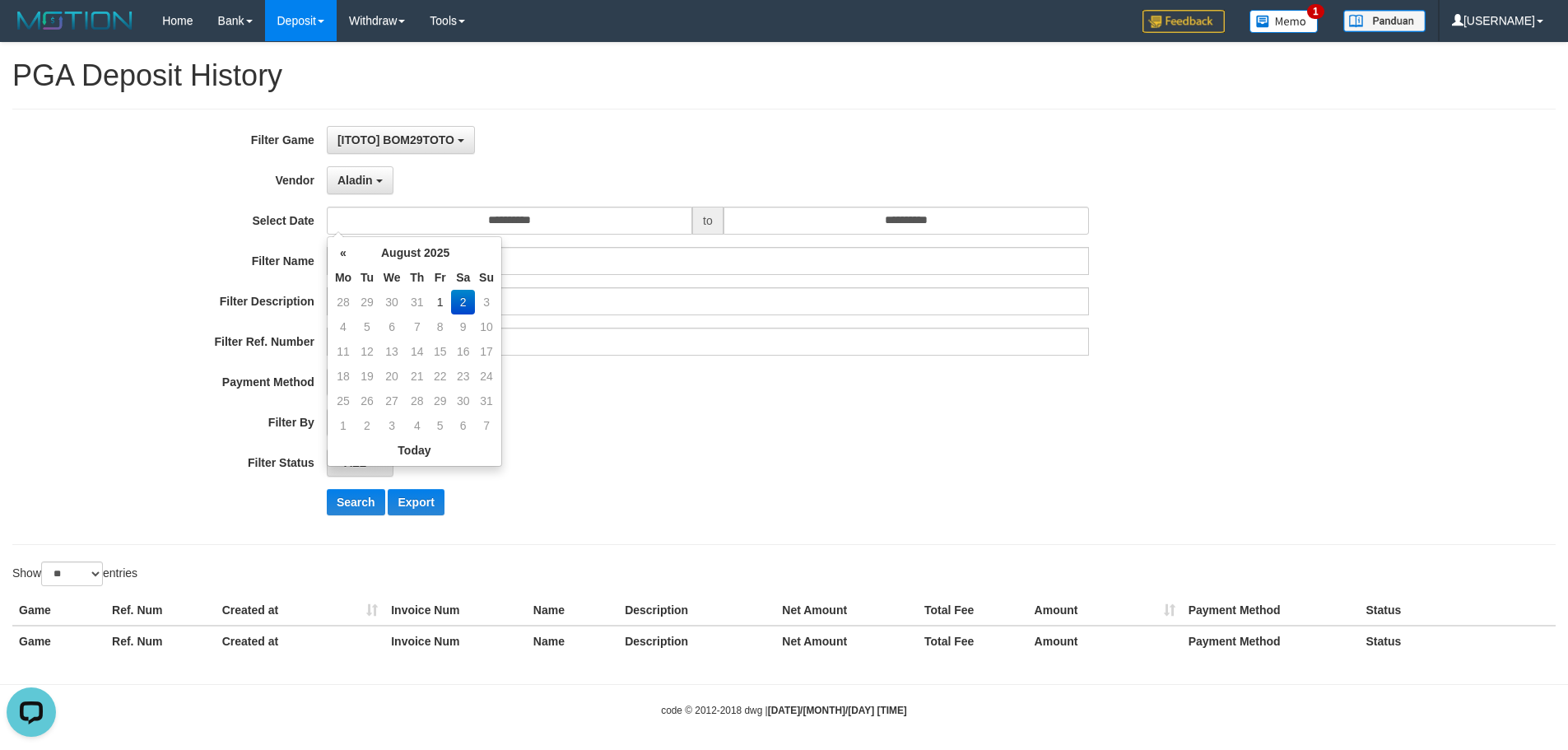 drag, startPoint x: 434, startPoint y: 307, endPoint x: 531, endPoint y: 268, distance: 104.54664 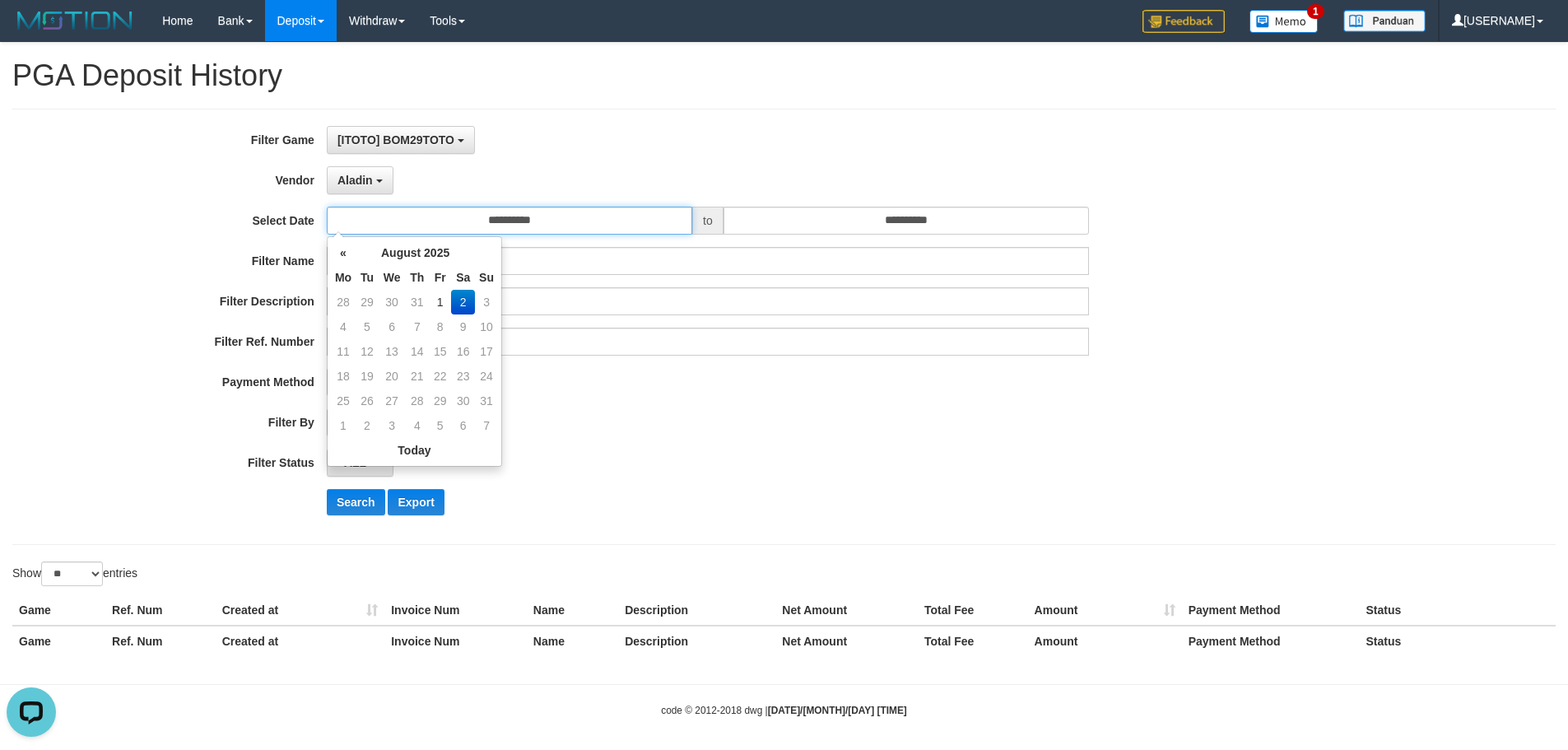 type on "**********" 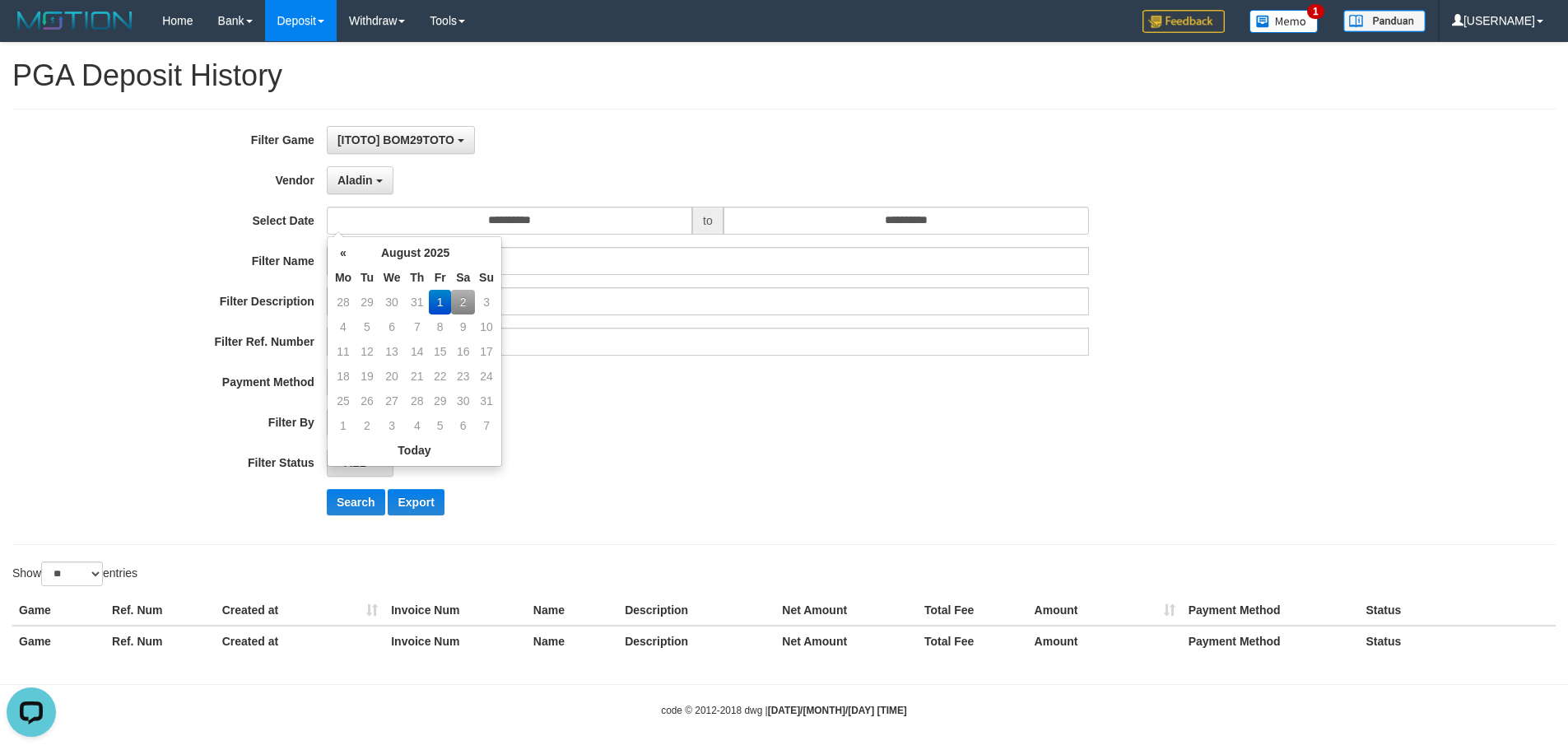 drag, startPoint x: 872, startPoint y: 177, endPoint x: 874, endPoint y: 197, distance: 20.099751 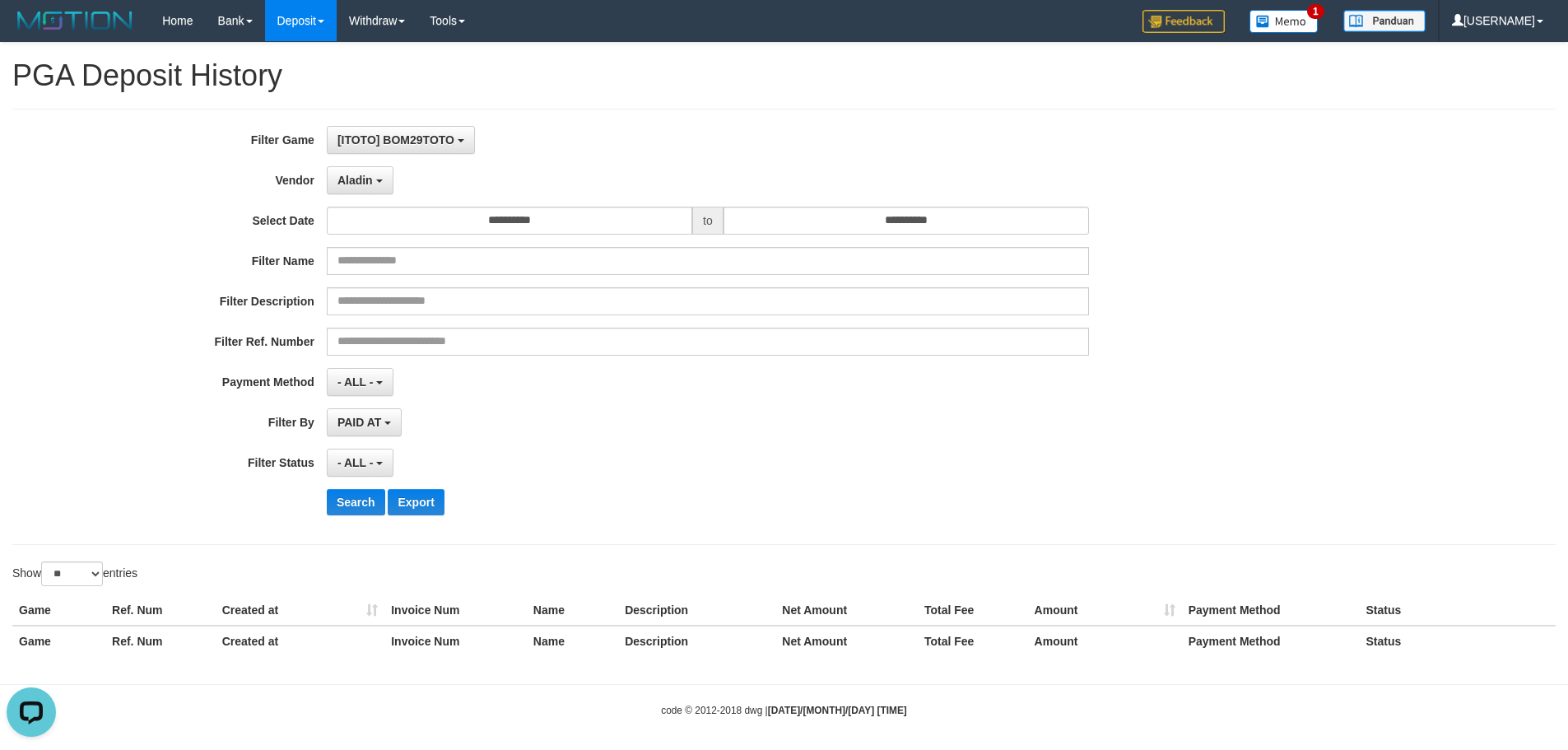 drag, startPoint x: 874, startPoint y: 204, endPoint x: 864, endPoint y: 248, distance: 45.12206 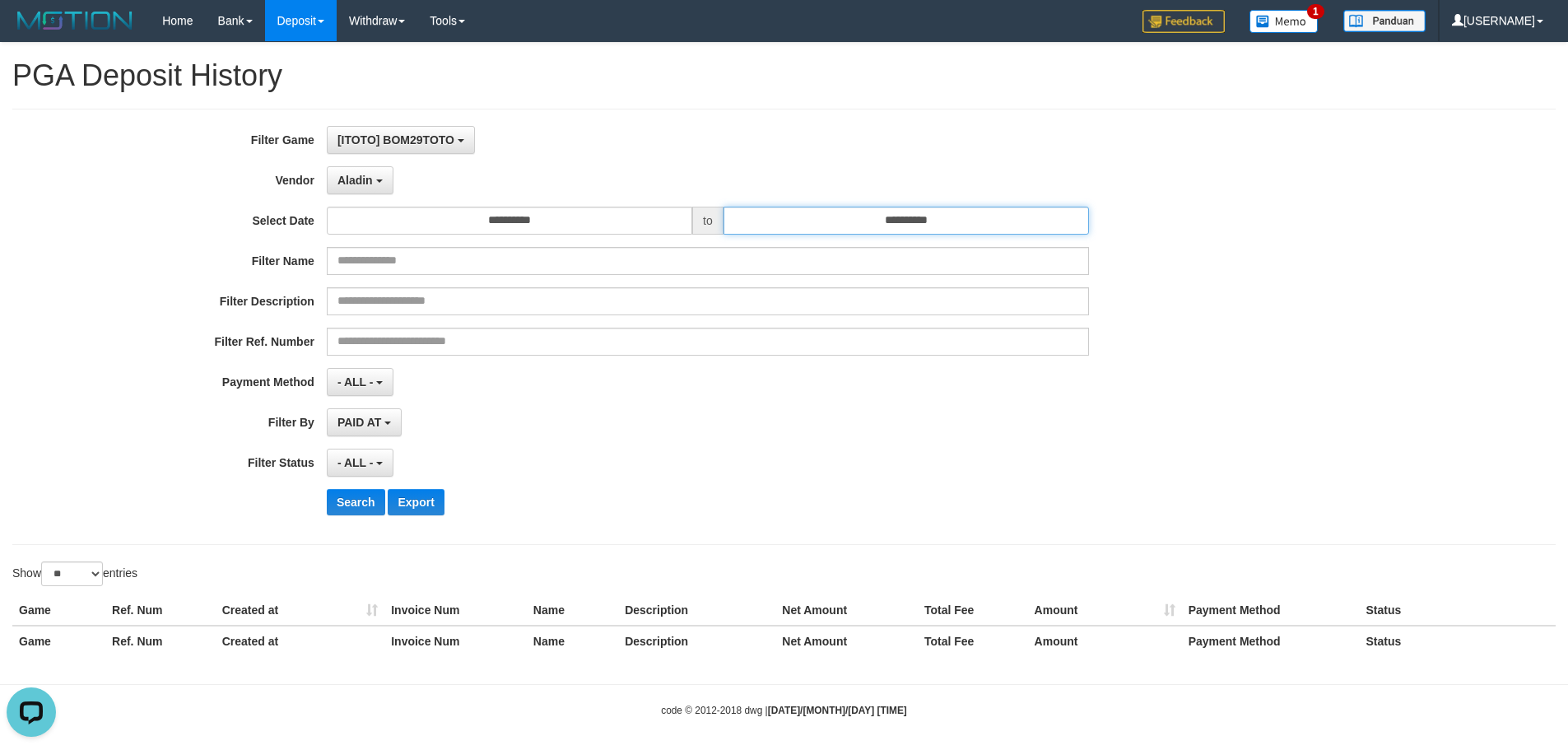 click on "**********" at bounding box center (906, 221) 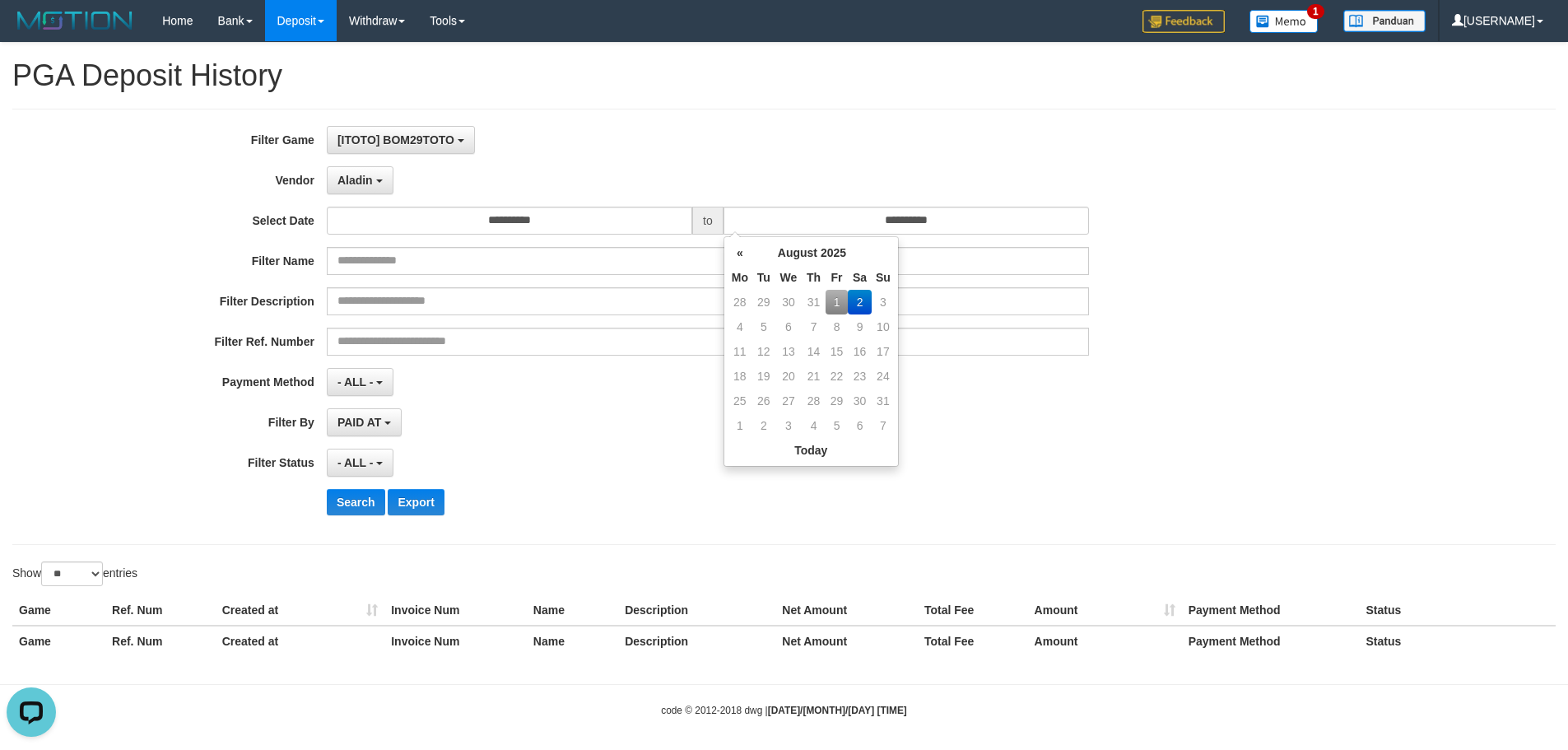 click on "1" at bounding box center (836, 302) 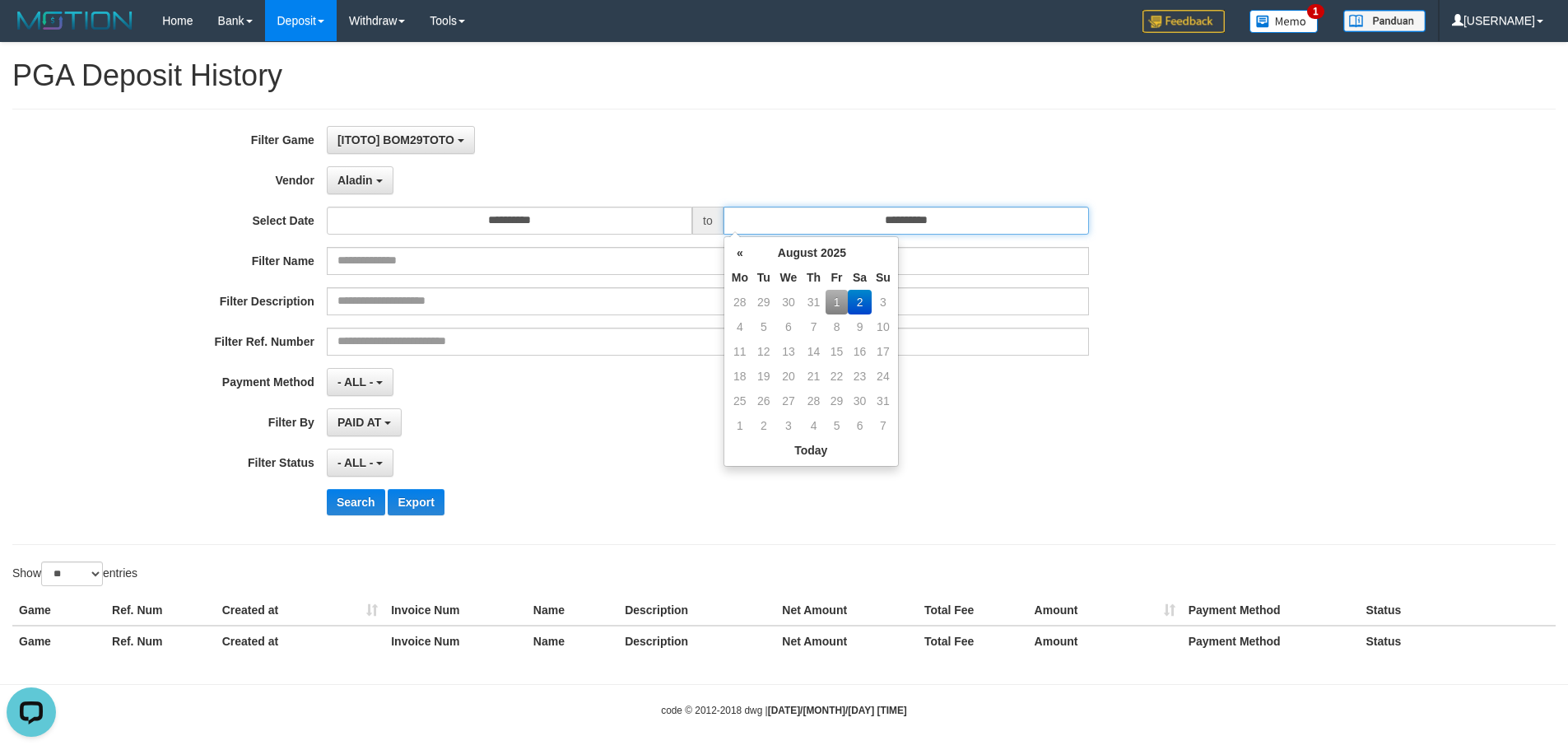 type on "**********" 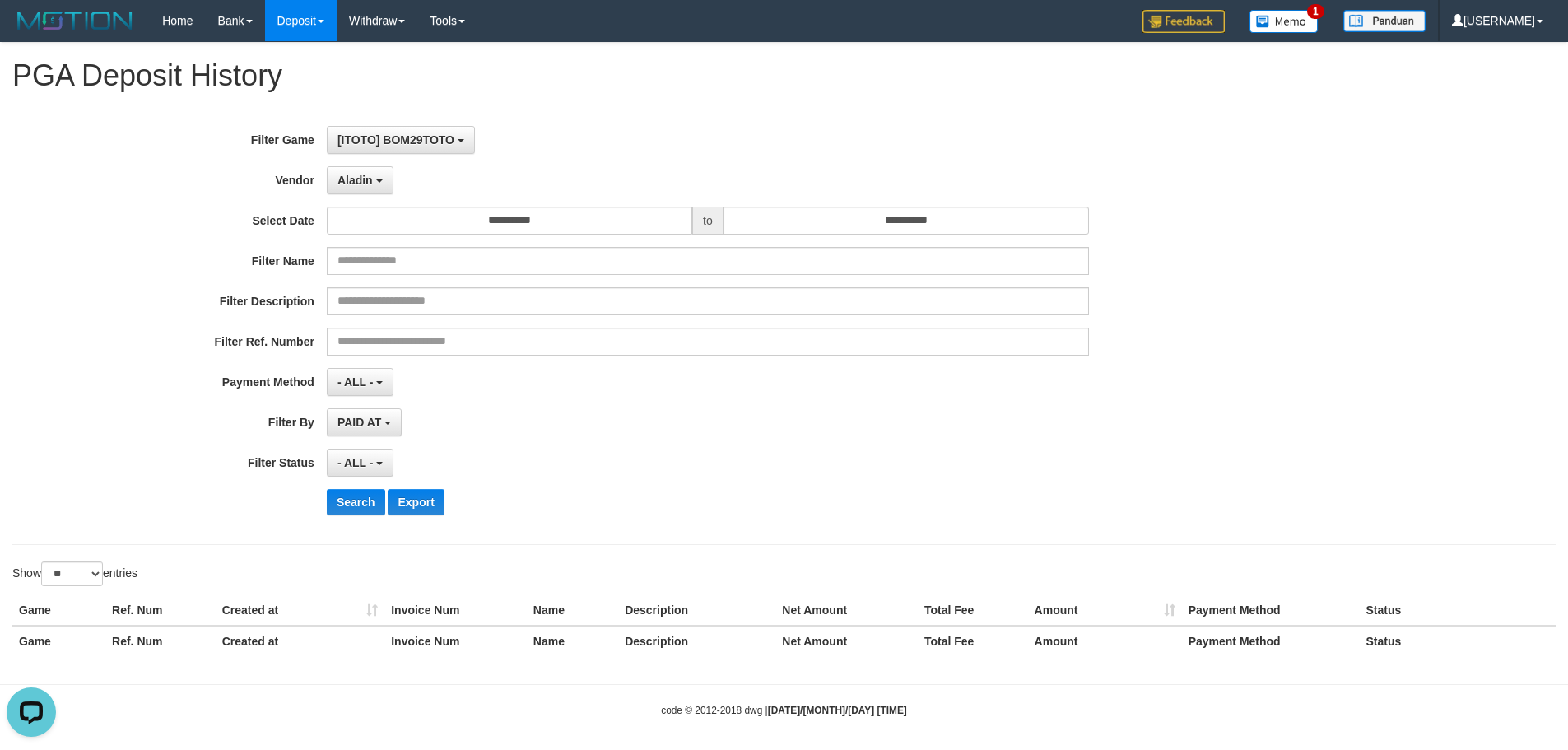 click on "PAID AT
PAID AT
CREATED AT" at bounding box center [708, 422] 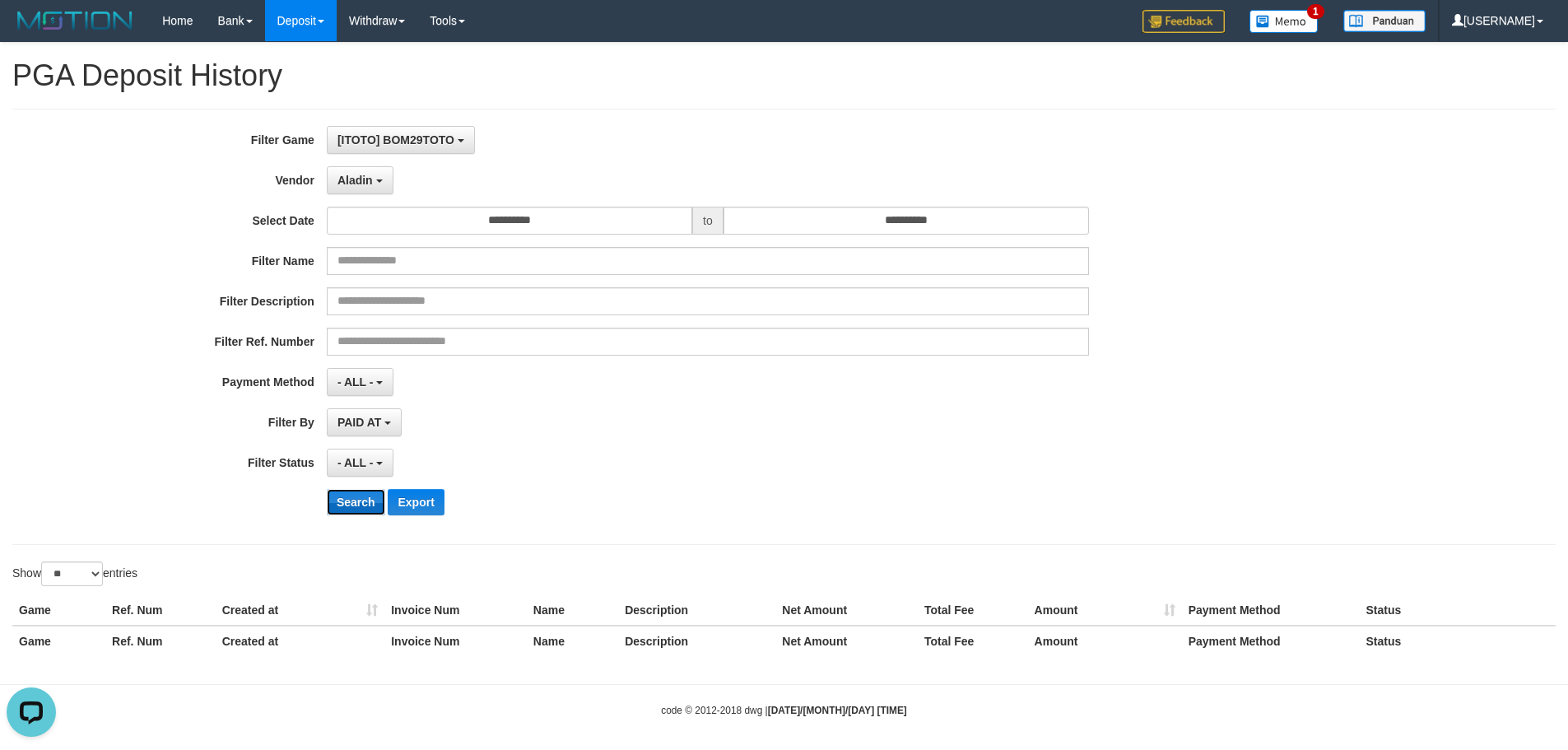 click on "Search" at bounding box center [356, 502] 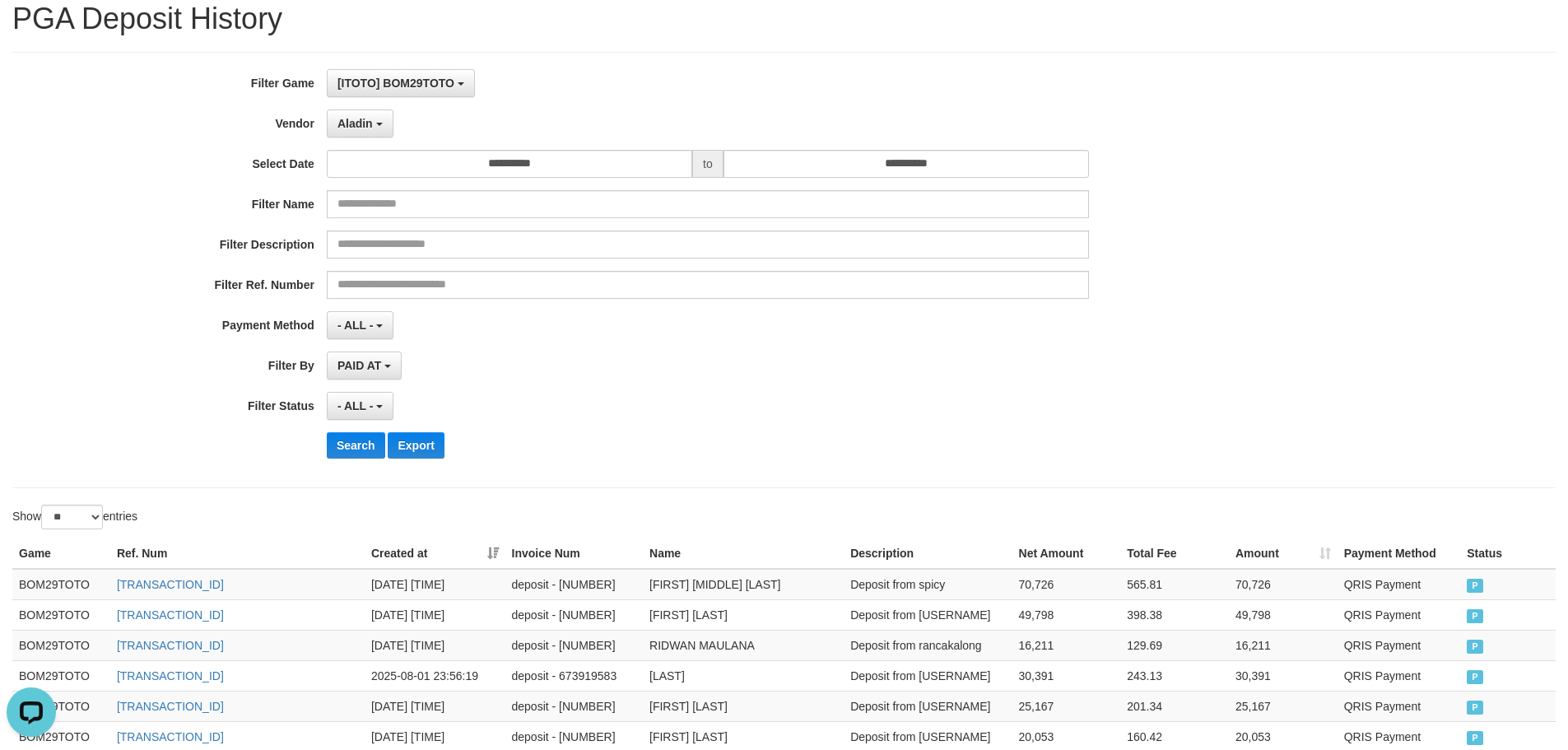 scroll, scrollTop: 0, scrollLeft: 0, axis: both 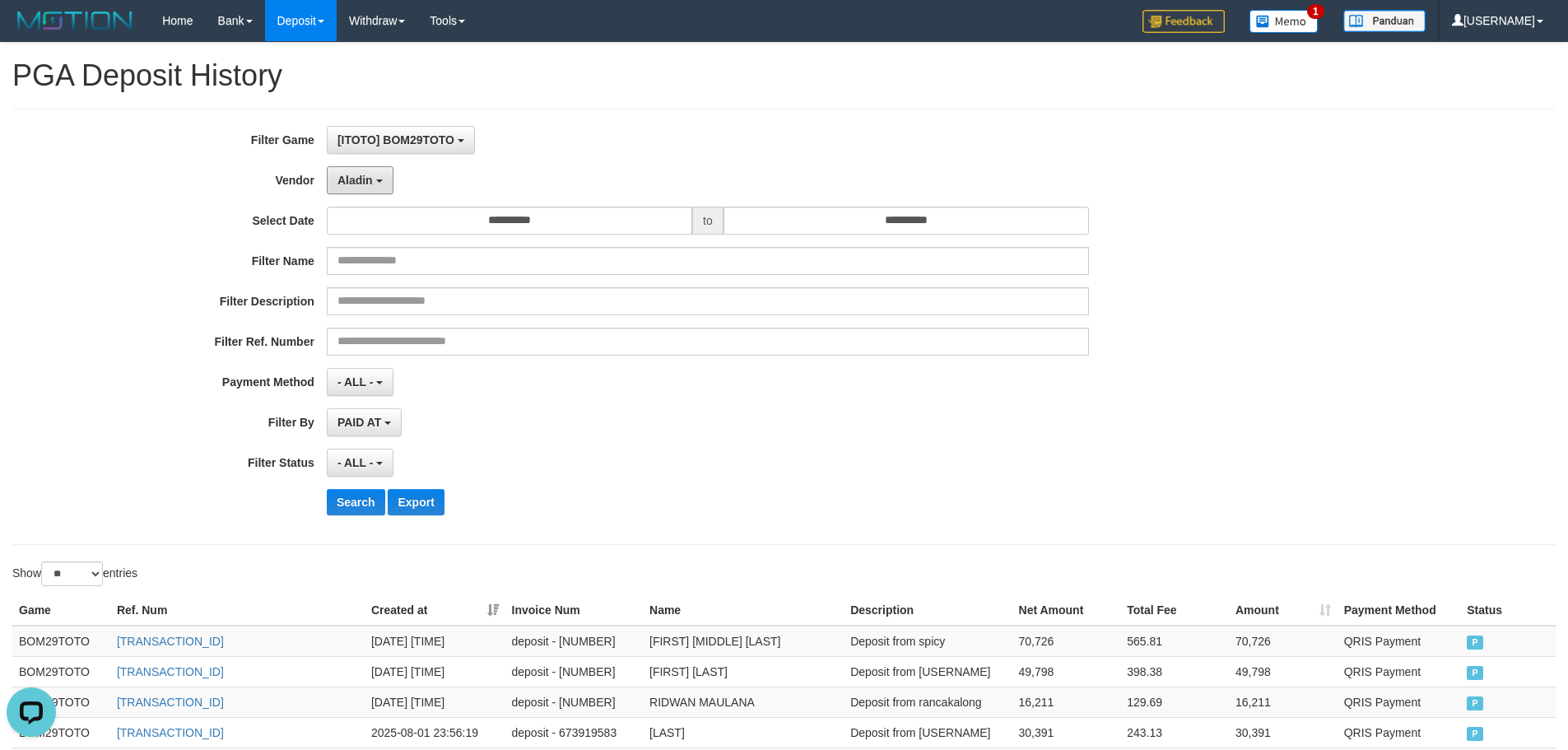 drag, startPoint x: 388, startPoint y: 187, endPoint x: 396, endPoint y: 226, distance: 39.812058 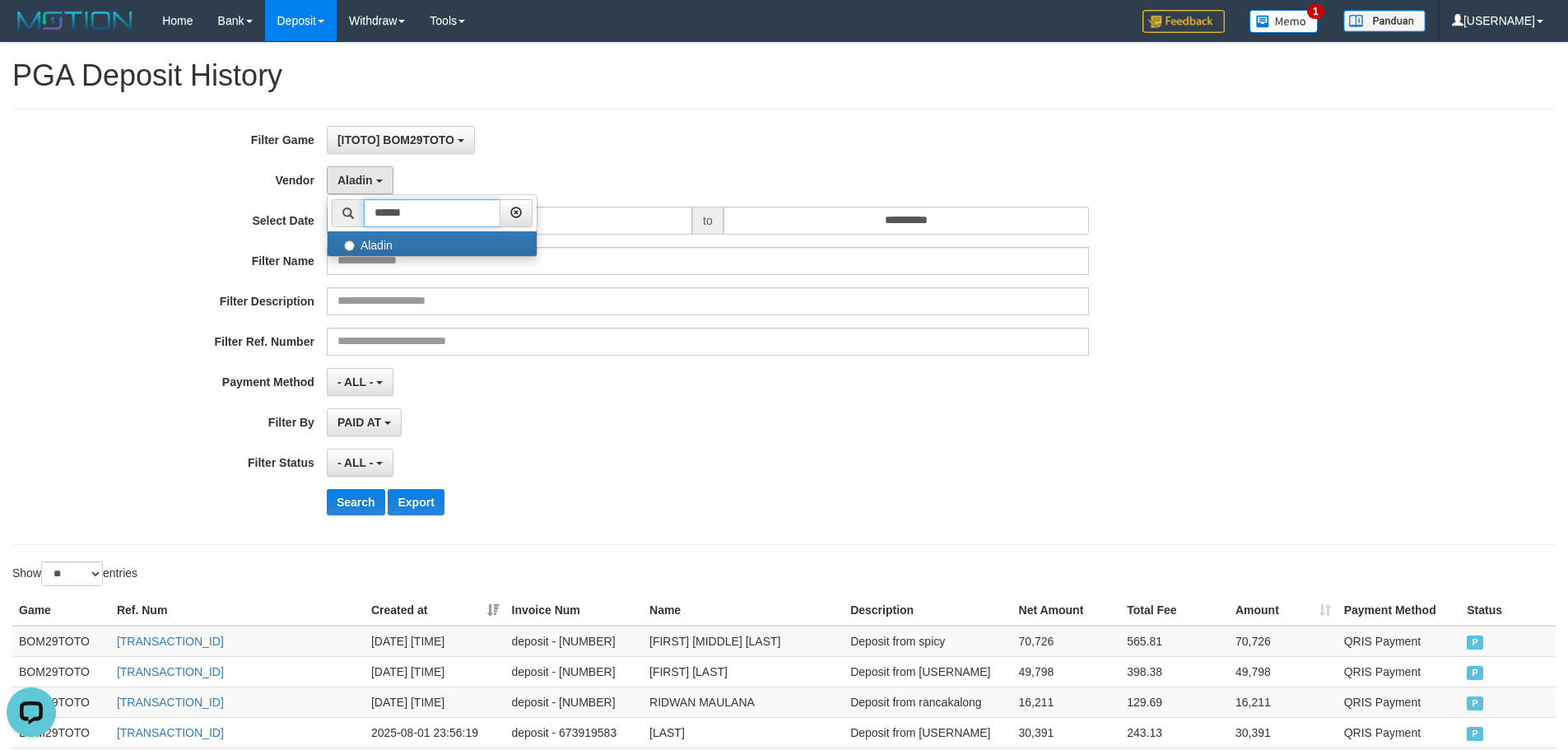 click on "******" at bounding box center [432, 213] 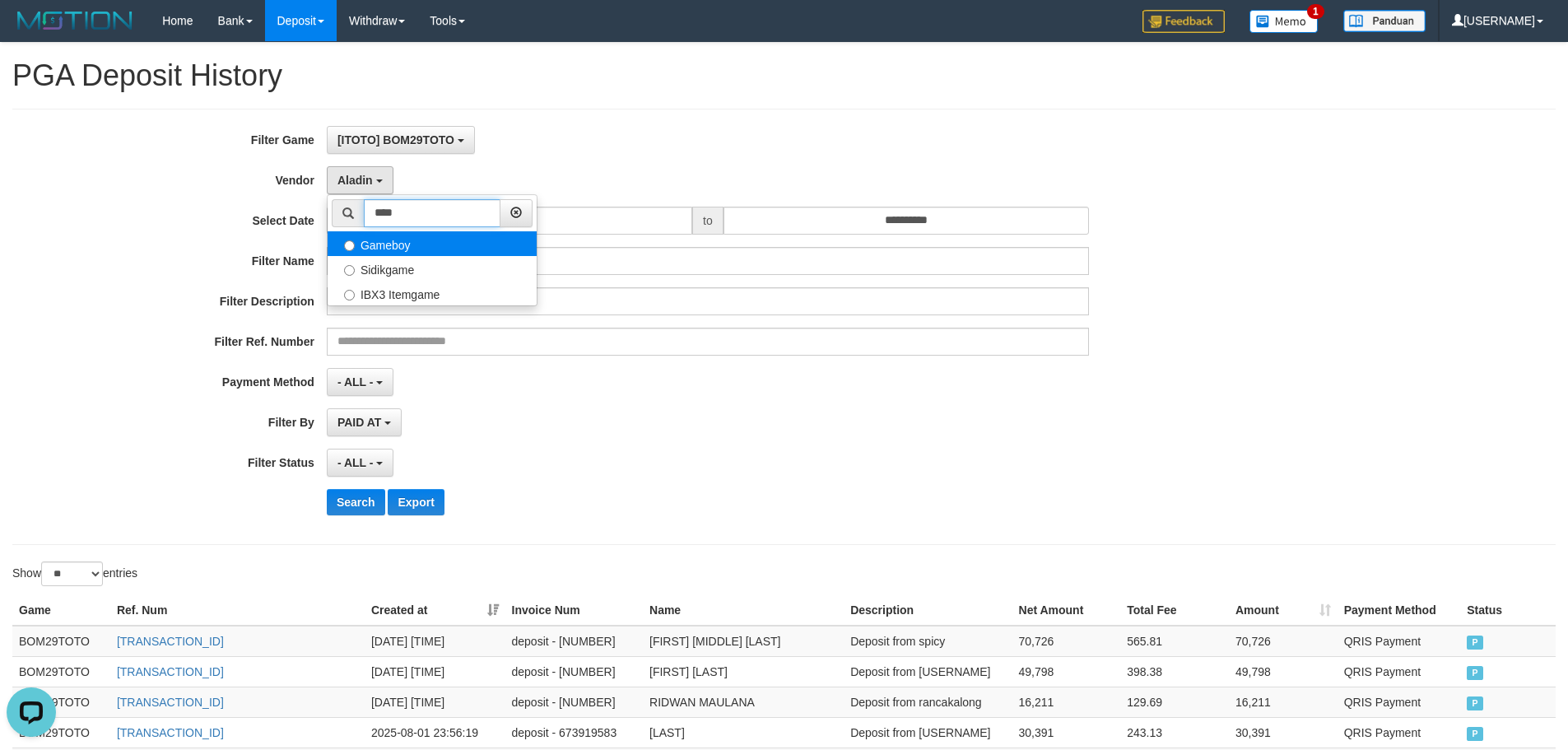 type on "****" 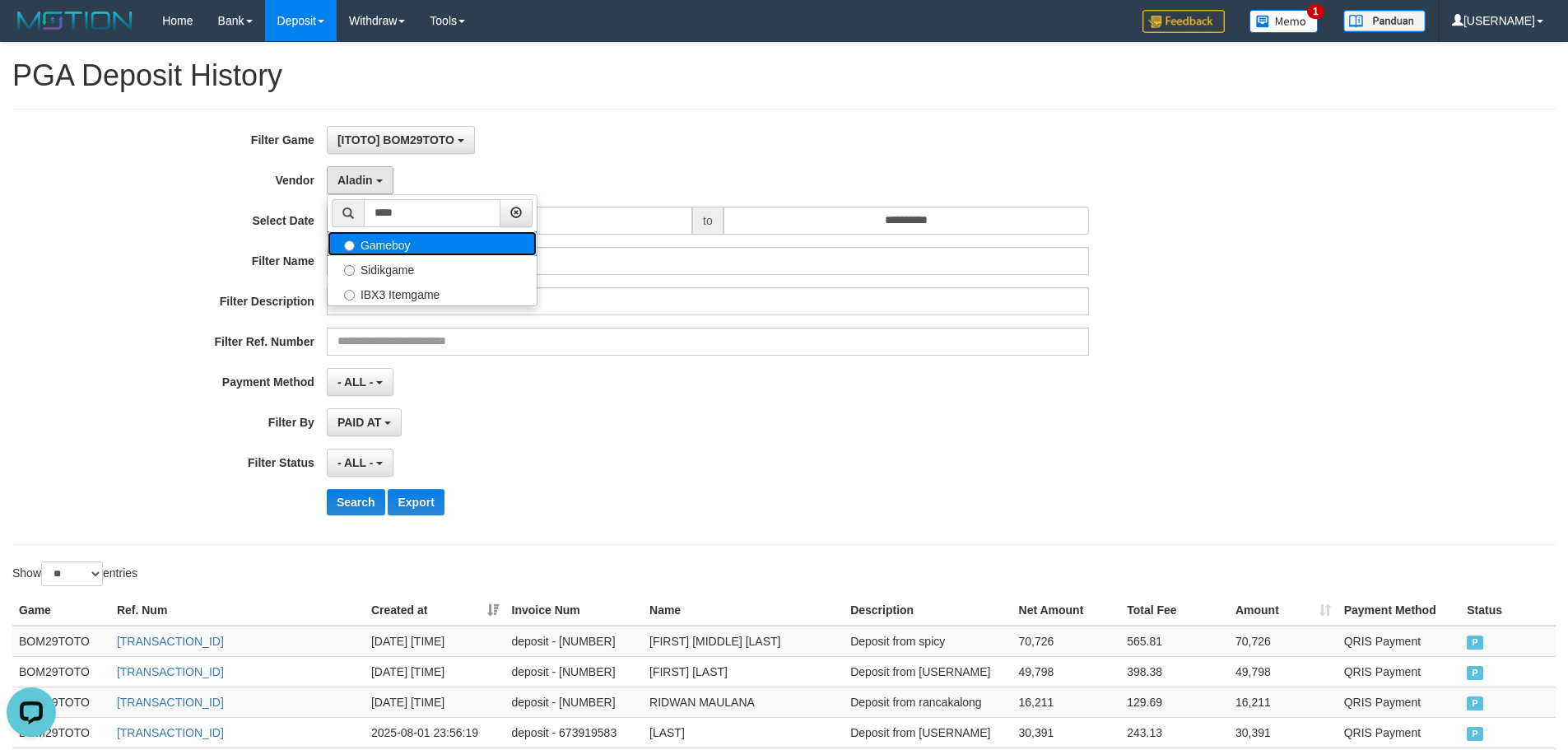 click on "Gameboy" at bounding box center (432, 244) 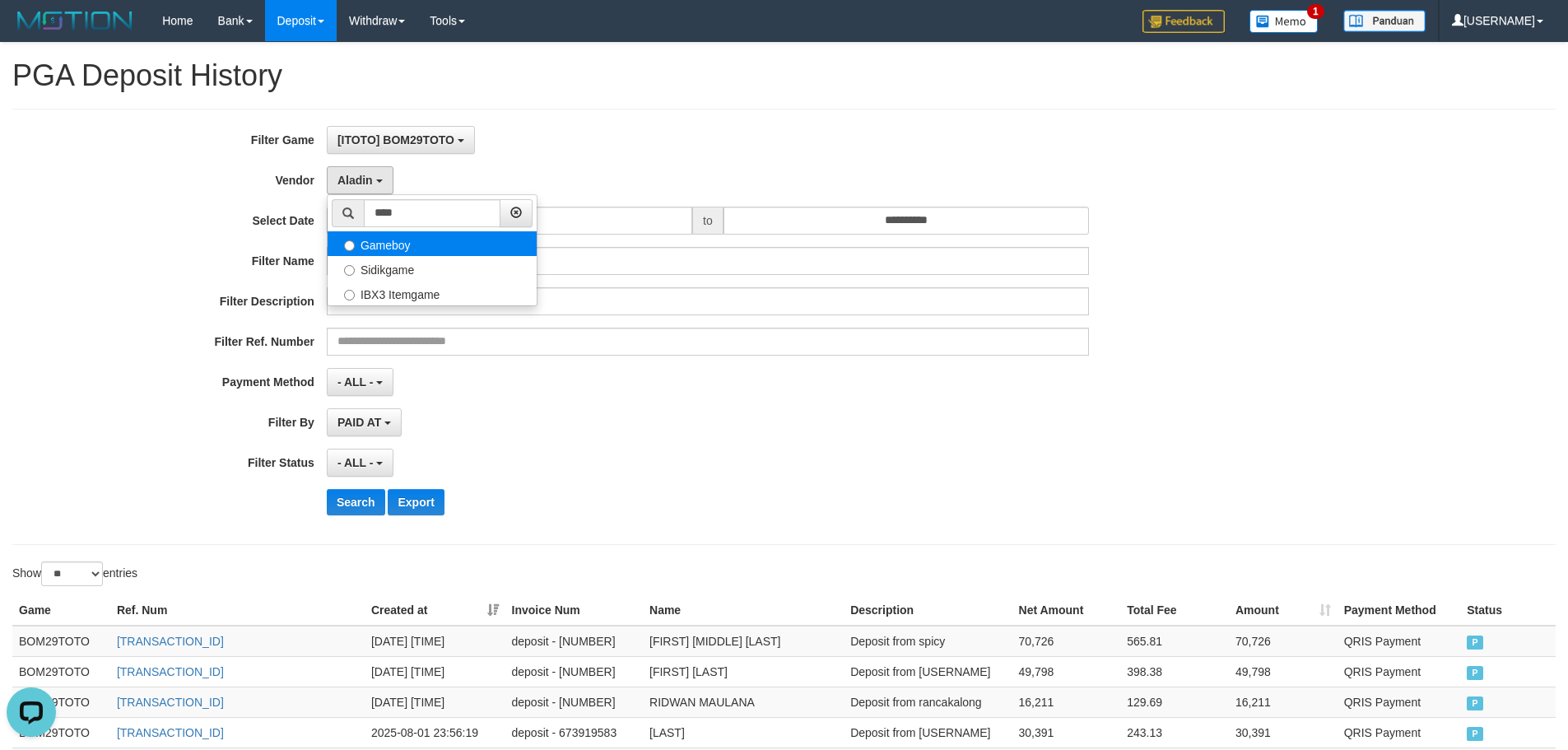 select on "**********" 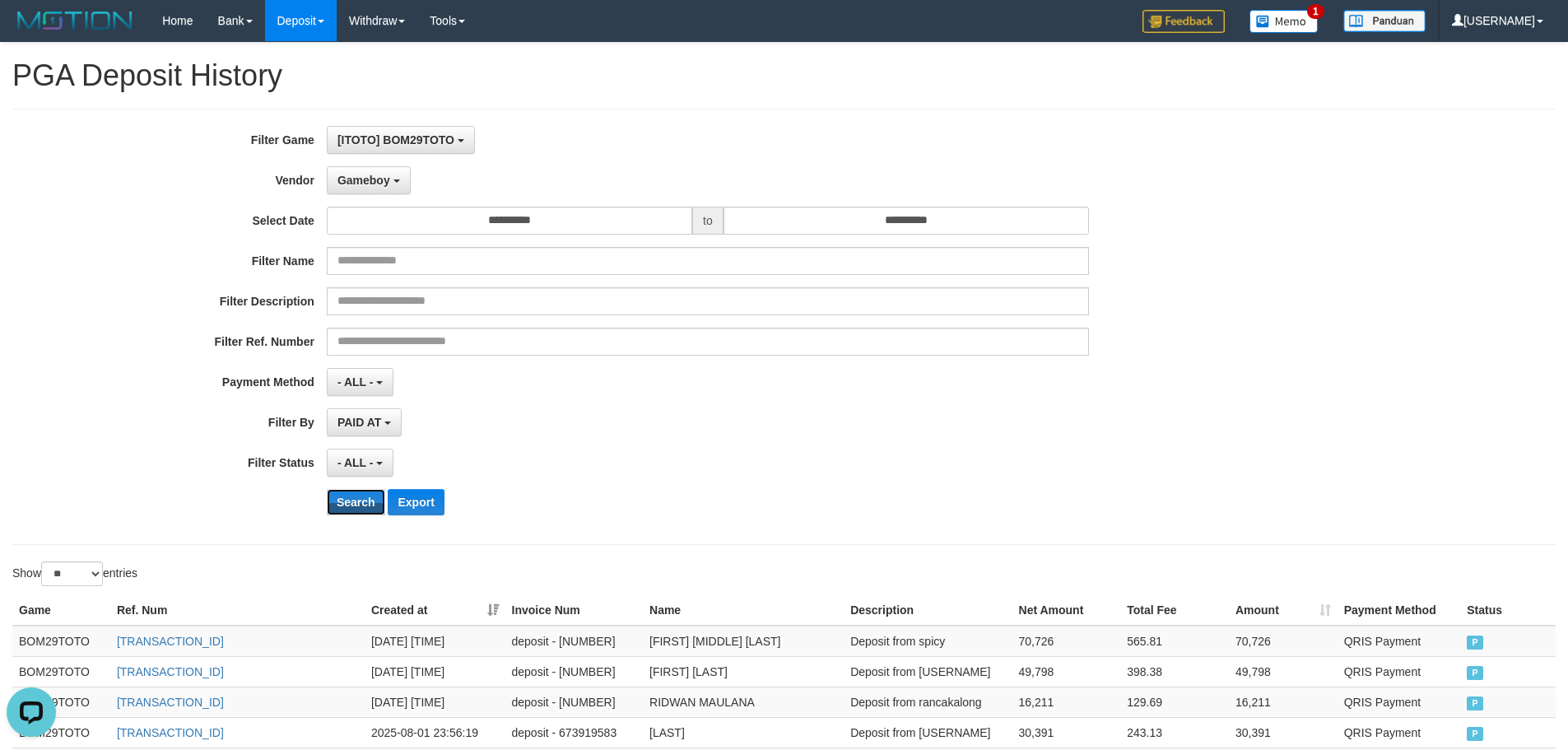 drag, startPoint x: 342, startPoint y: 499, endPoint x: 595, endPoint y: 456, distance: 256.62814 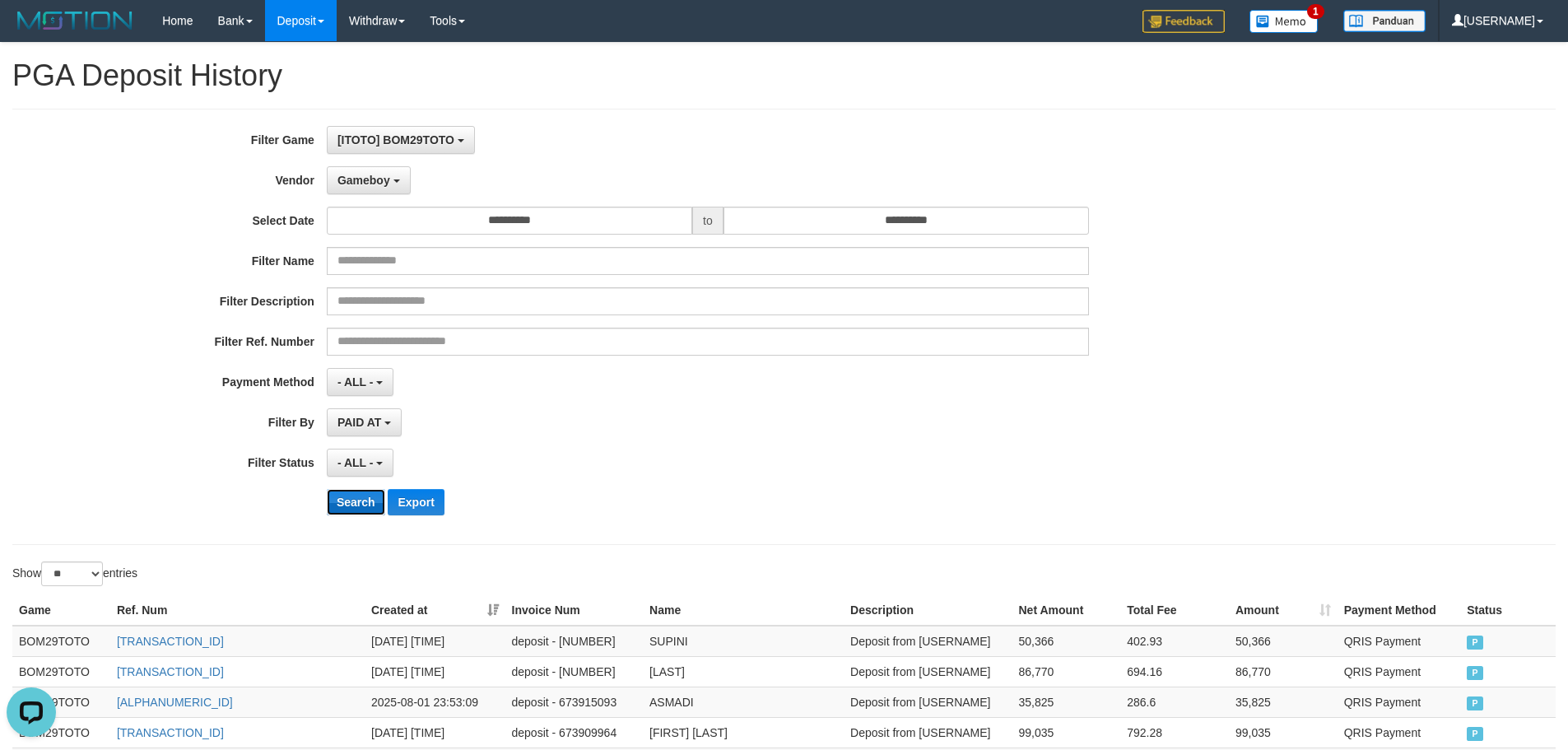click on "Search" at bounding box center [356, 502] 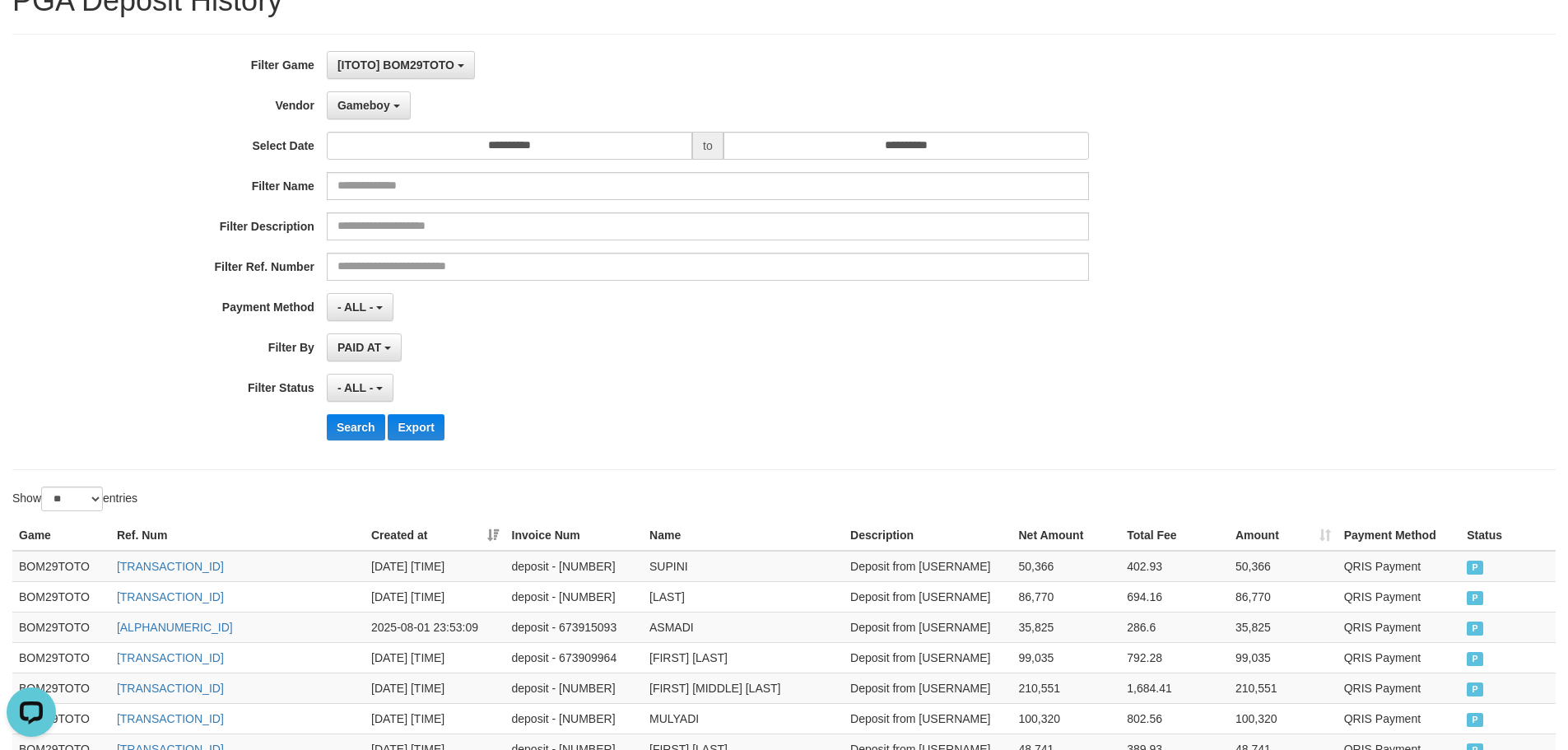 scroll, scrollTop: 0, scrollLeft: 0, axis: both 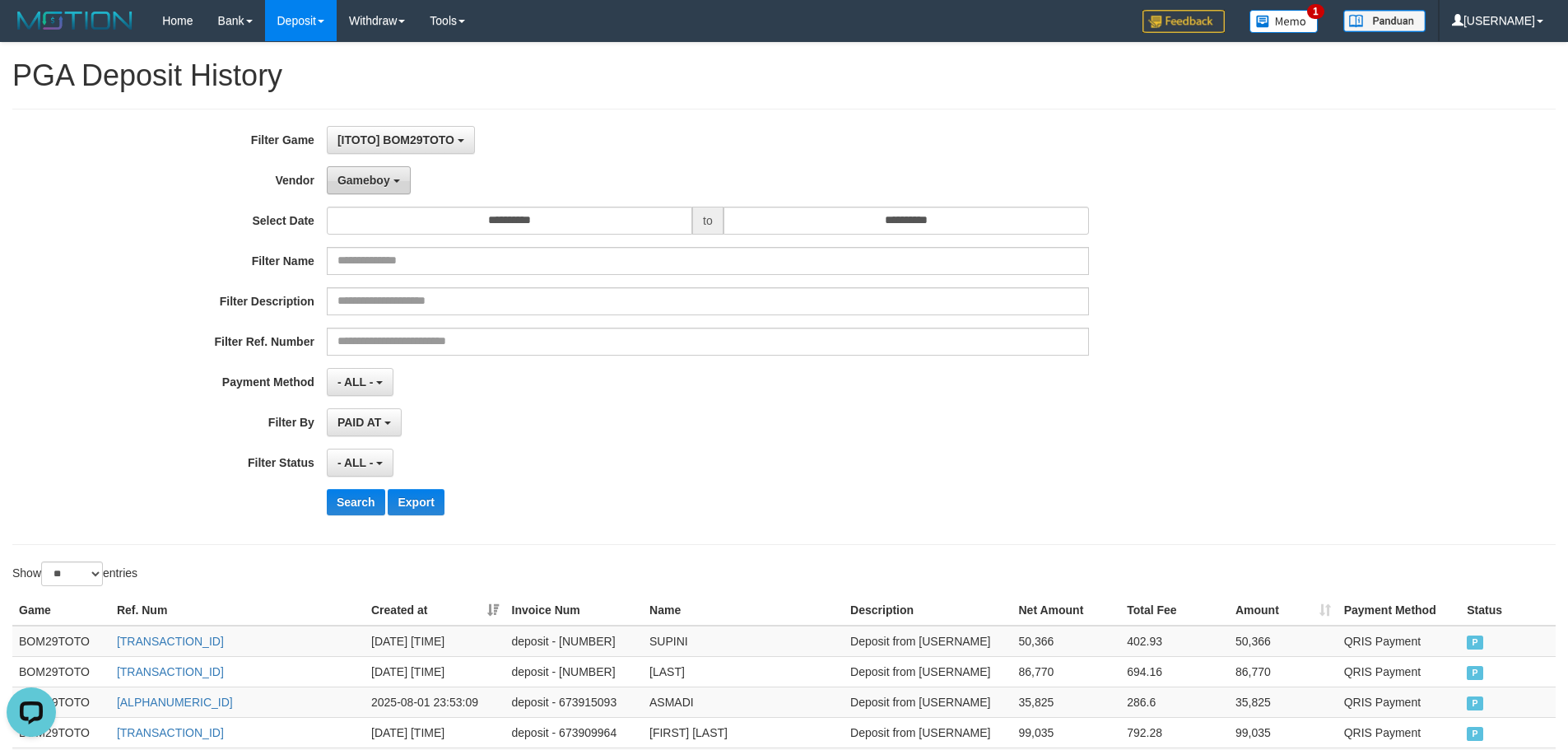 click on "Gameboy" at bounding box center (364, 180) 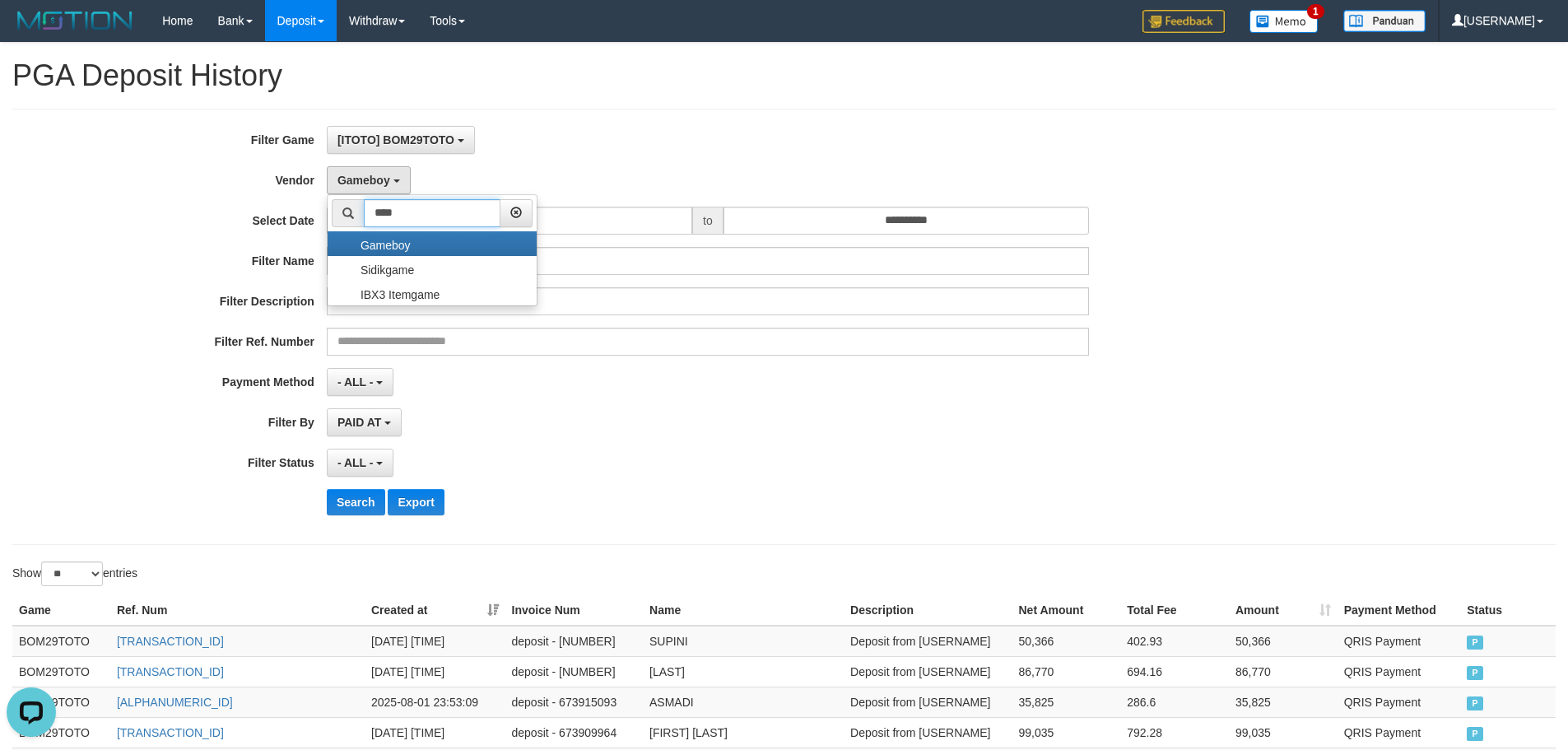 click on "****" at bounding box center (432, 213) 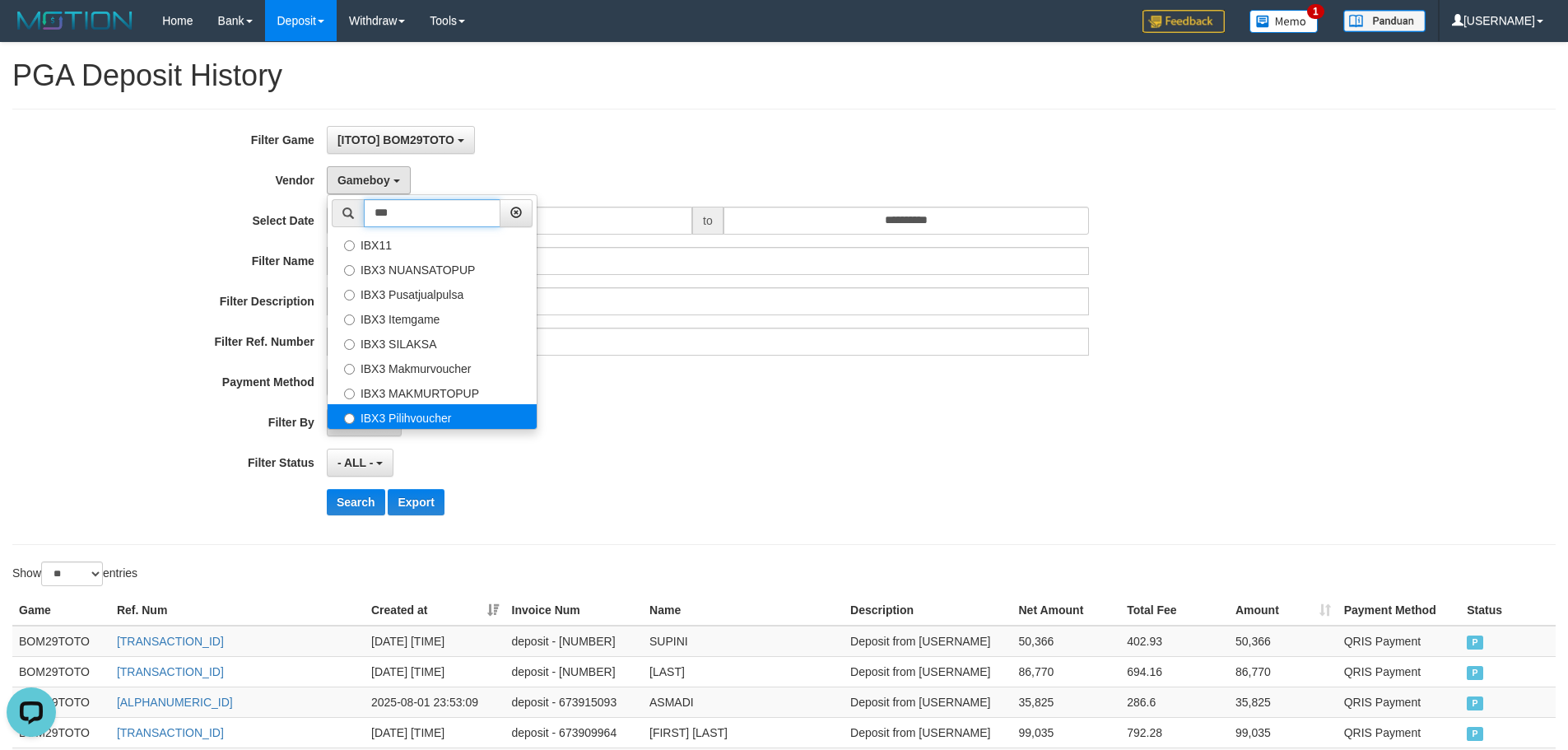 type on "***" 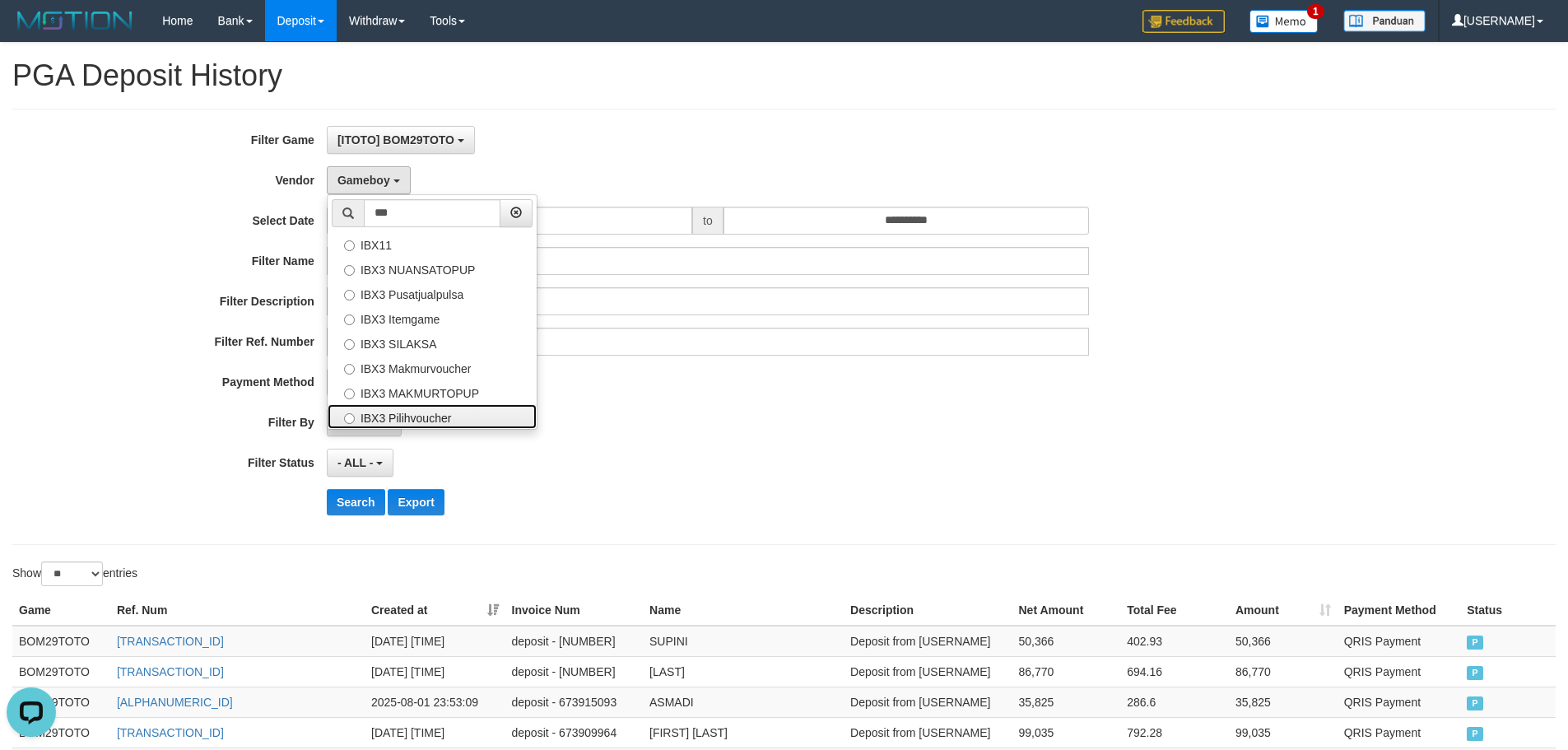 drag, startPoint x: 431, startPoint y: 420, endPoint x: 429, endPoint y: 431, distance: 11.1803399 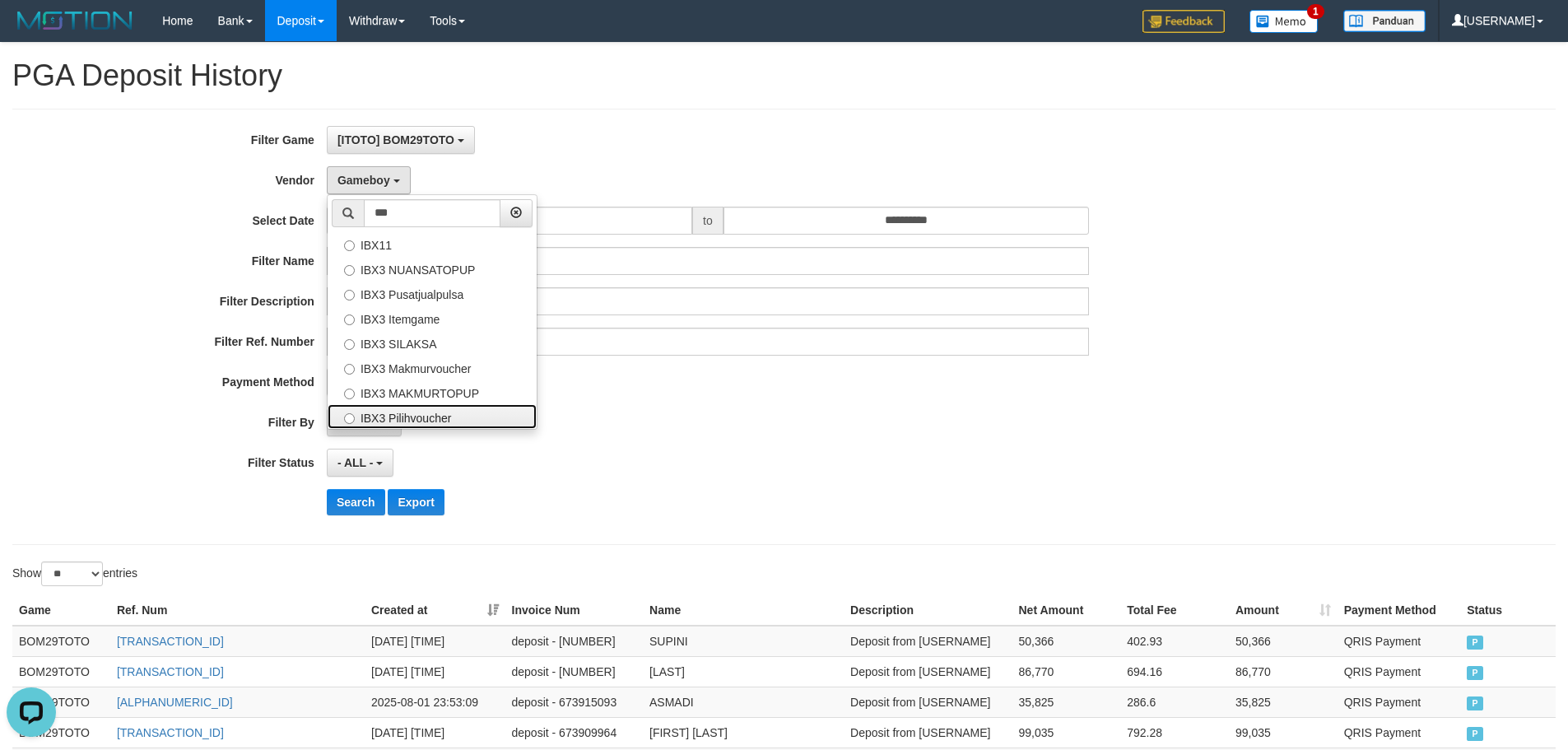 click on "IBX3 Pilihvoucher" at bounding box center [432, 417] 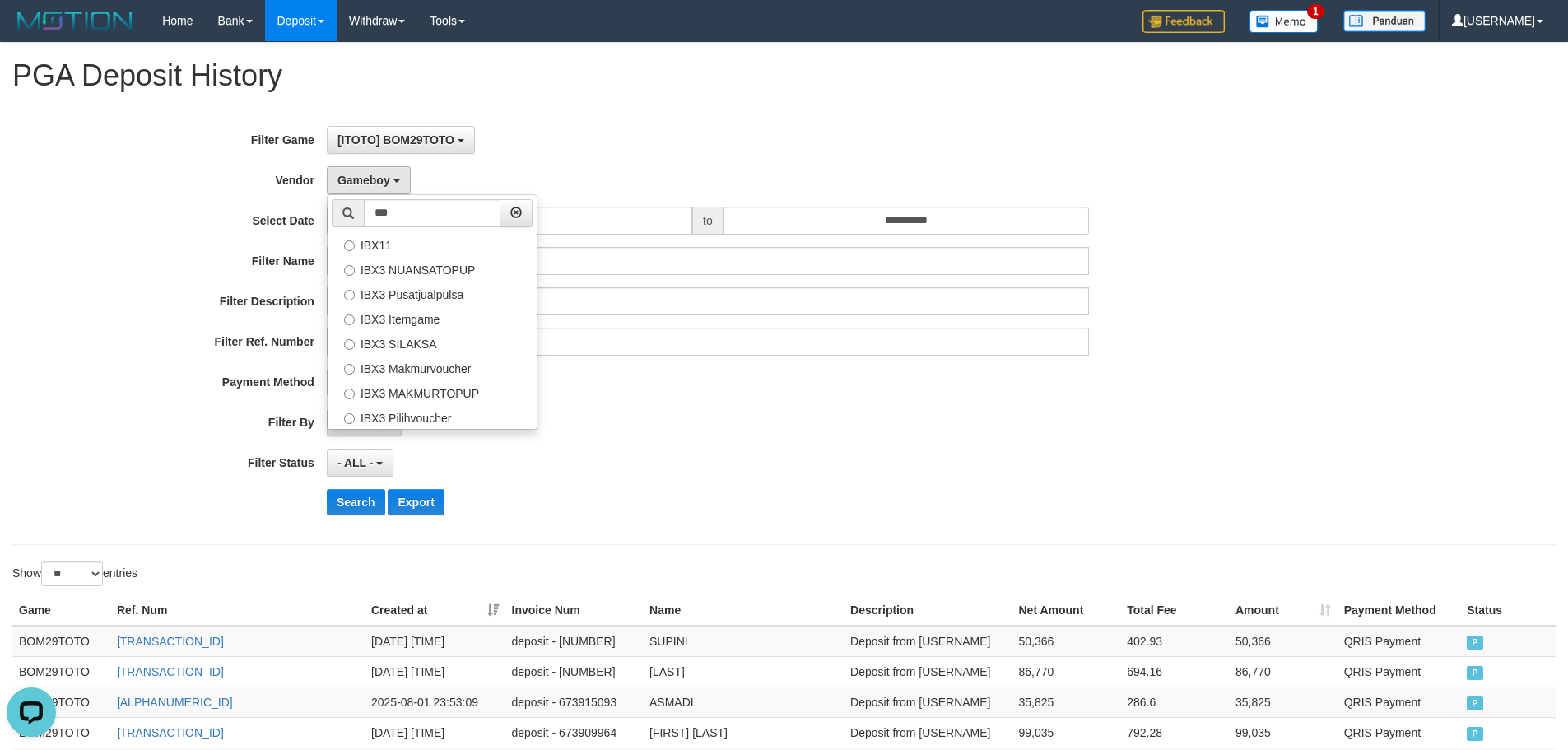 select on "**********" 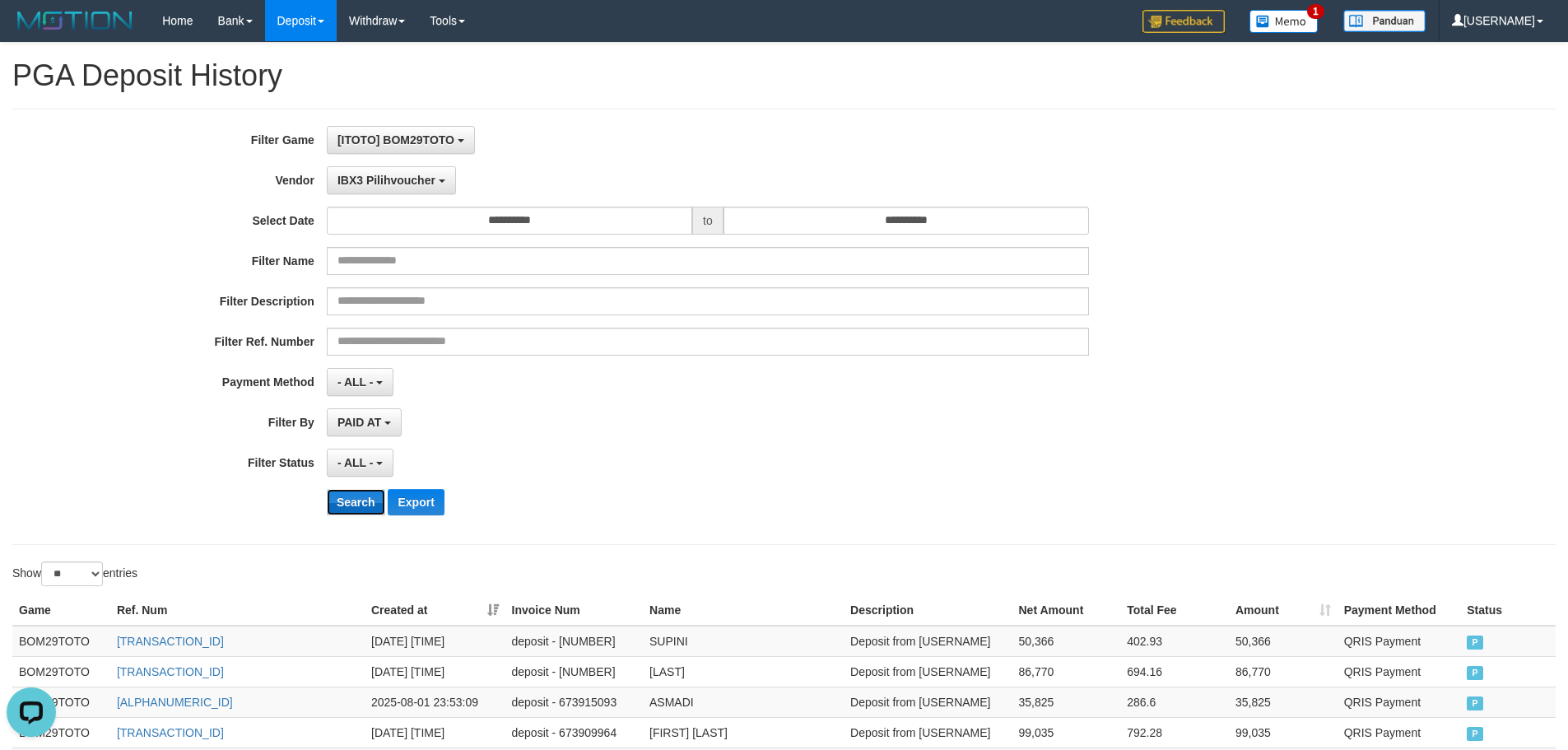 drag, startPoint x: 342, startPoint y: 500, endPoint x: 355, endPoint y: 495, distance: 13.928388 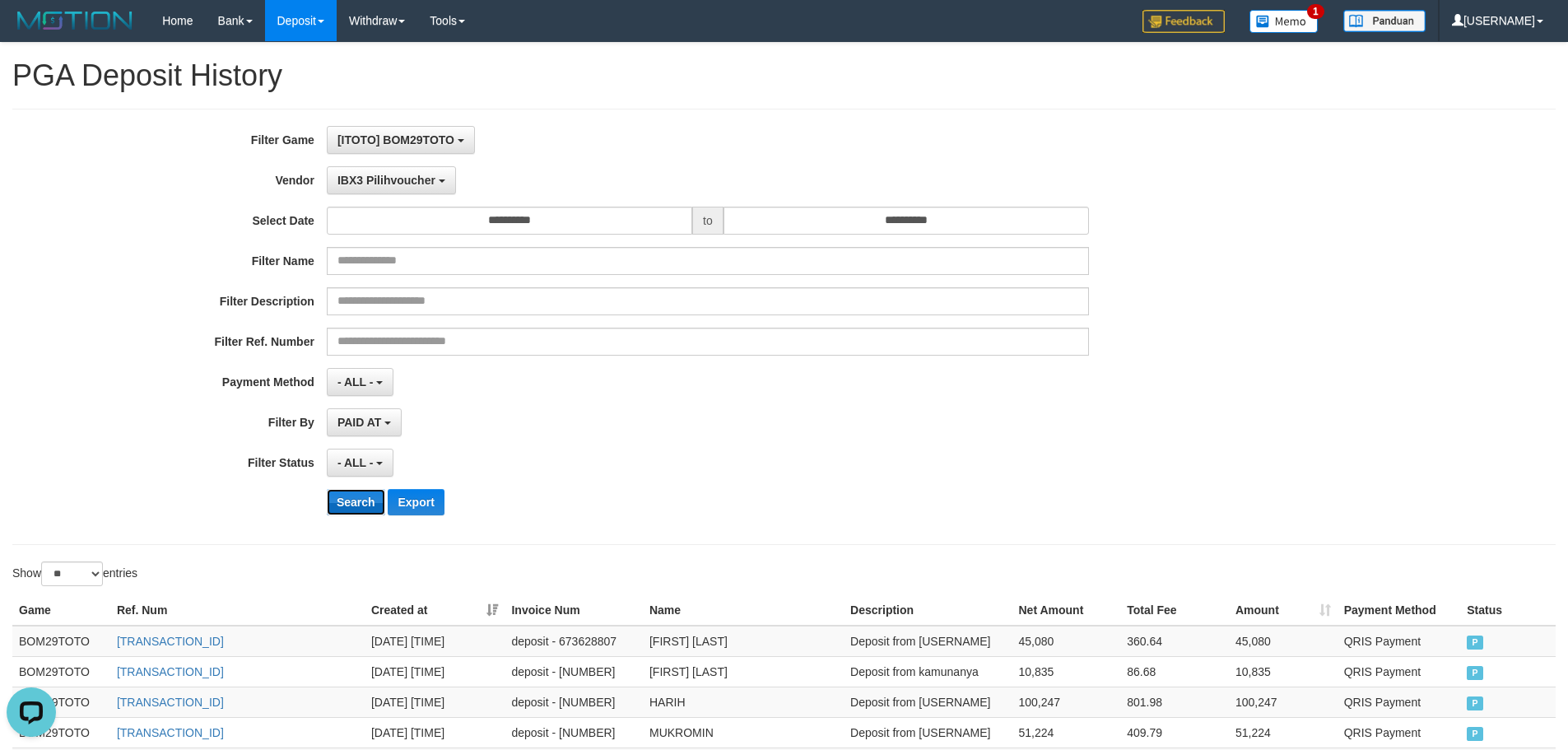 click on "Search" at bounding box center (356, 502) 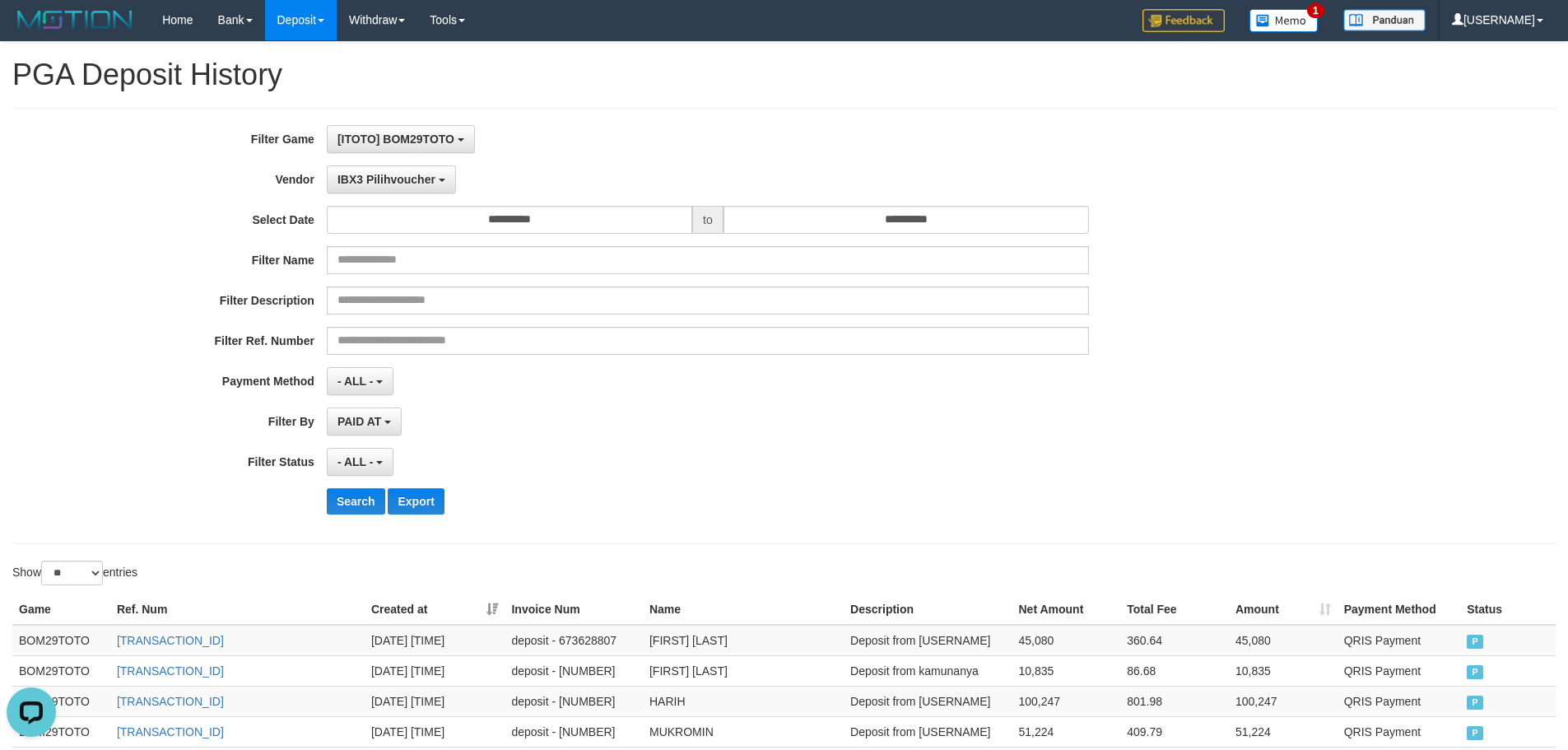 scroll, scrollTop: 0, scrollLeft: 0, axis: both 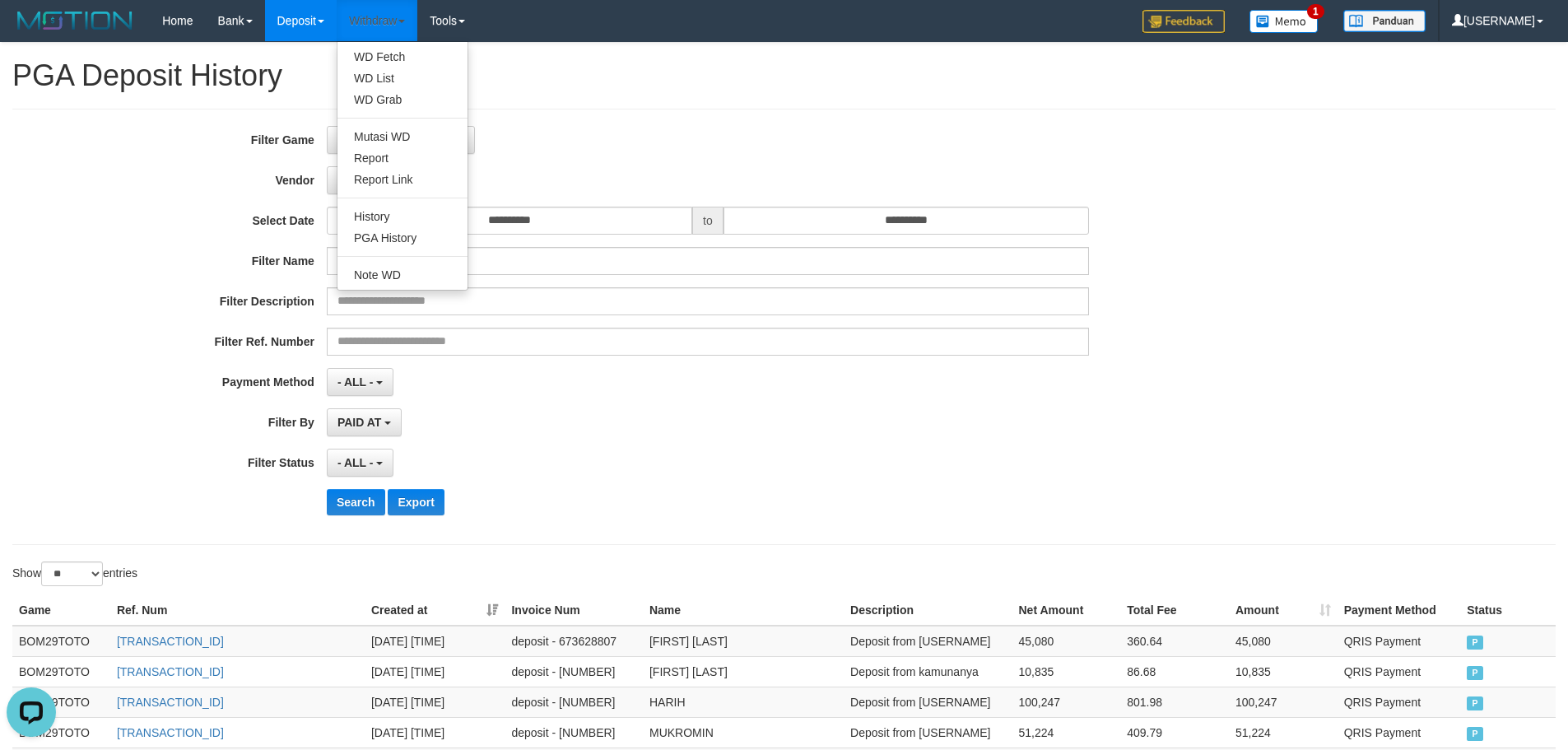 drag, startPoint x: 399, startPoint y: 30, endPoint x: 399, endPoint y: 78, distance: 48 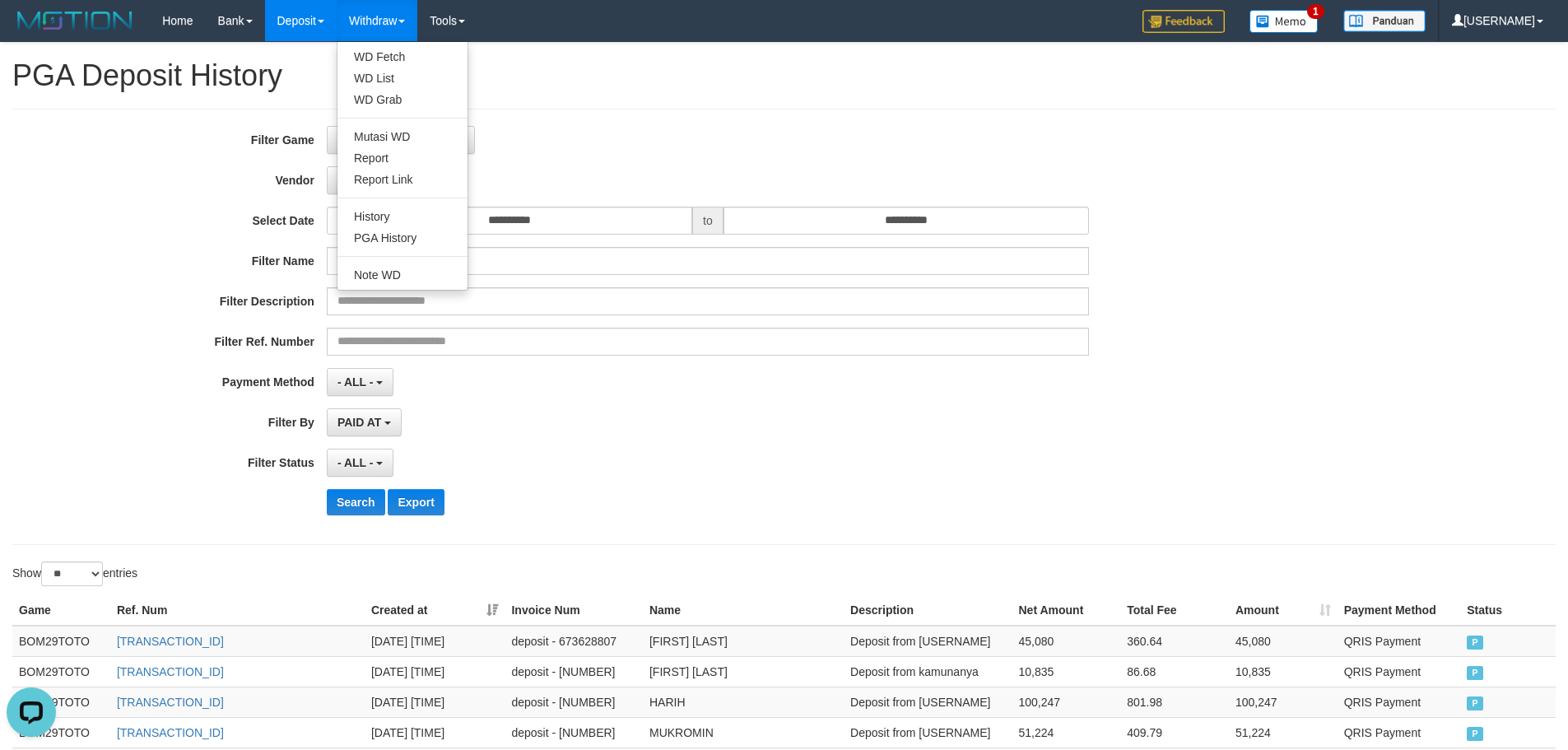 click on "Withdraw" at bounding box center (377, 21) 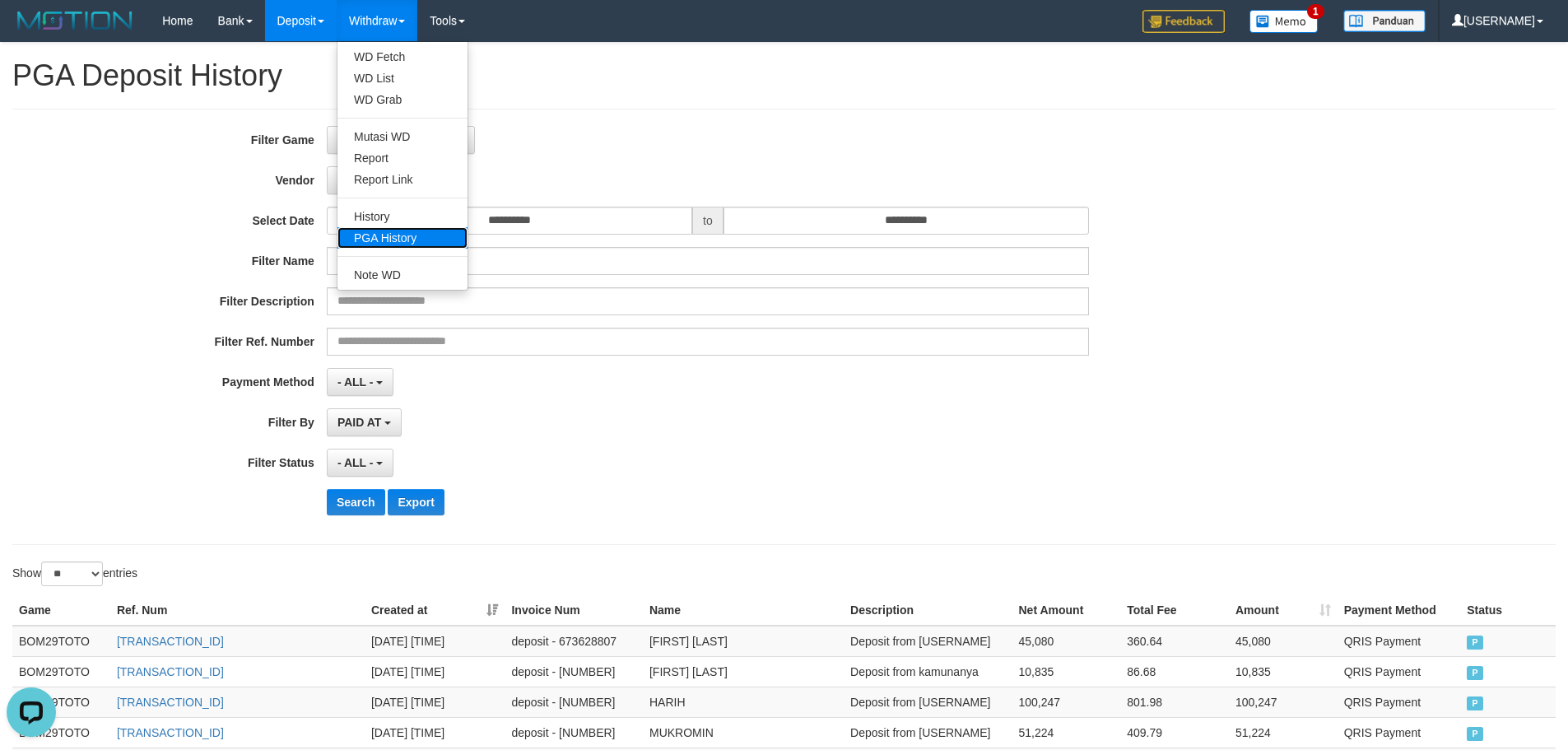 click on "PGA History" at bounding box center [402, 238] 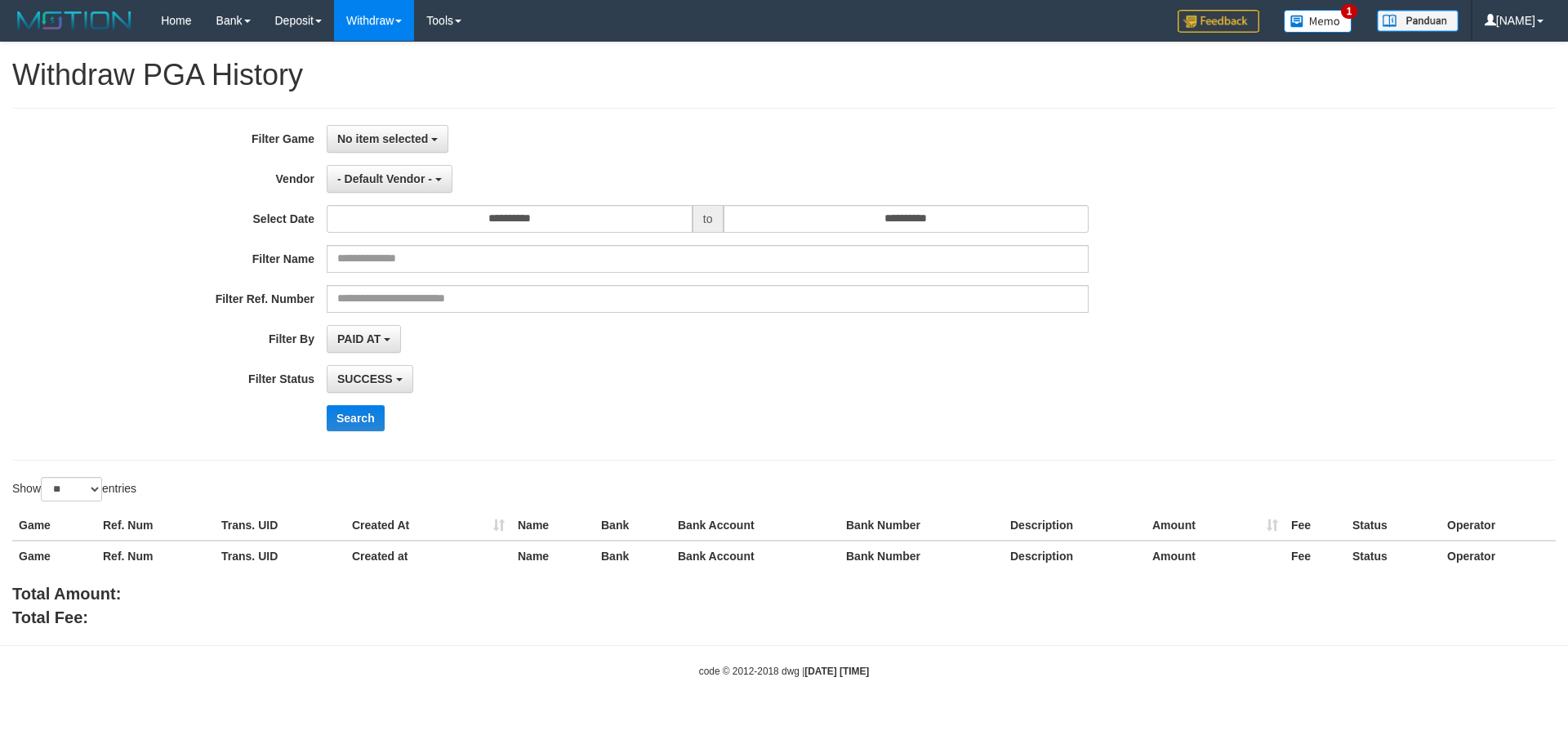 select 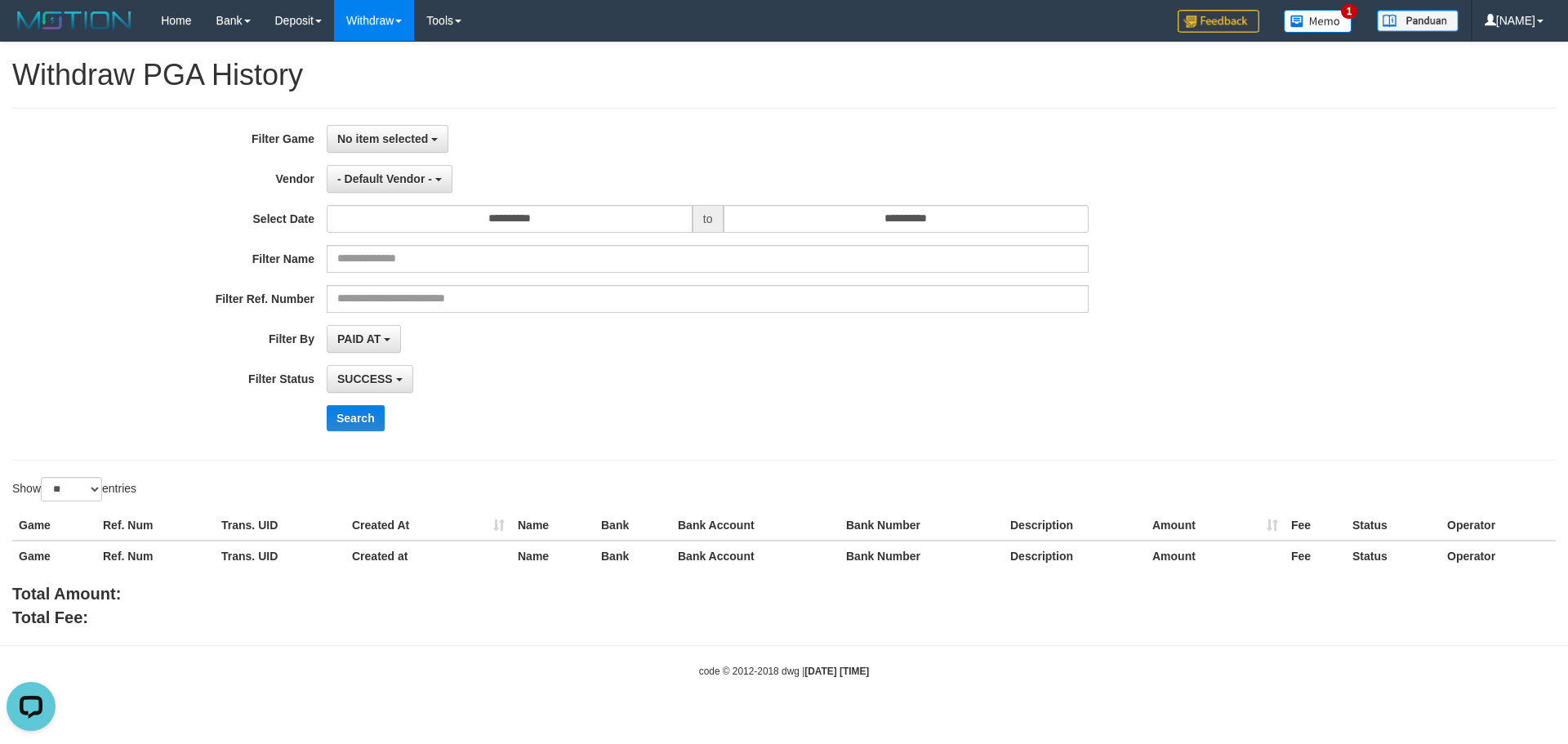 scroll, scrollTop: 0, scrollLeft: 0, axis: both 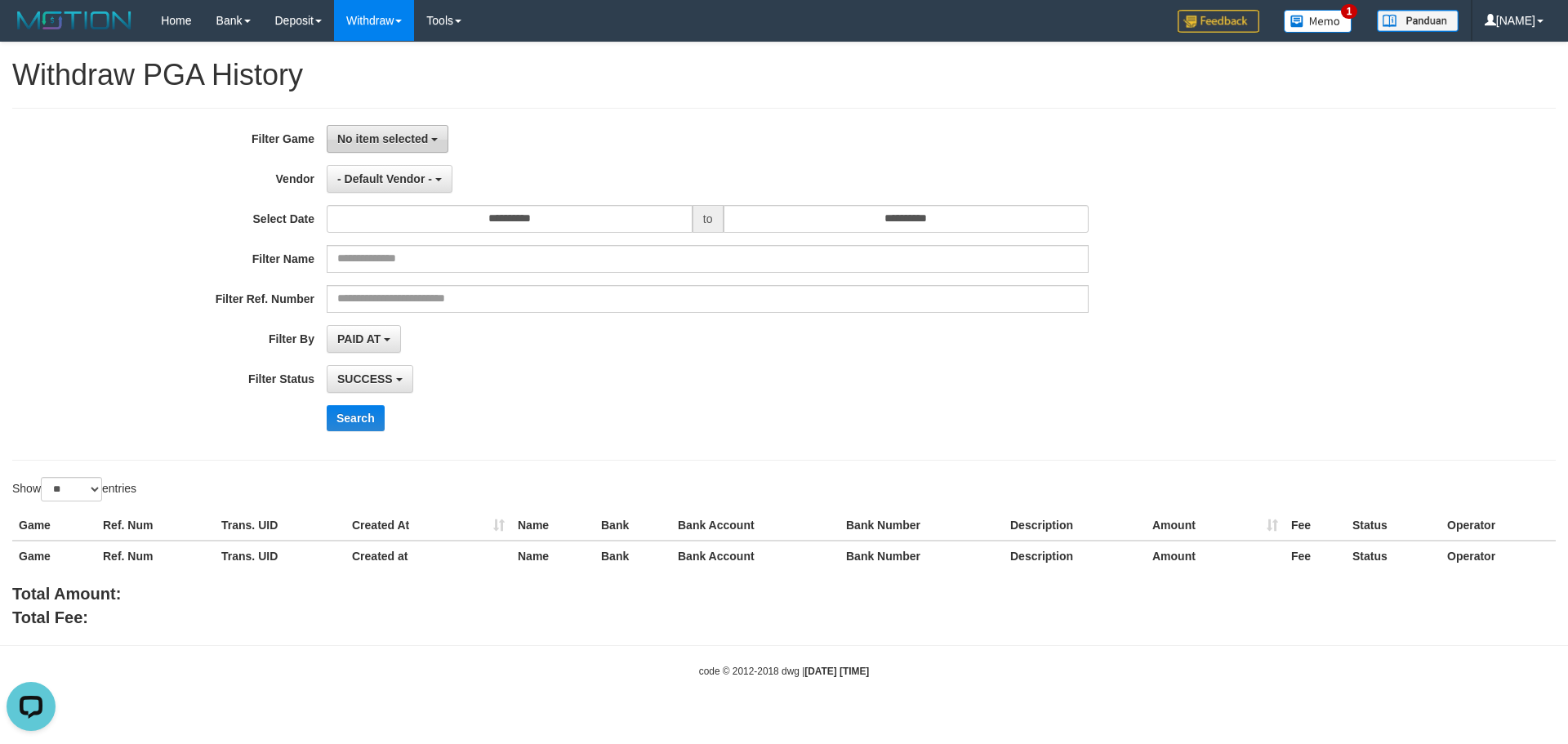 drag, startPoint x: 395, startPoint y: 139, endPoint x: 396, endPoint y: 185, distance: 46.01087 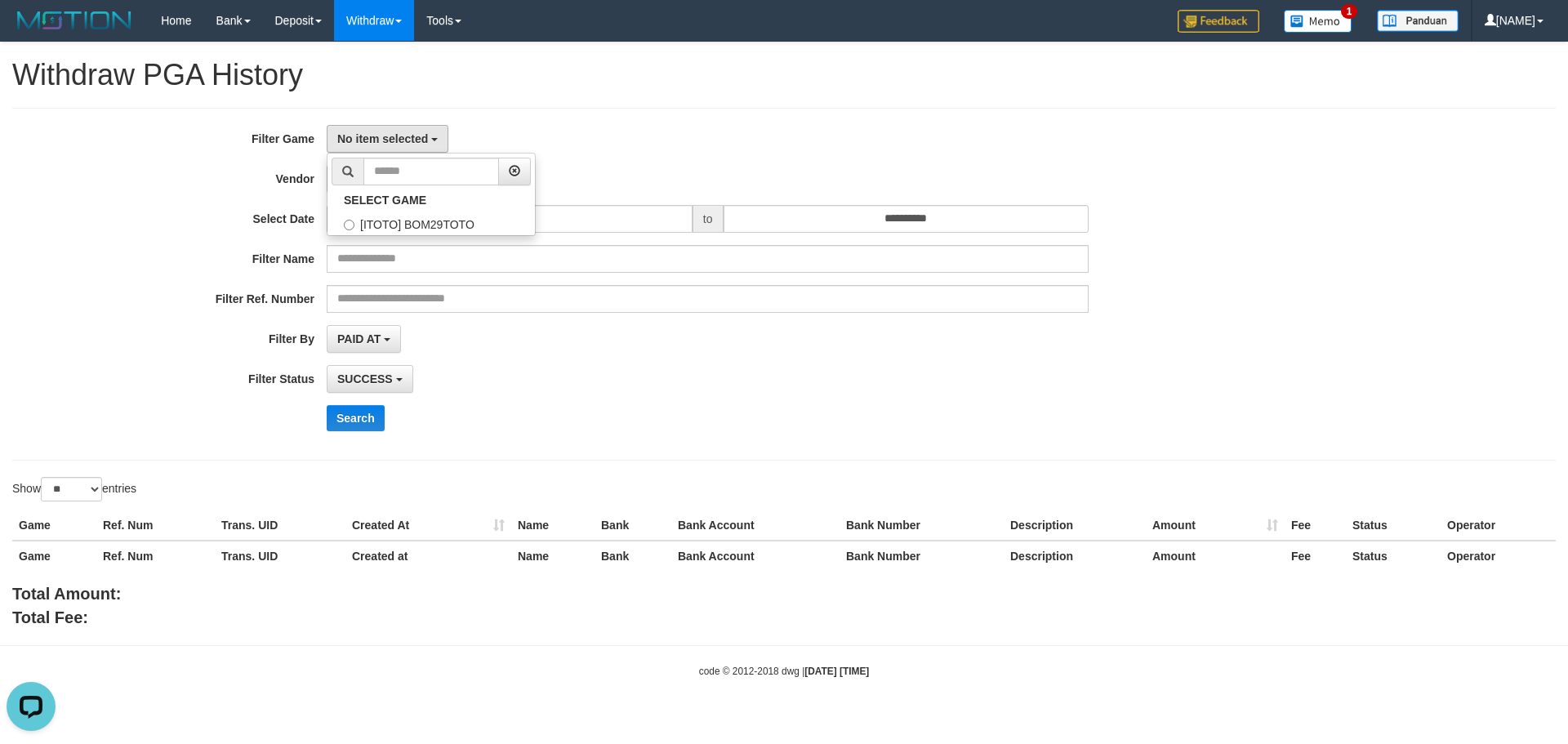 click on "SELECT GAME
[ITOTO] BOM29TOTO" at bounding box center (431, 194) 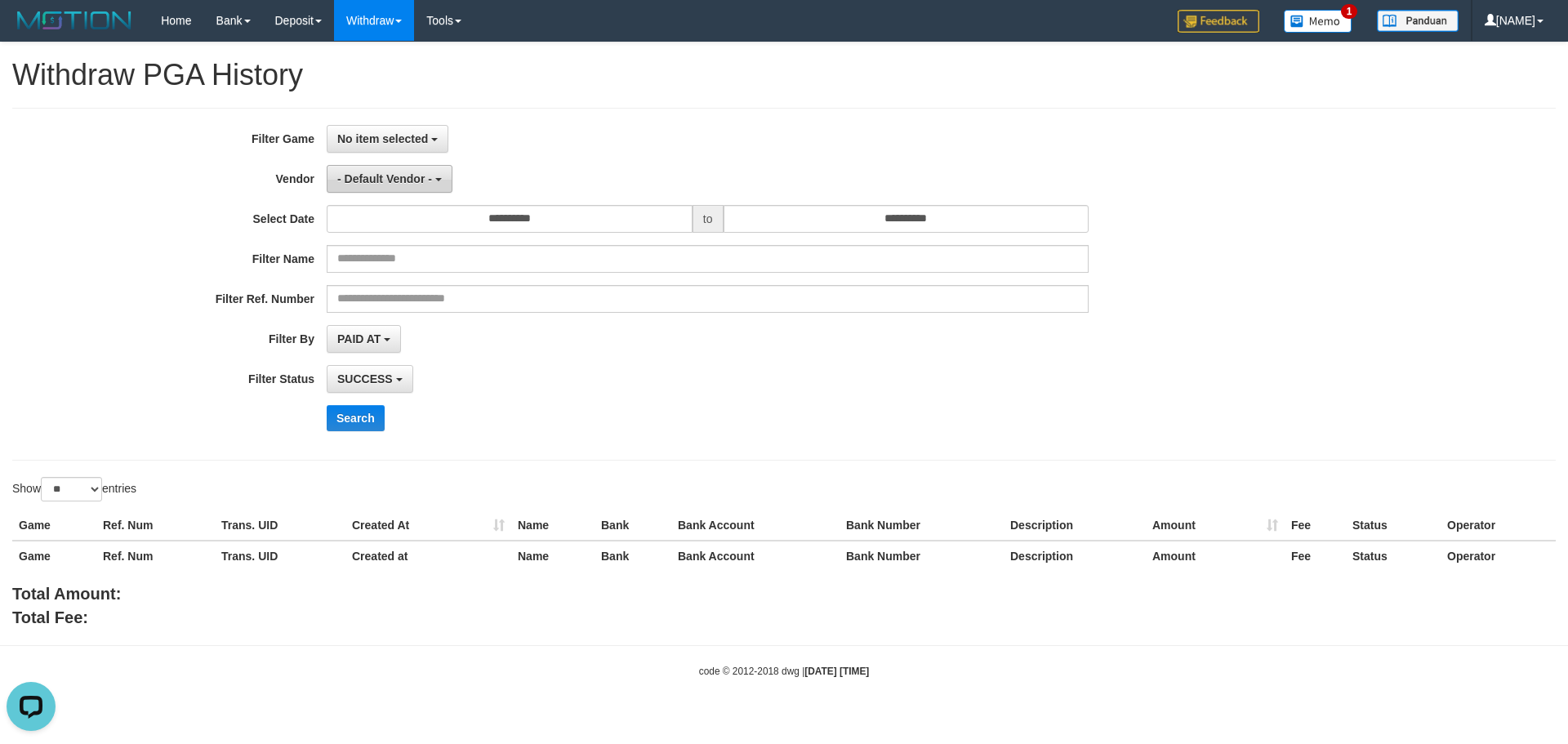 click on "- Default Vendor -" at bounding box center [390, 179] 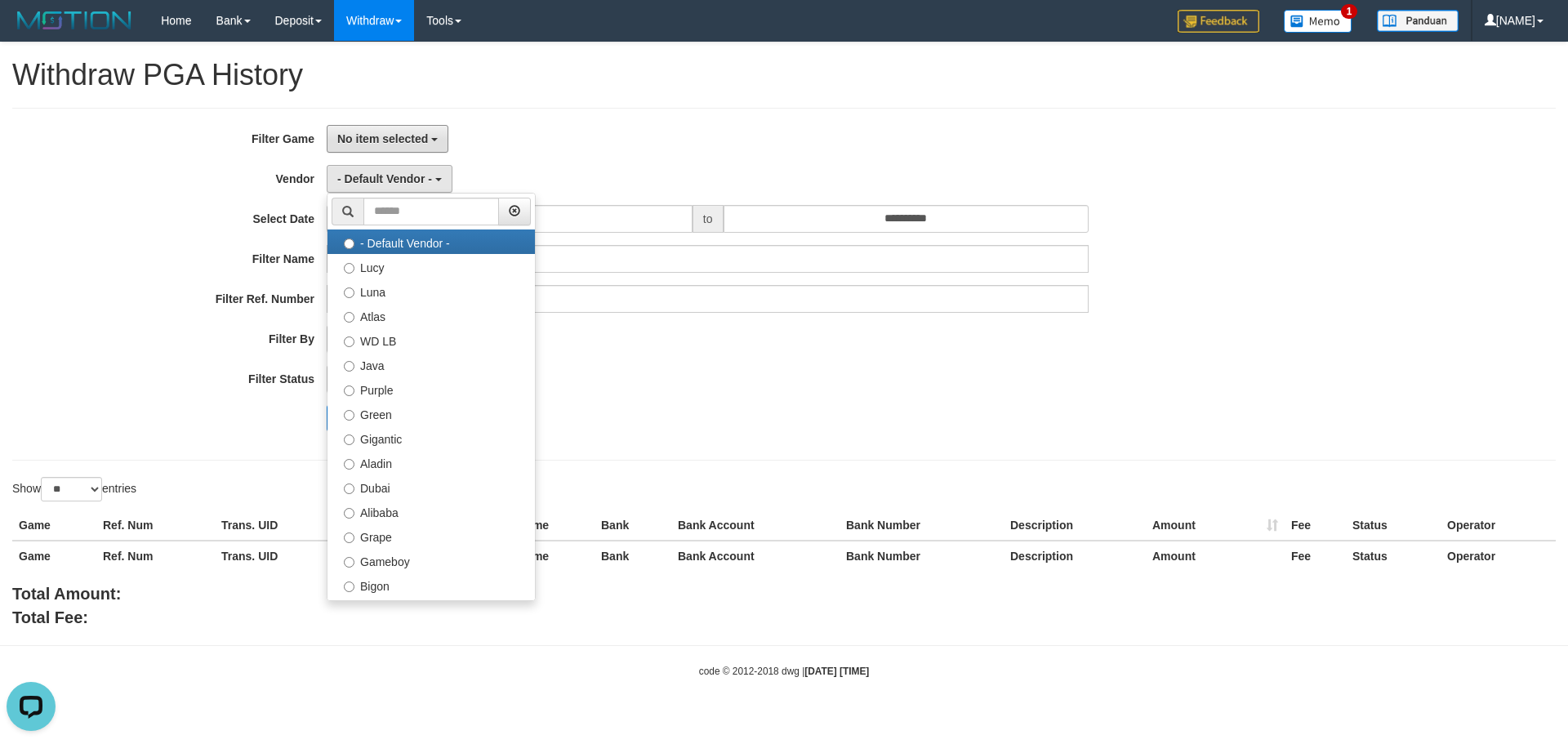 drag, startPoint x: 397, startPoint y: 132, endPoint x: 397, endPoint y: 187, distance: 55 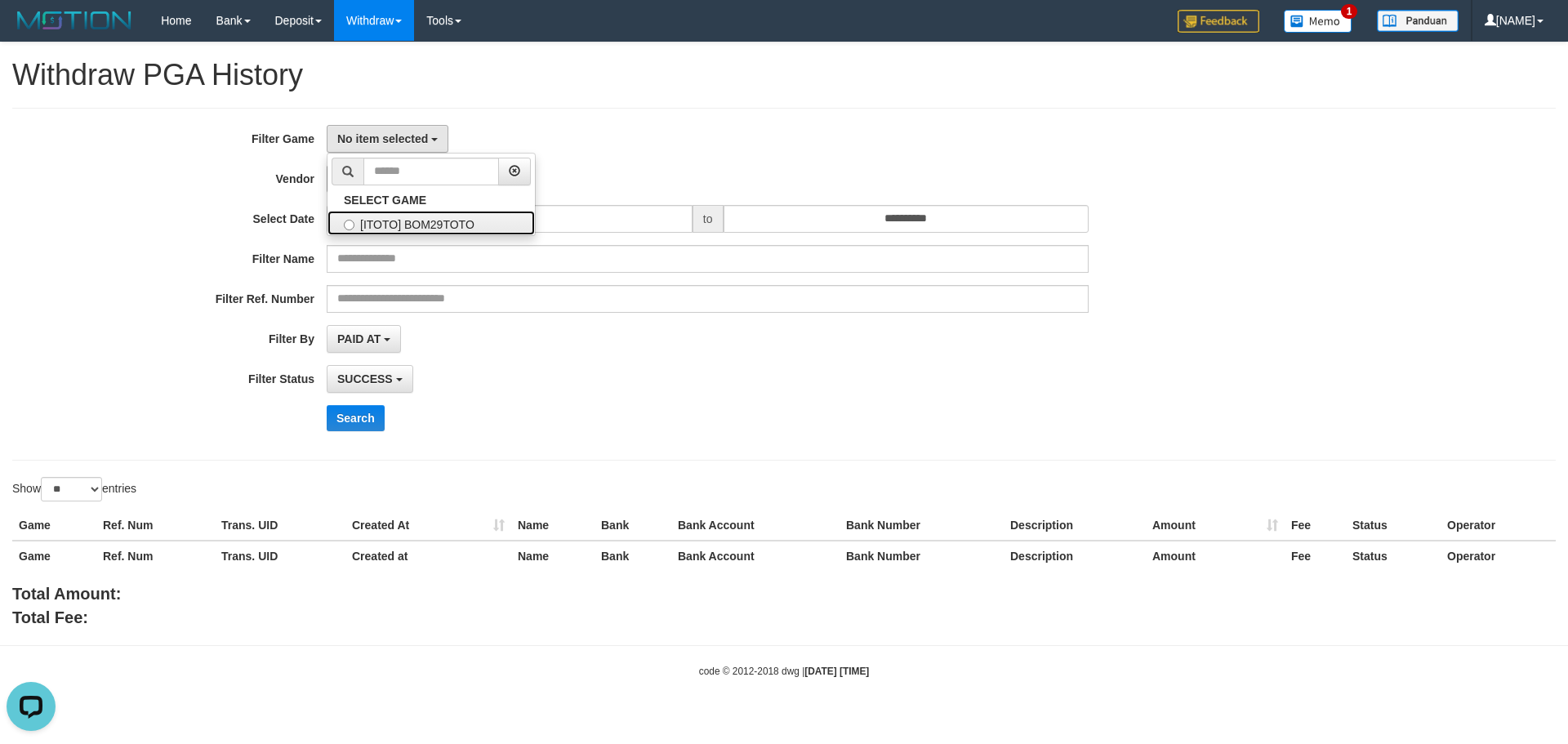 drag, startPoint x: 394, startPoint y: 217, endPoint x: 407, endPoint y: 179, distance: 40.162171 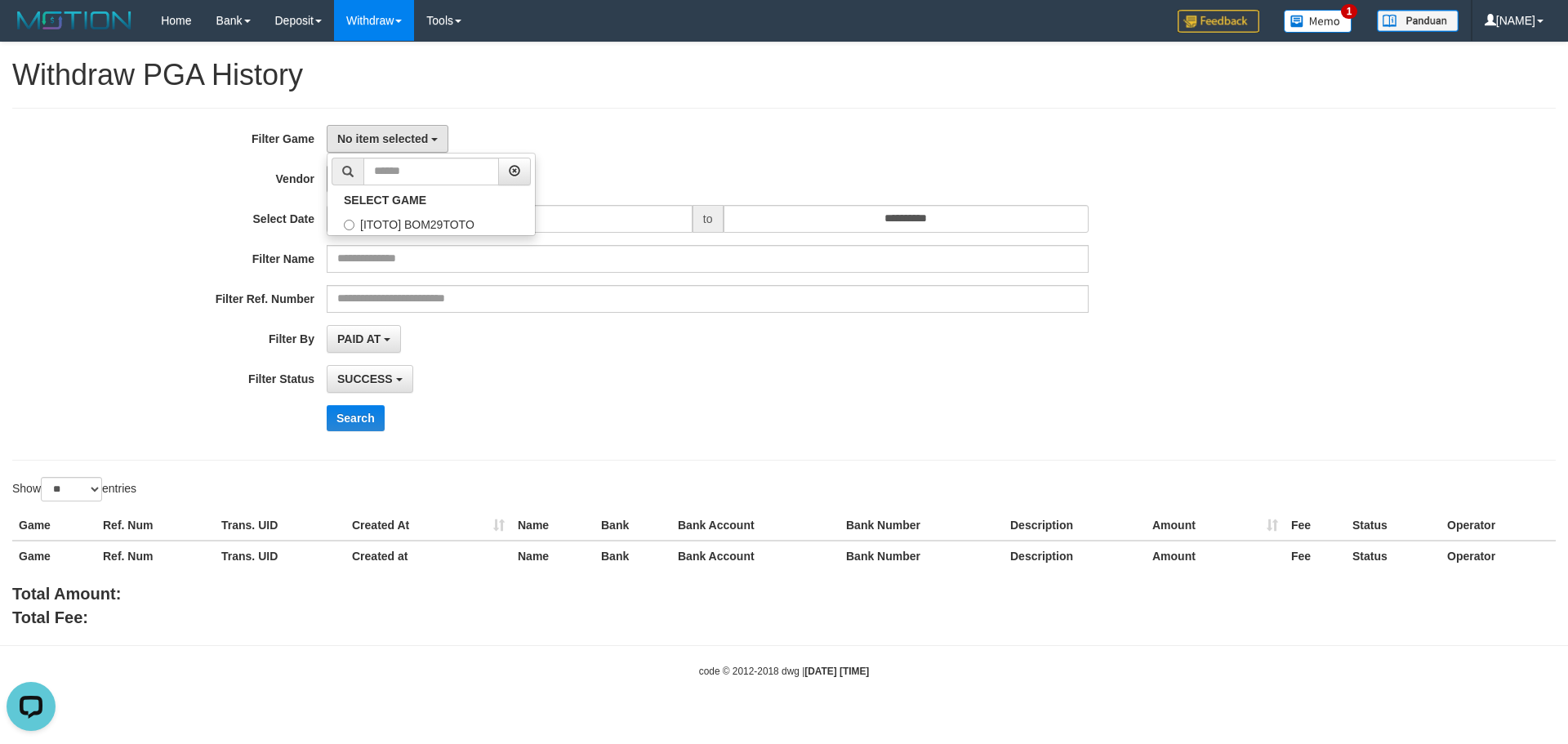 select on "****" 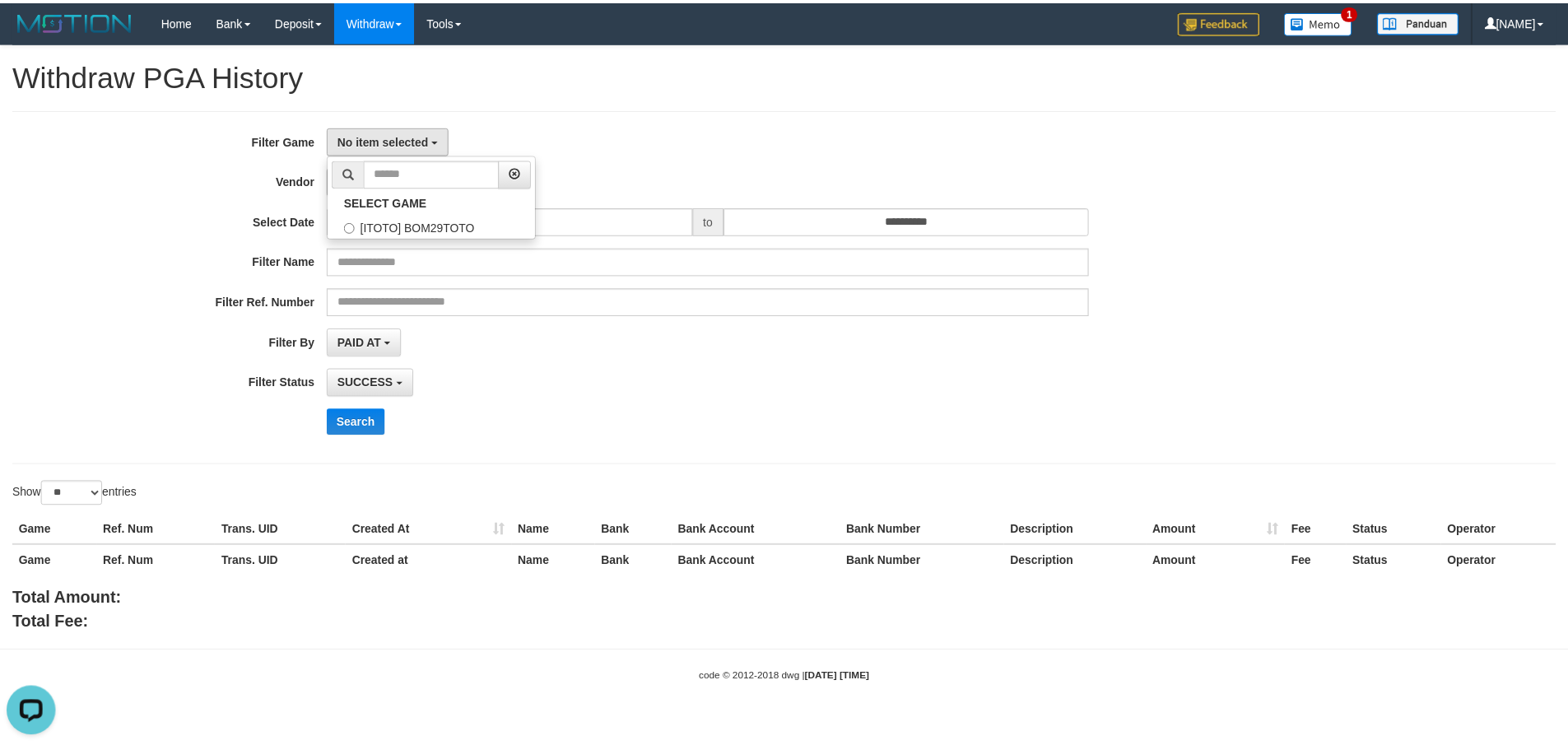 scroll, scrollTop: 15, scrollLeft: 0, axis: vertical 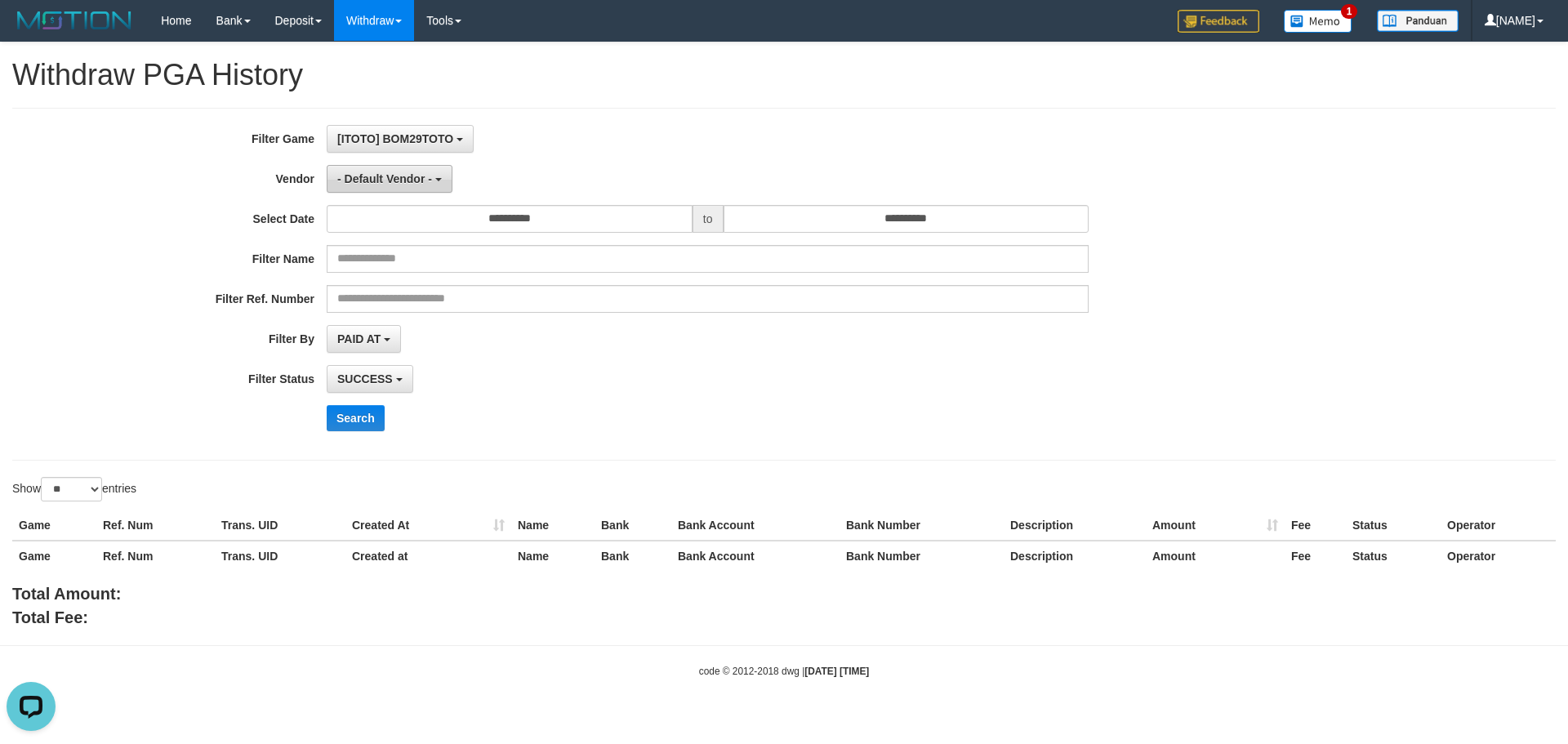 drag, startPoint x: 408, startPoint y: 174, endPoint x: 411, endPoint y: 190, distance: 16.27882 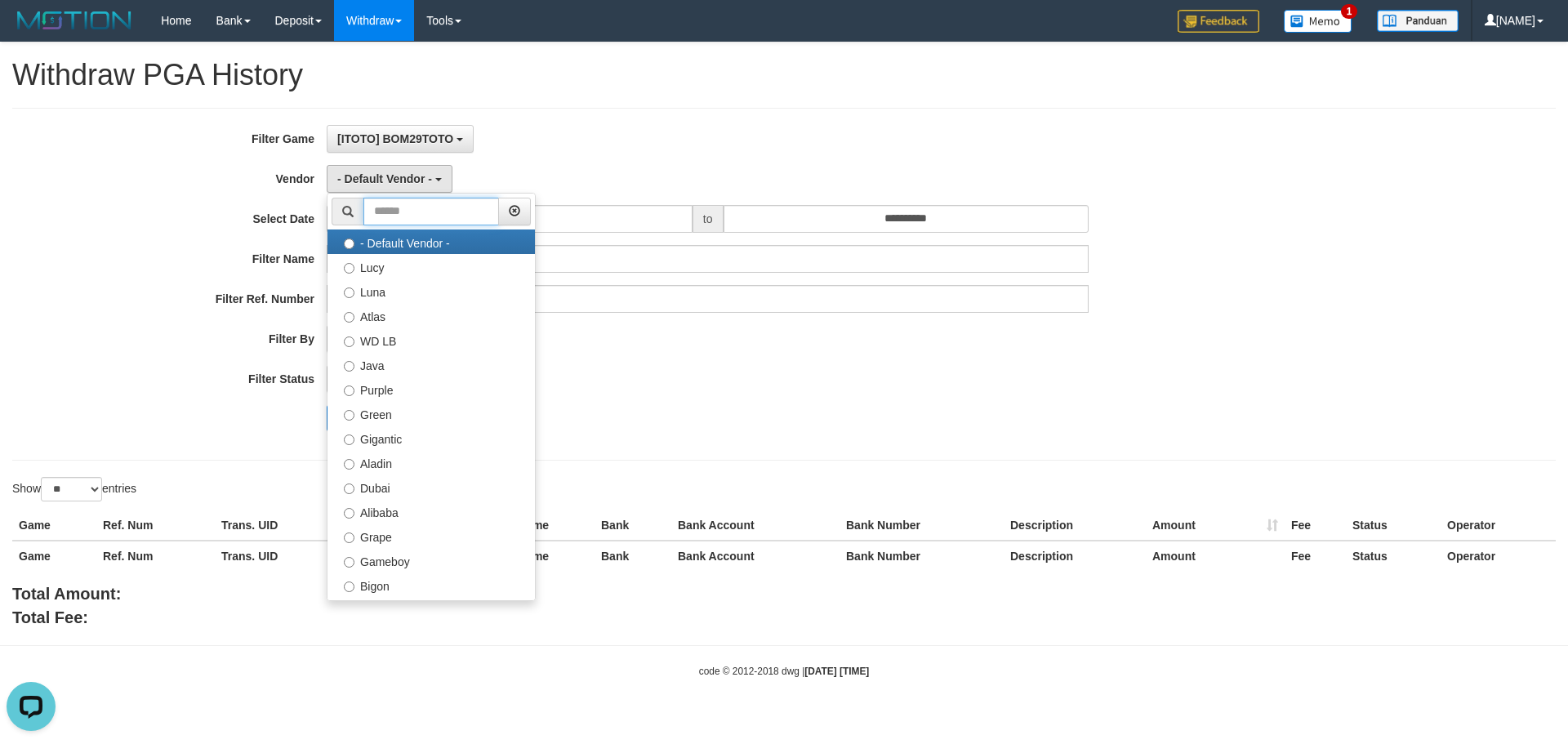 click at bounding box center [431, 212] 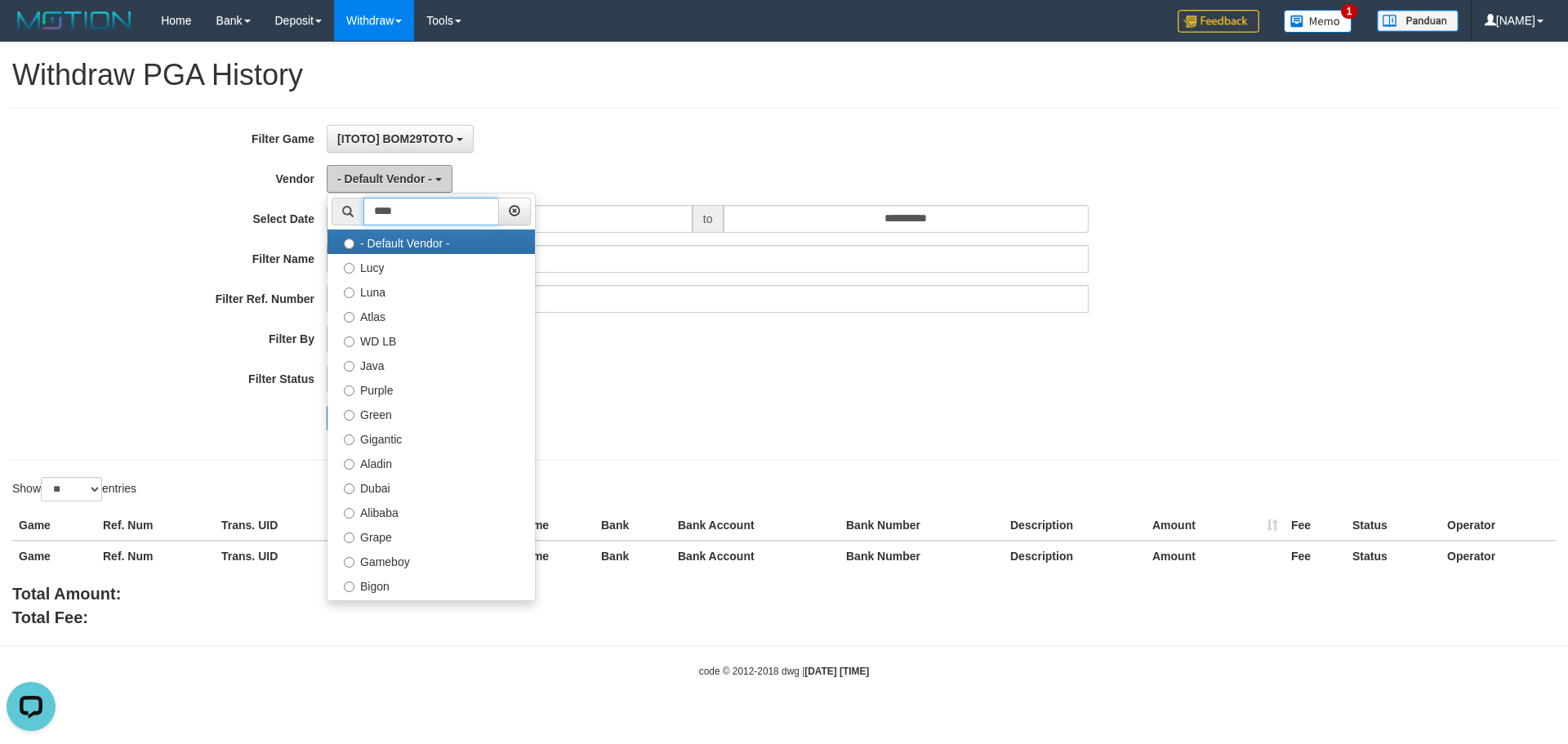 type on "*****" 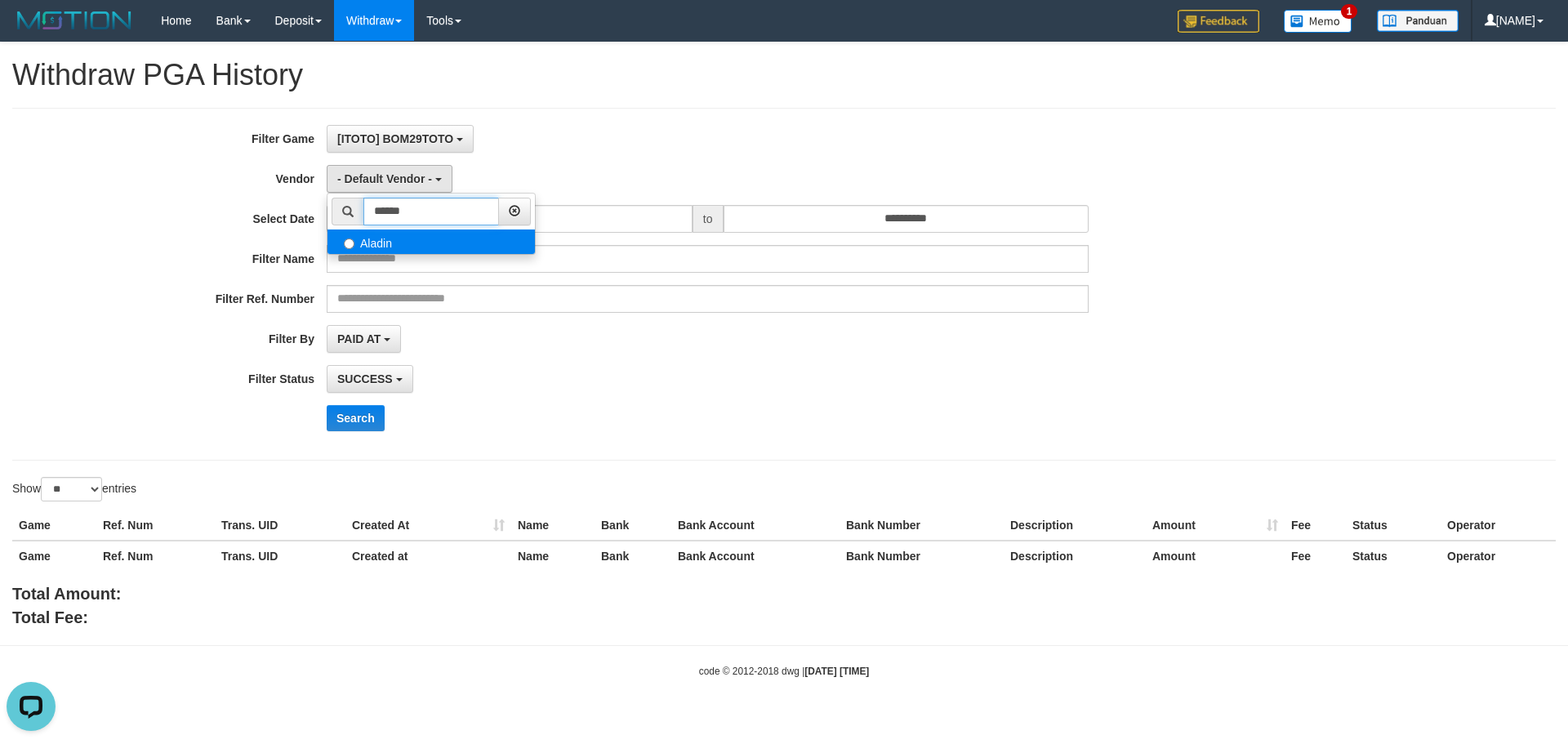 type on "******" 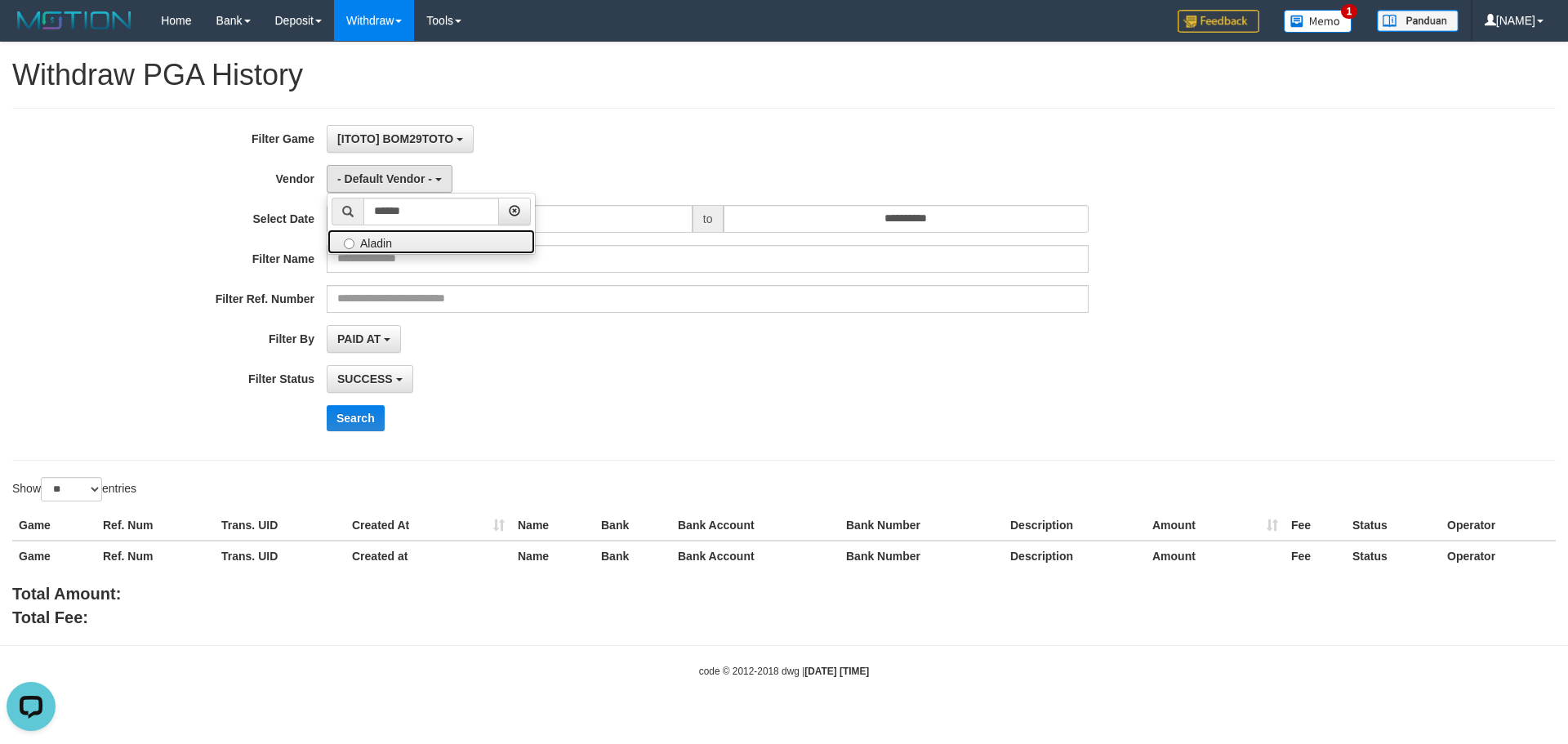drag, startPoint x: 466, startPoint y: 251, endPoint x: 474, endPoint y: 247, distance: 8.94427 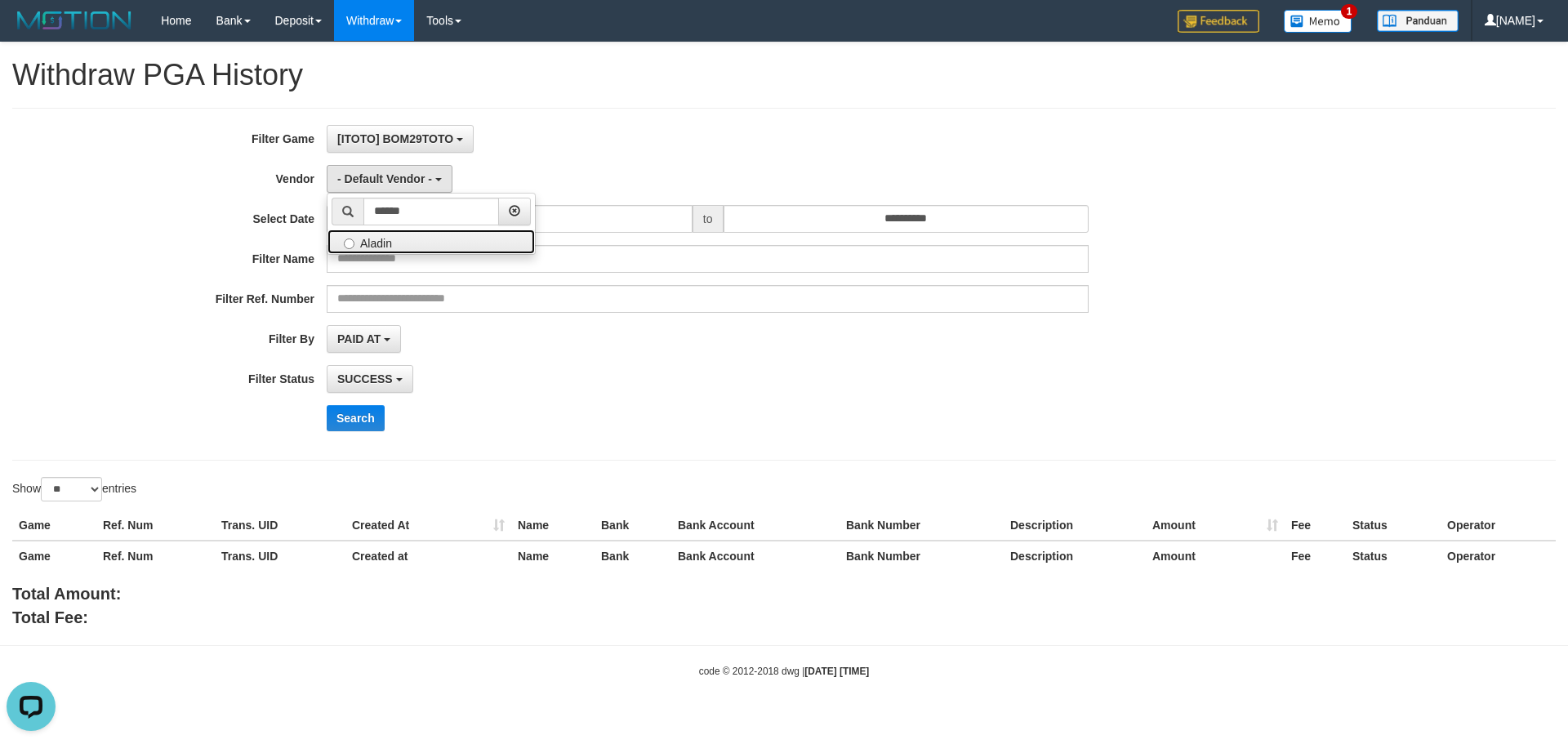 click on "Aladin" at bounding box center [431, 242] 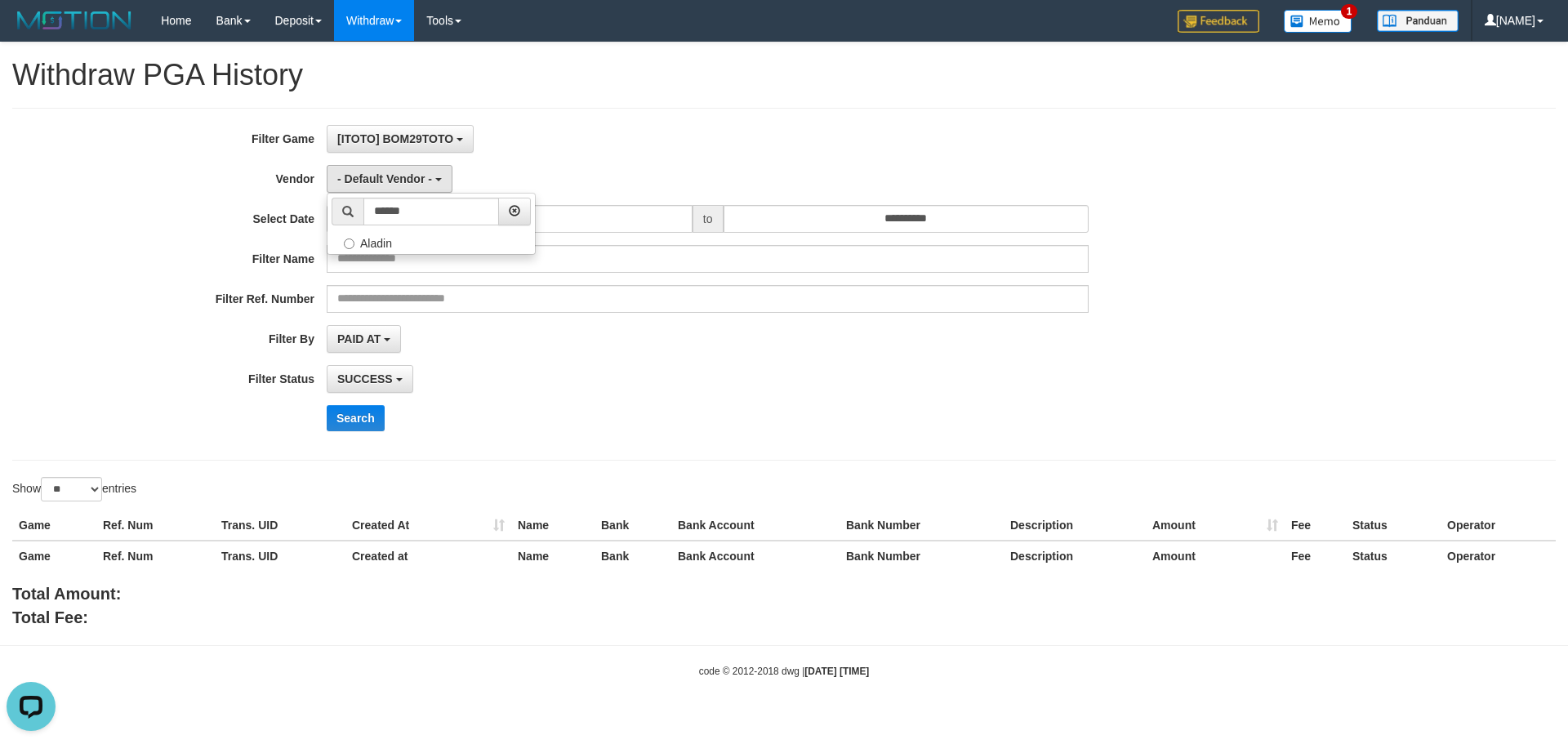 select on "**********" 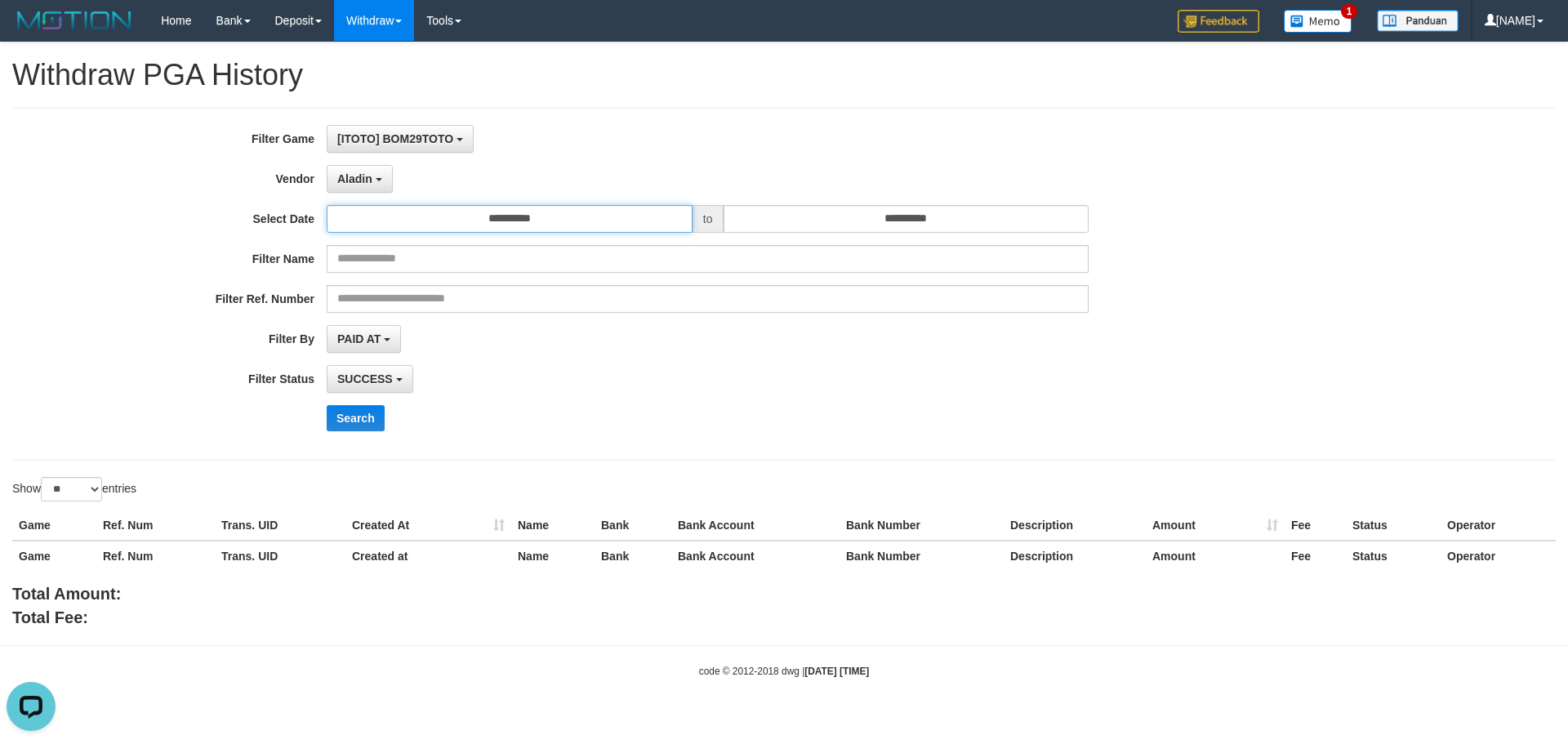click on "**********" at bounding box center (510, 219) 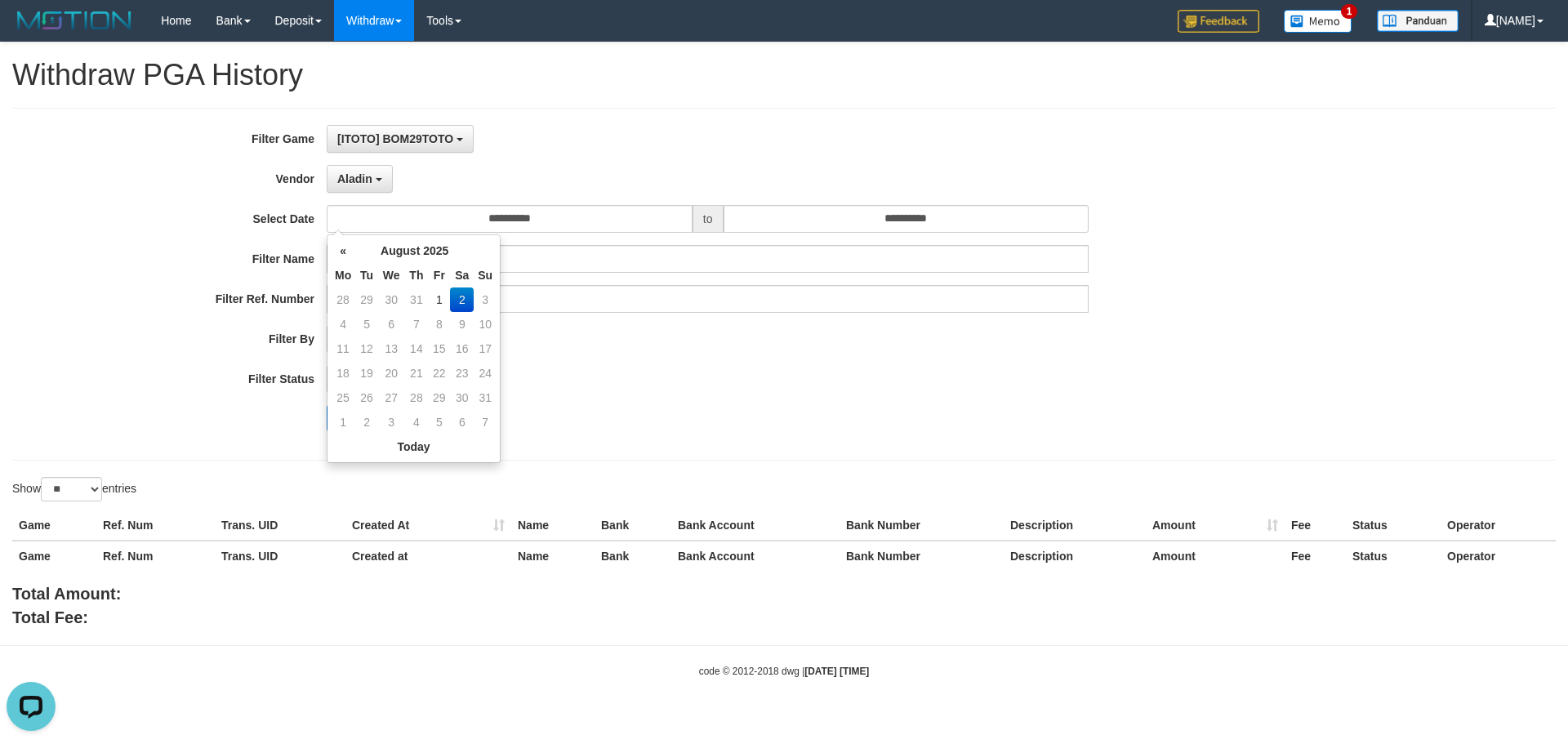 drag, startPoint x: 439, startPoint y: 293, endPoint x: 487, endPoint y: 284, distance: 48.83646 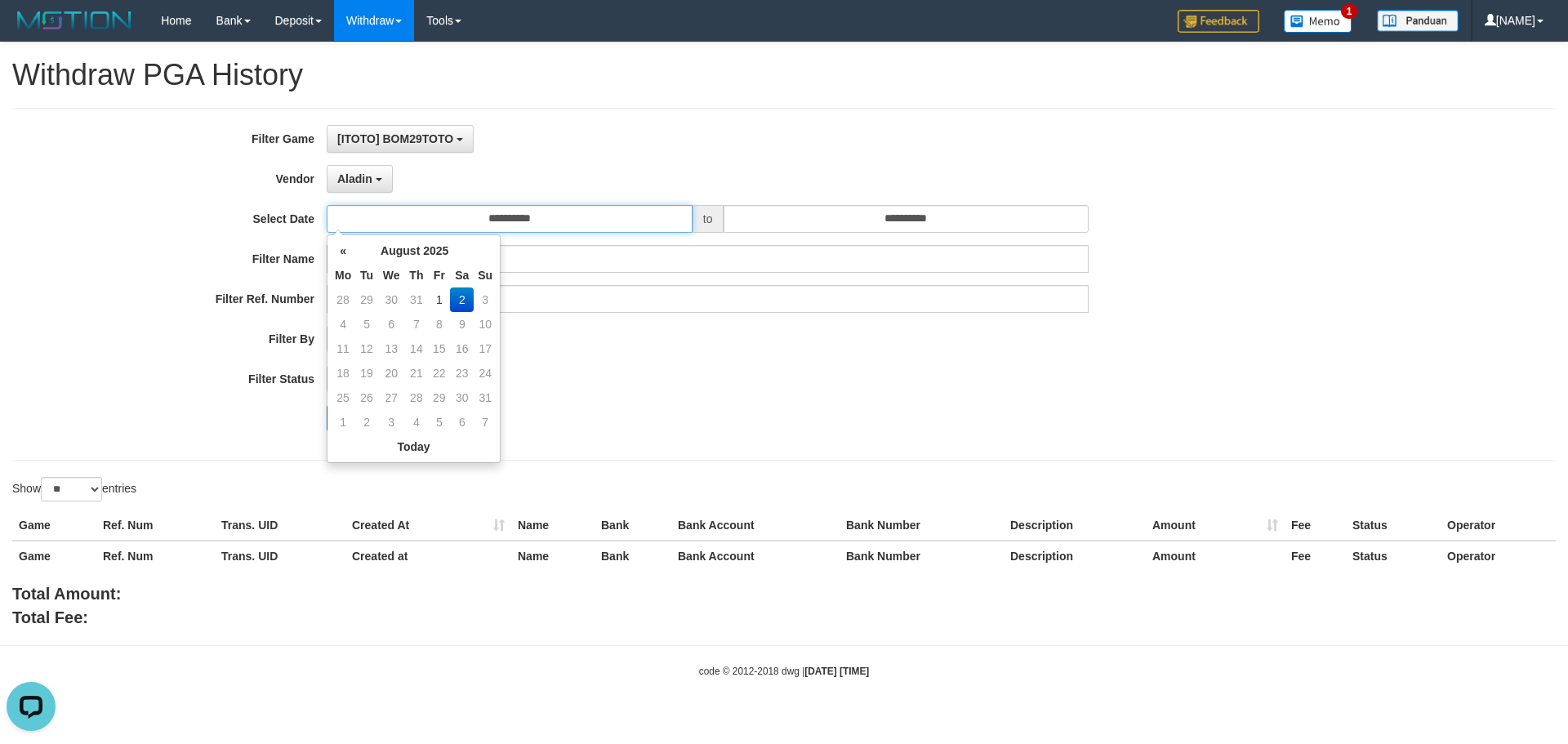 type on "**********" 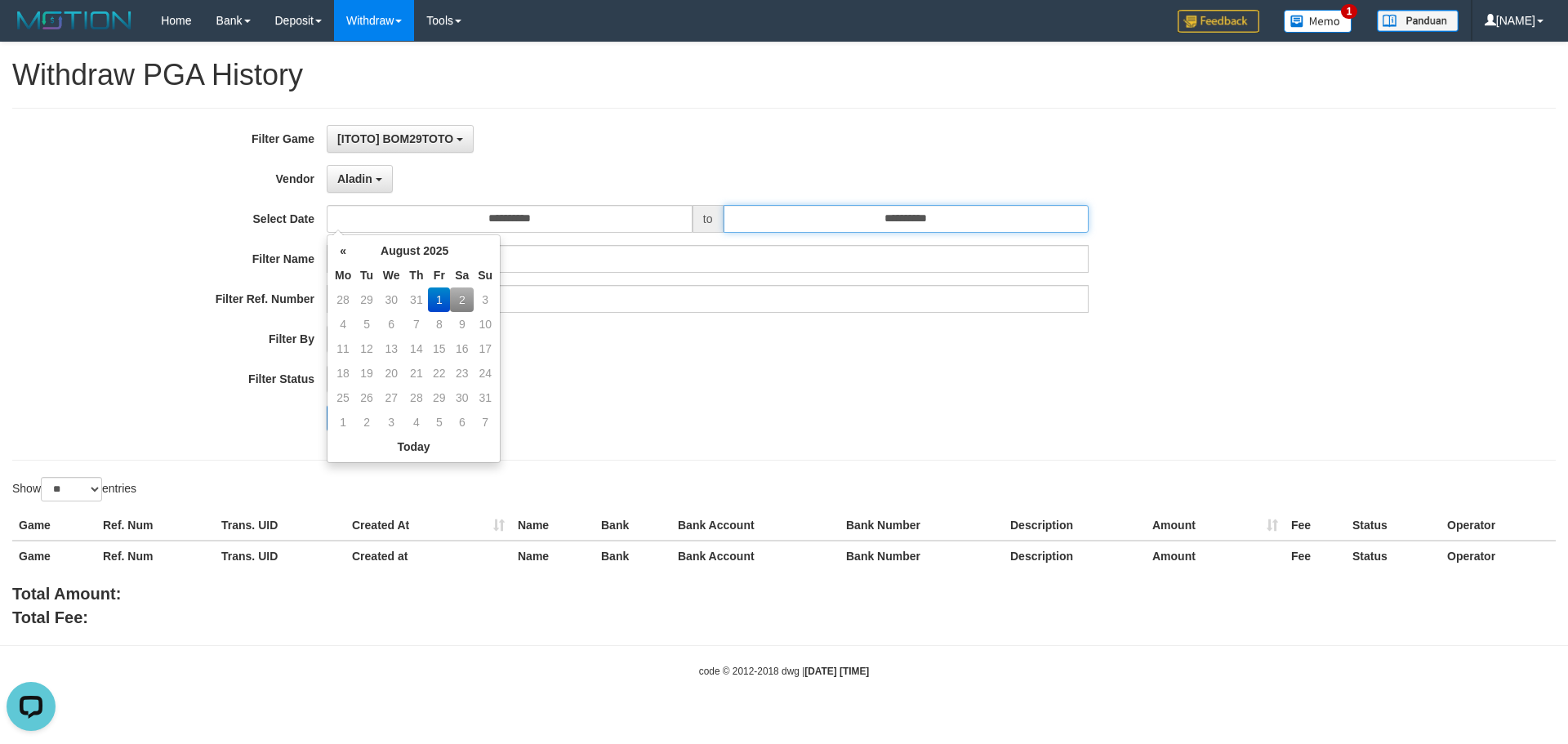 click on "**********" at bounding box center (906, 219) 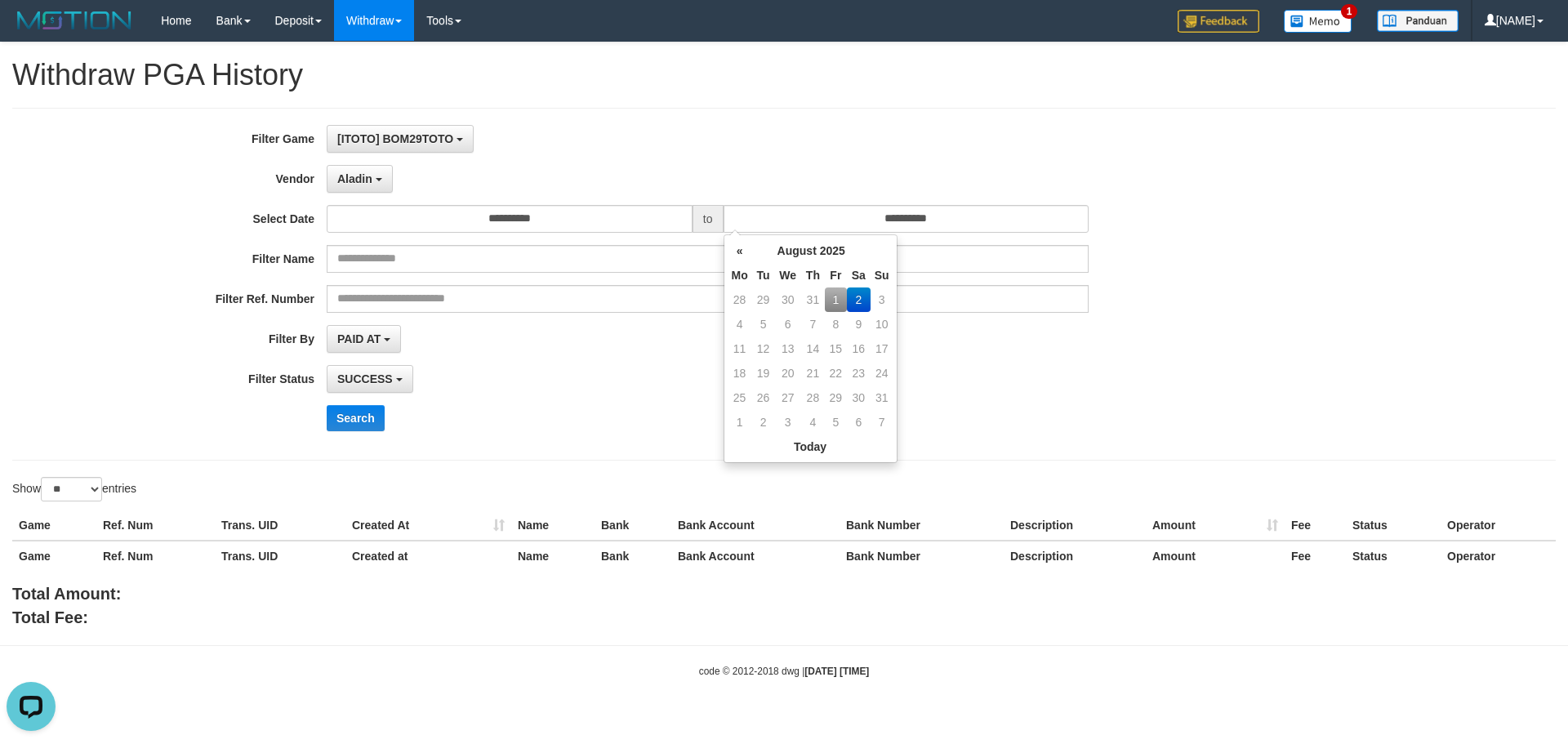 click on "1" at bounding box center [835, 300] 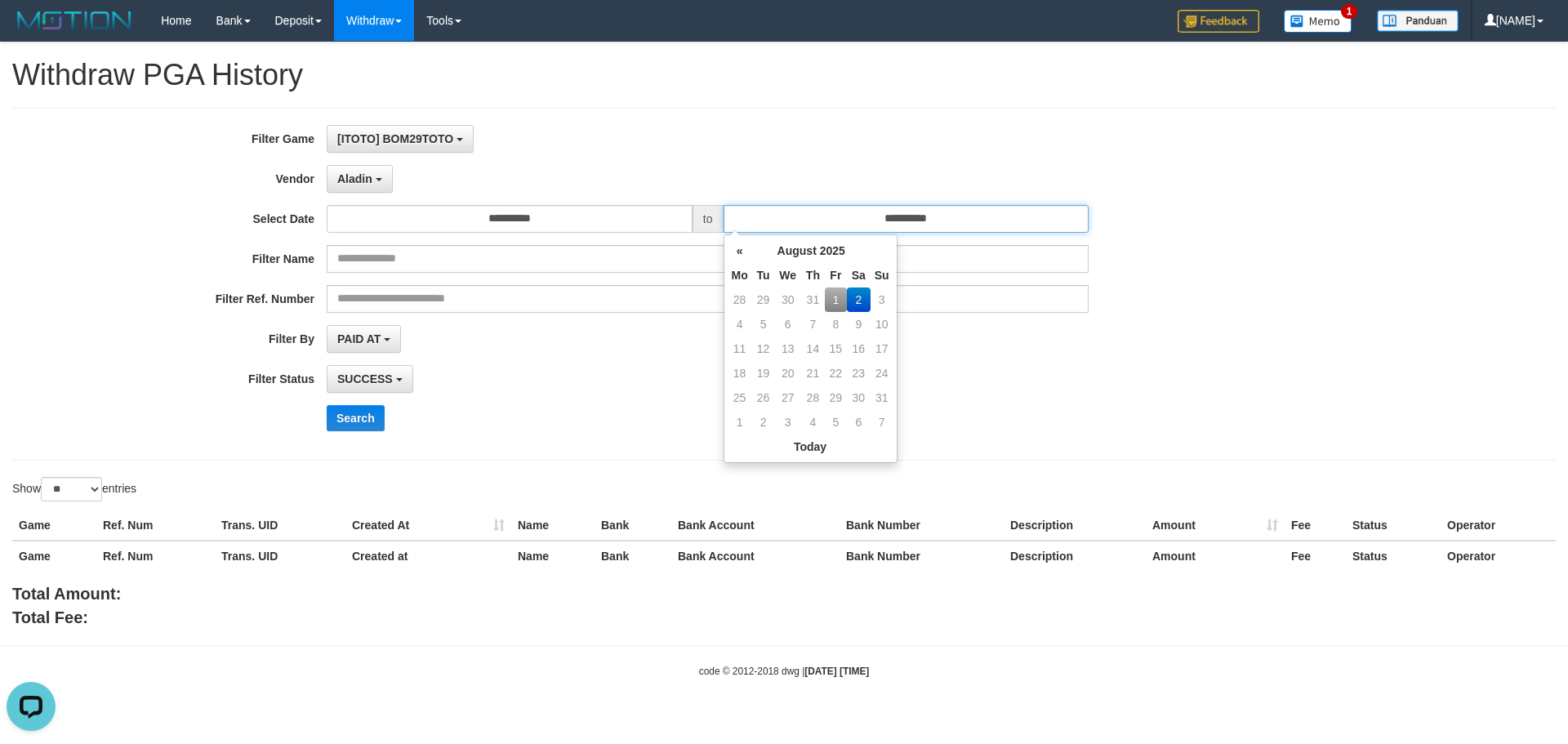 type on "**********" 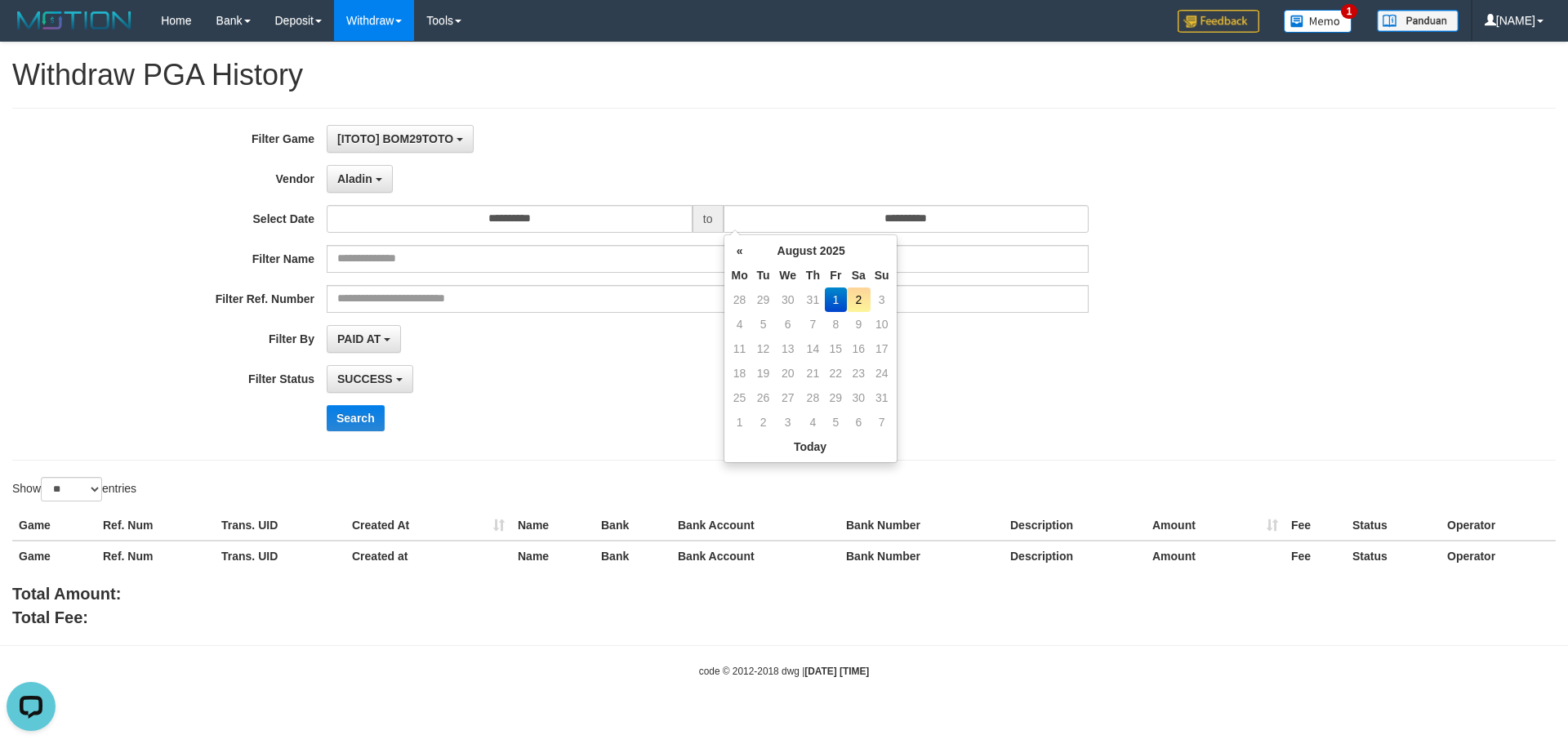 click on "Search" at bounding box center (817, 418) 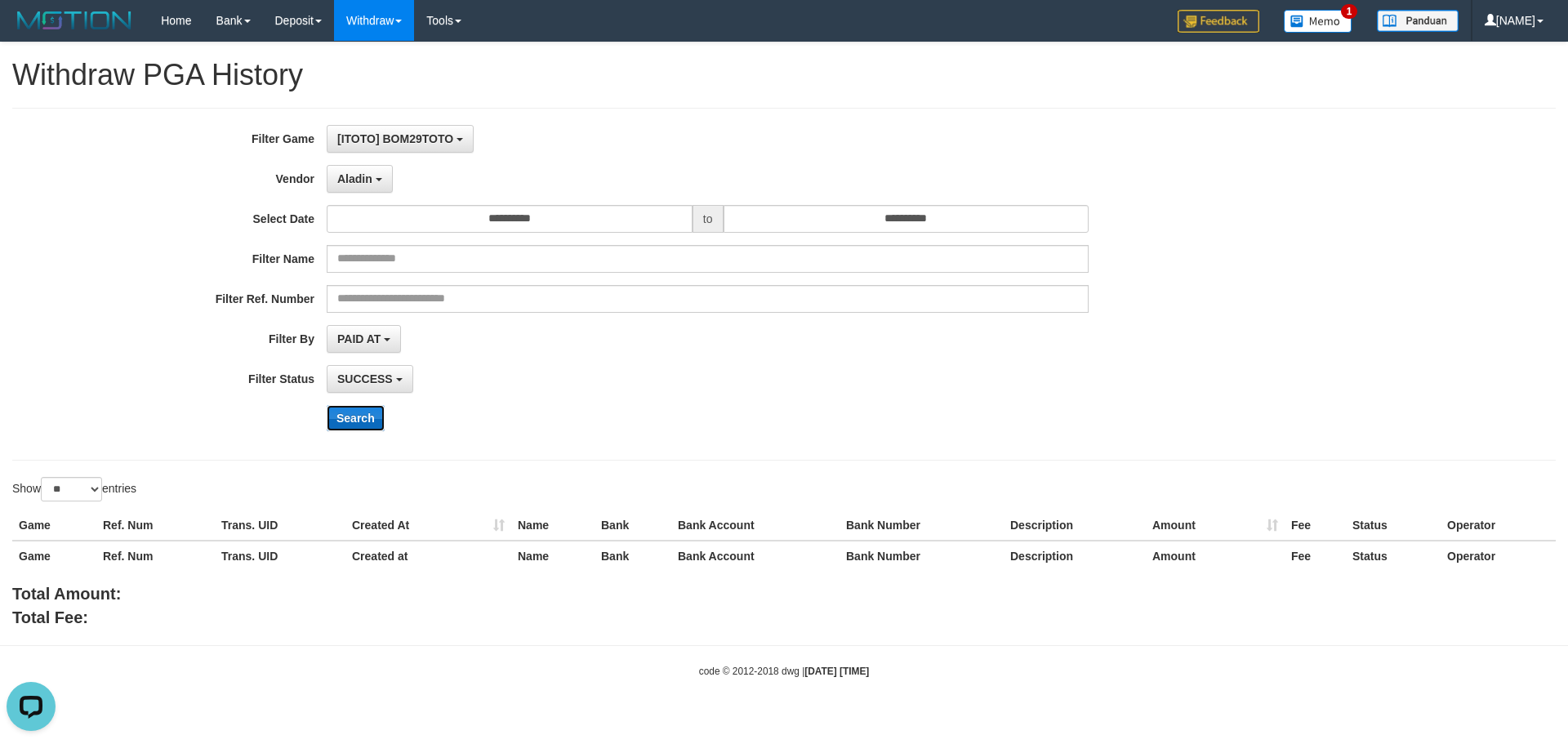 click on "Search" at bounding box center (355, 418) 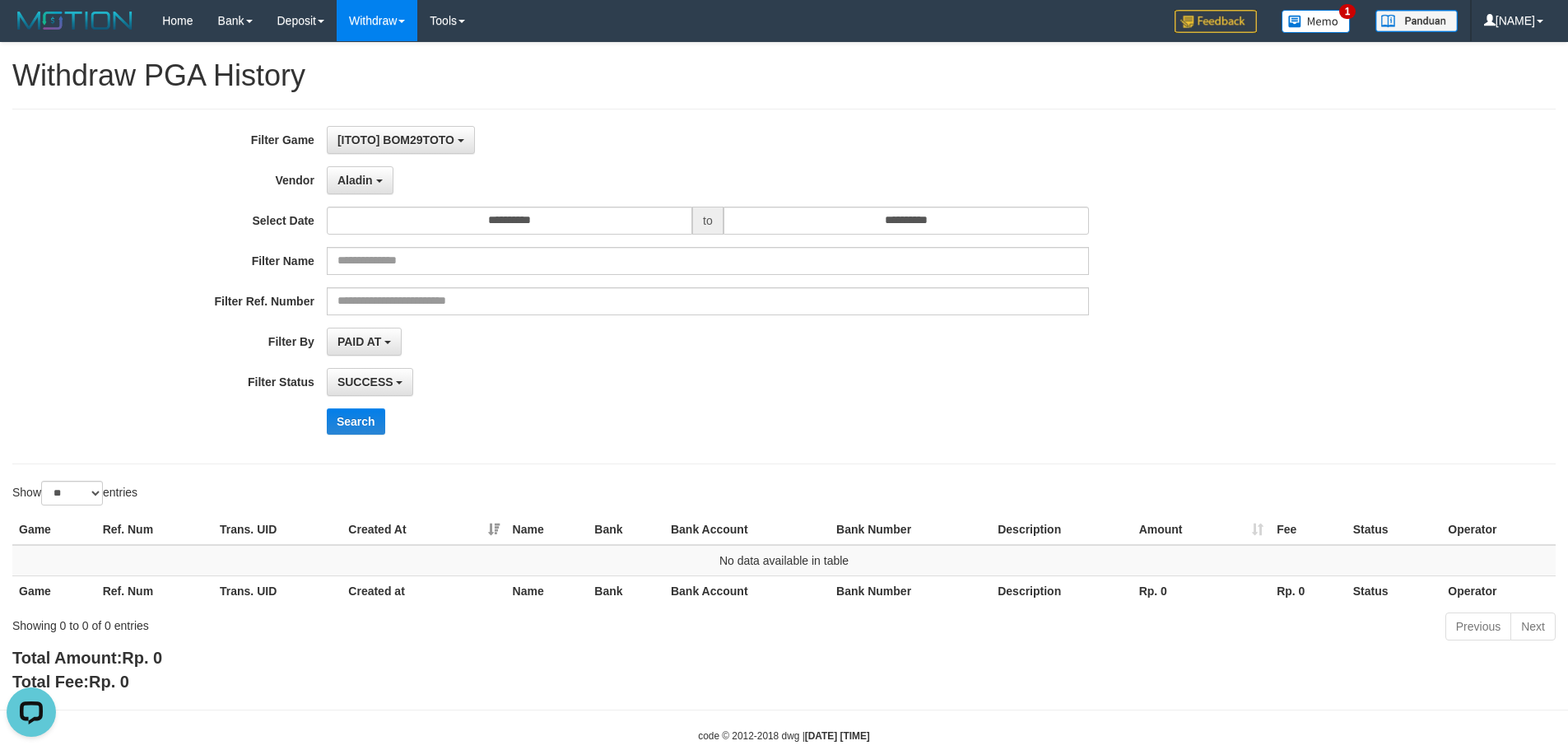 click on "**********" at bounding box center [654, 286] 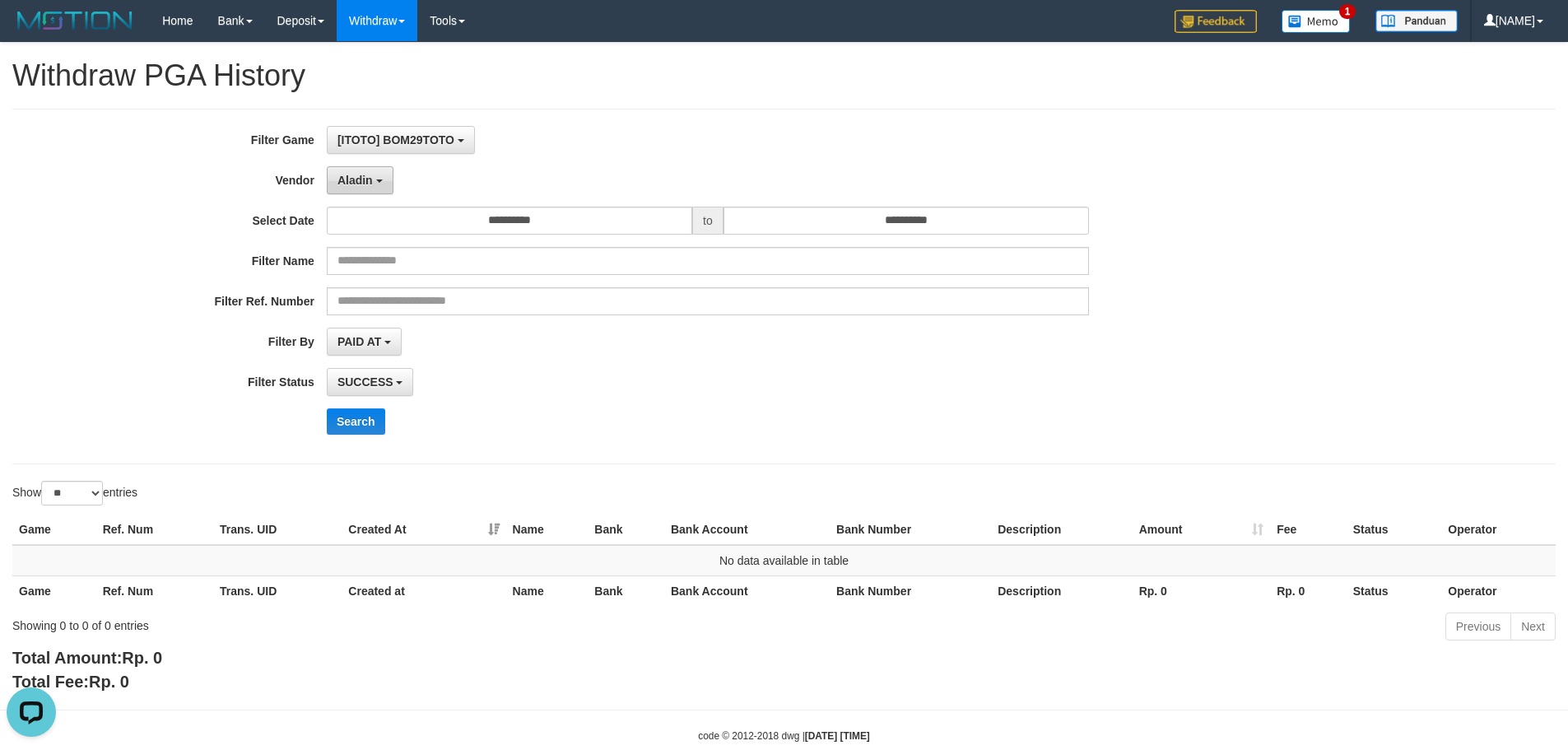 click on "Aladin" at bounding box center (360, 180) 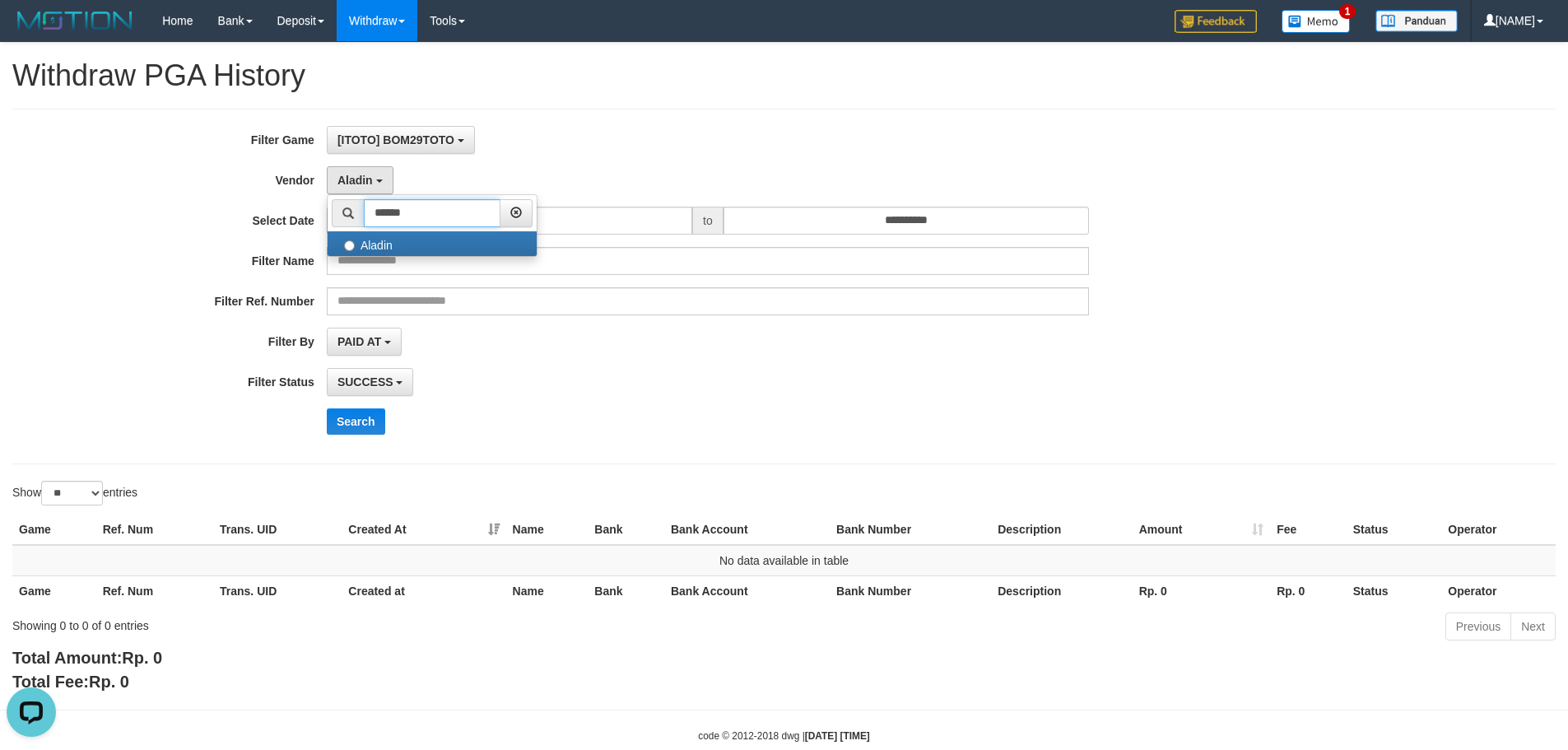 click on "******" at bounding box center [432, 213] 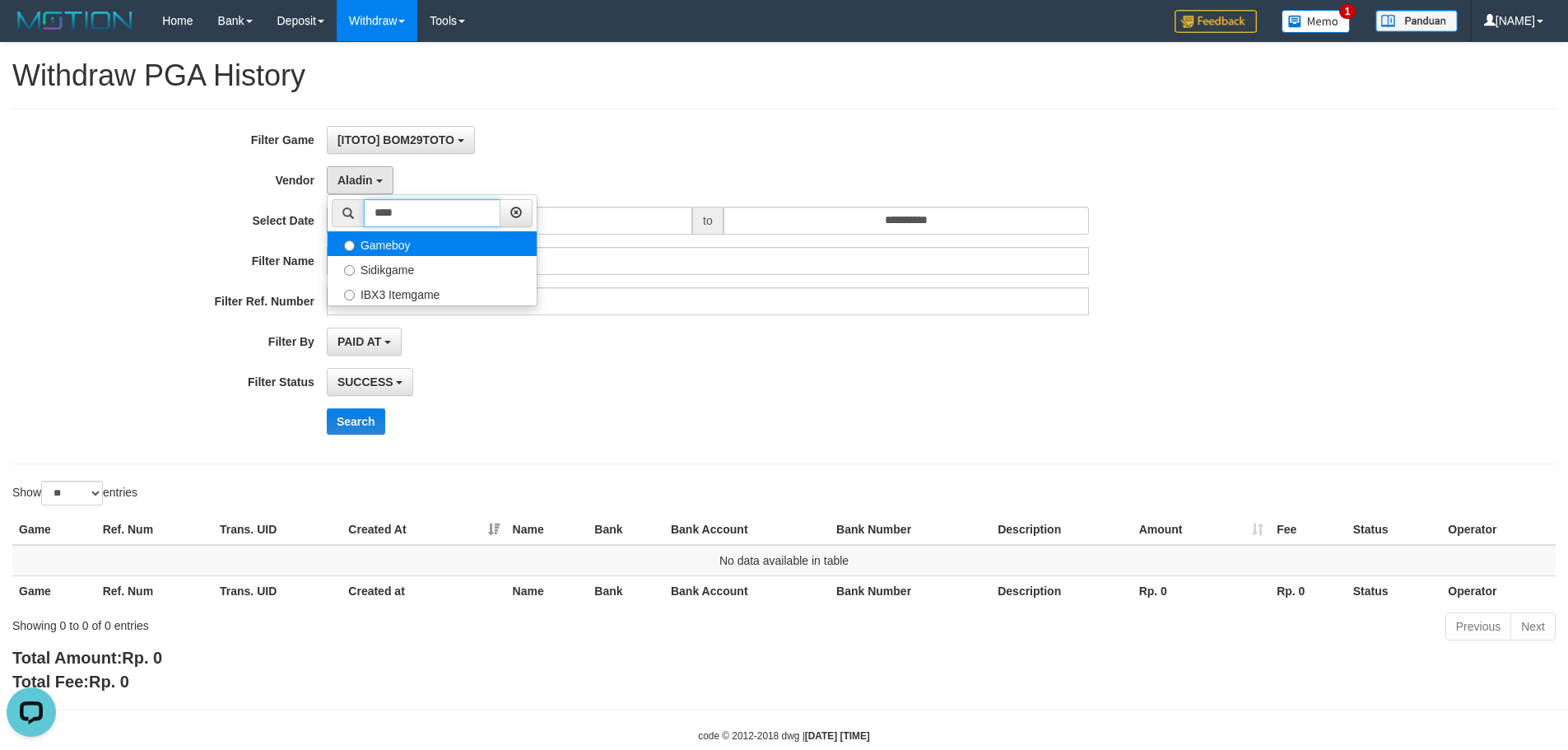 type on "****" 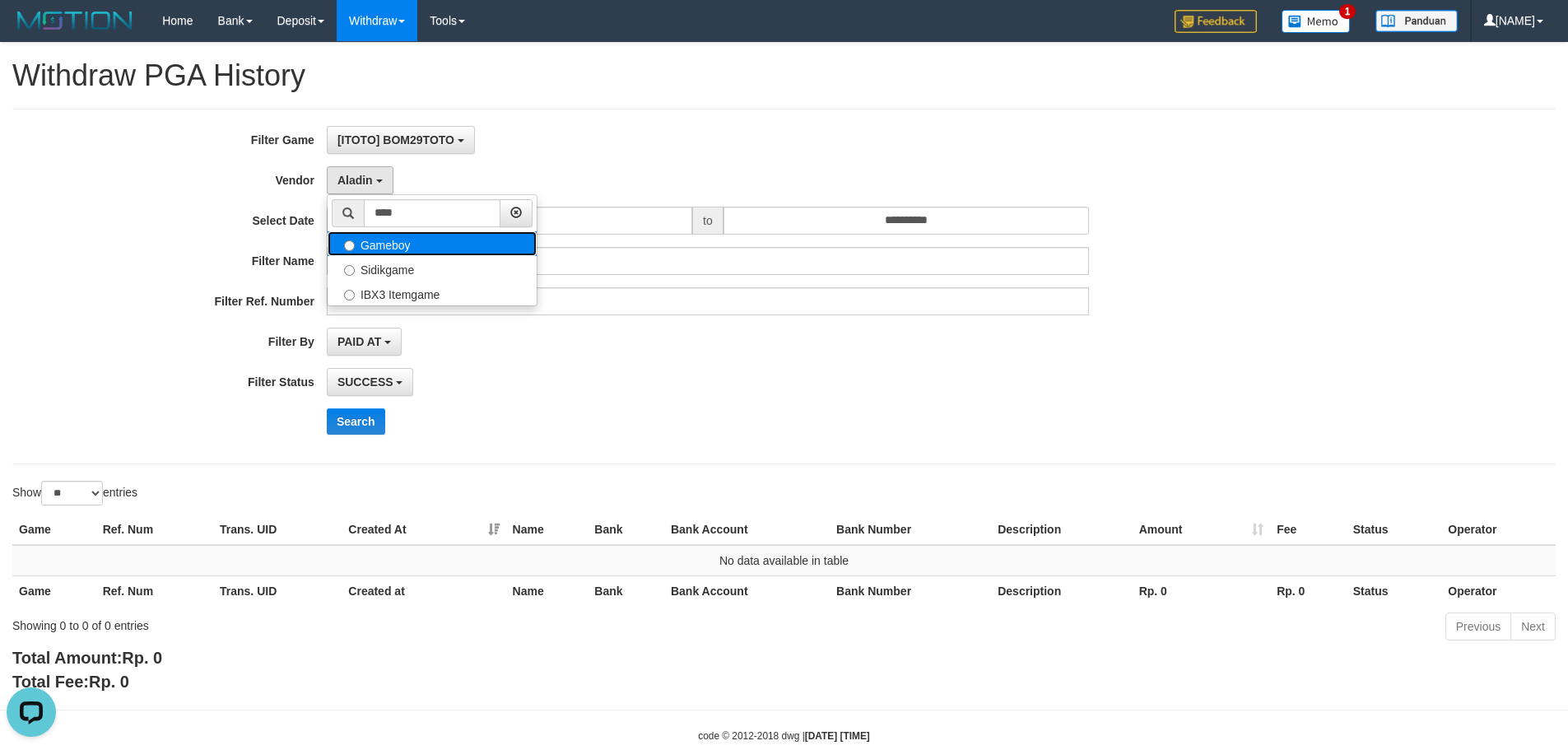 click on "Gameboy" at bounding box center (432, 244) 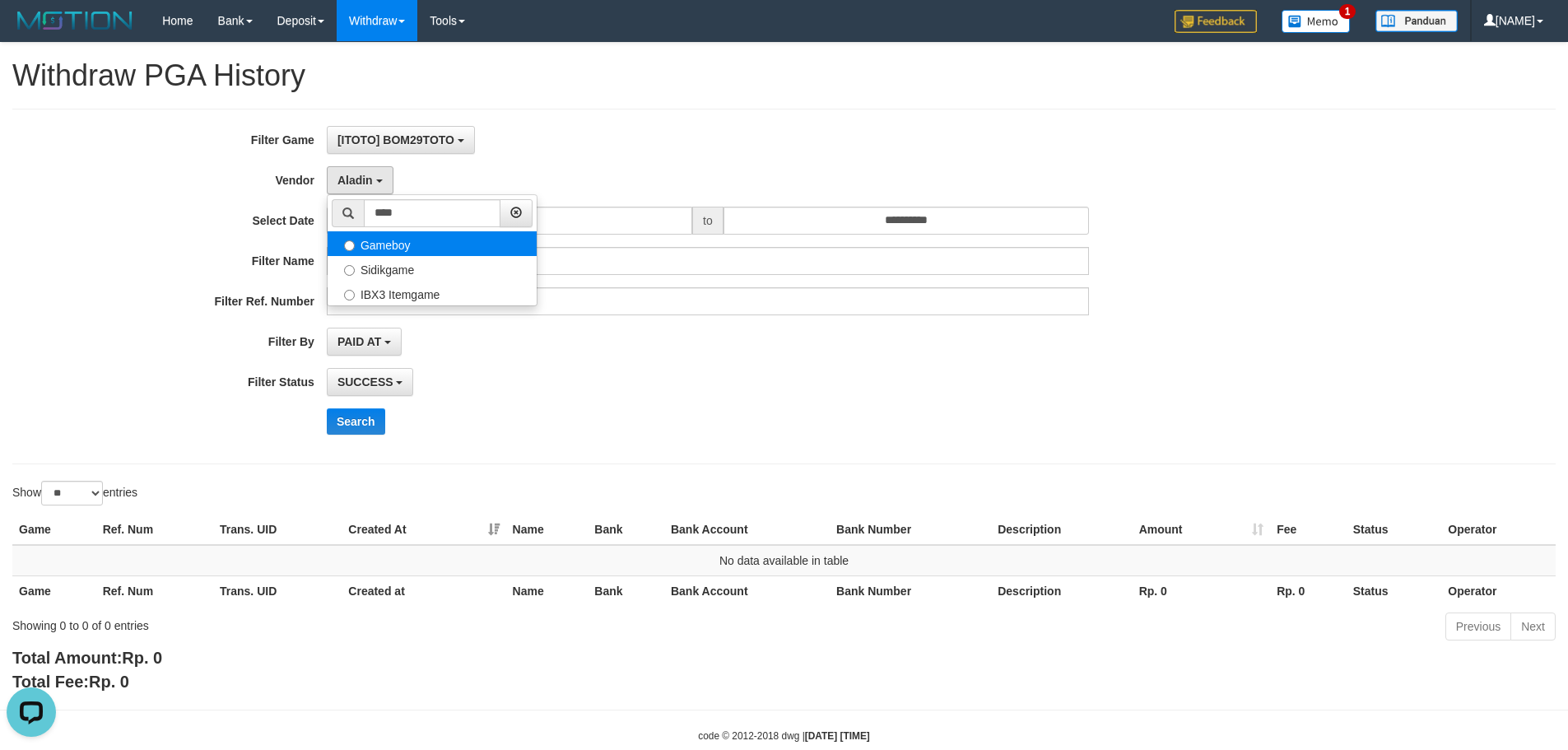 select on "**********" 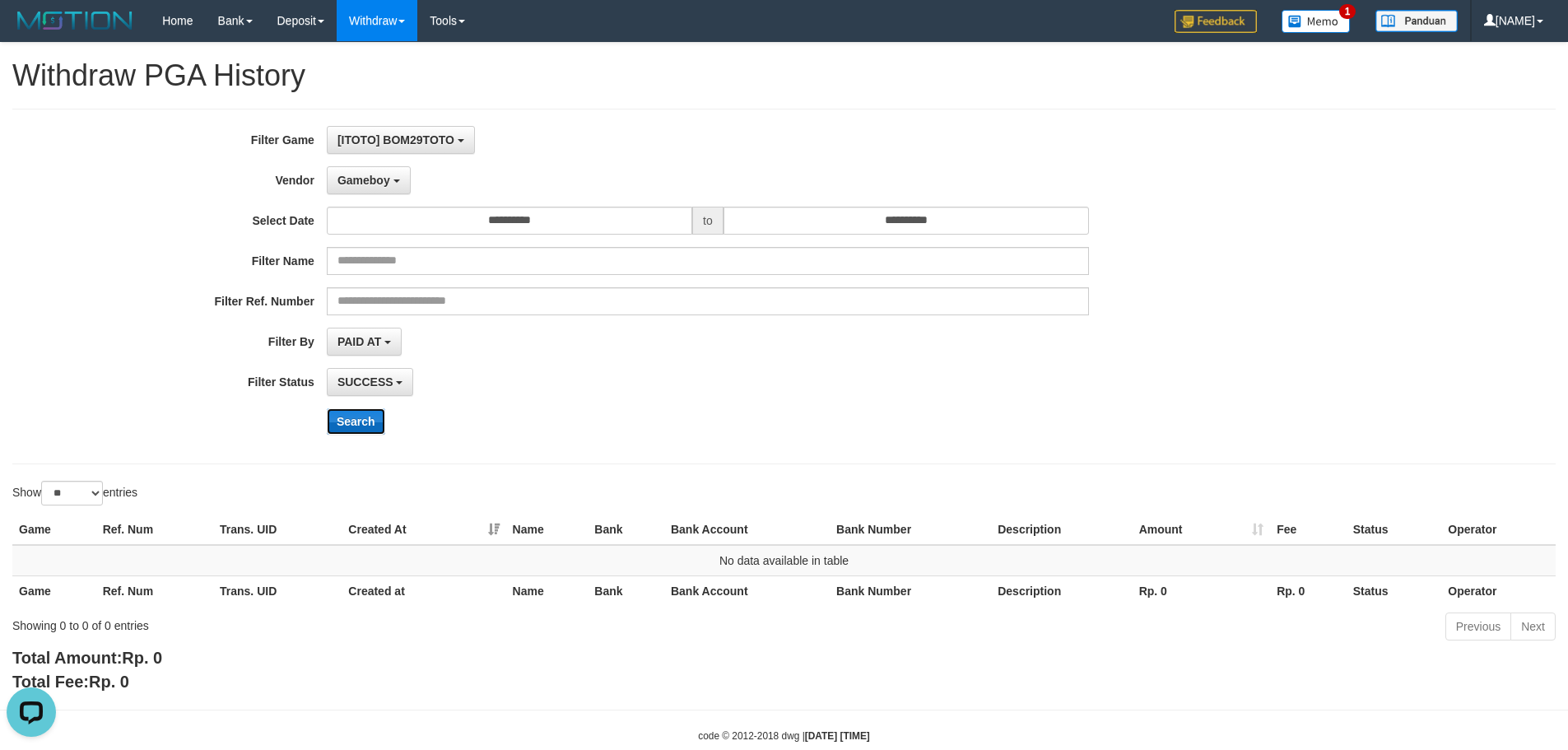 click on "Search" at bounding box center (356, 422) 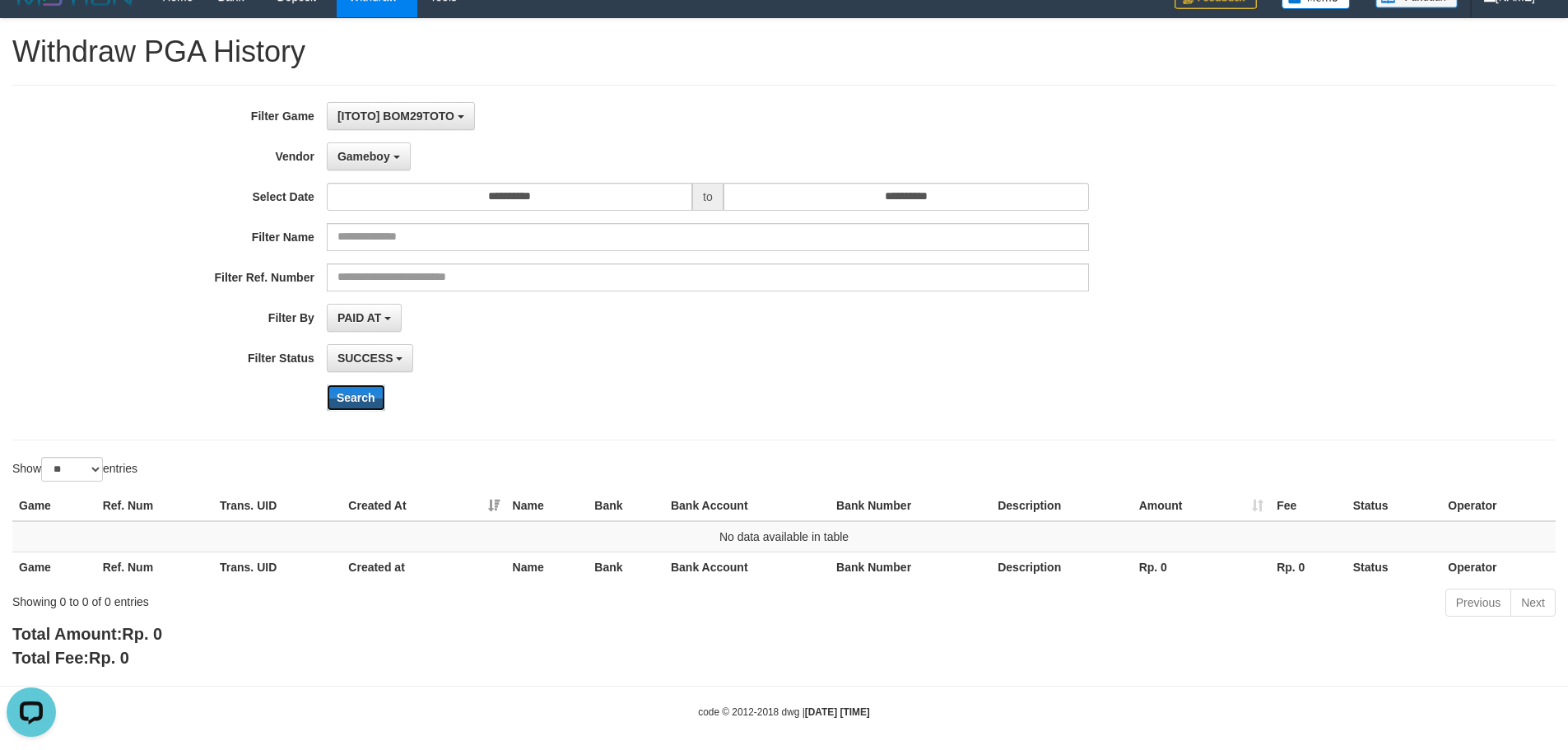scroll, scrollTop: 35, scrollLeft: 0, axis: vertical 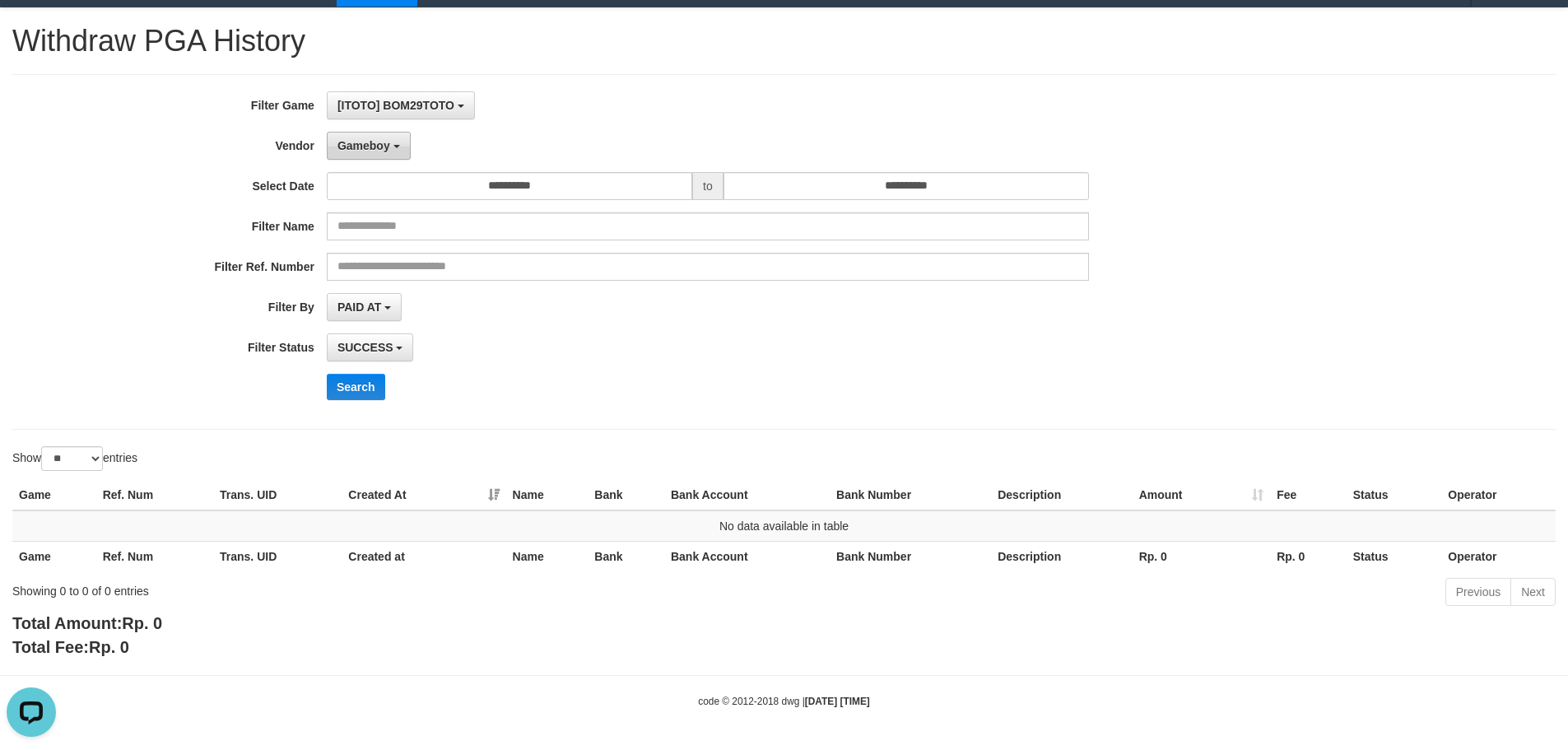 click on "Gameboy" at bounding box center [369, 146] 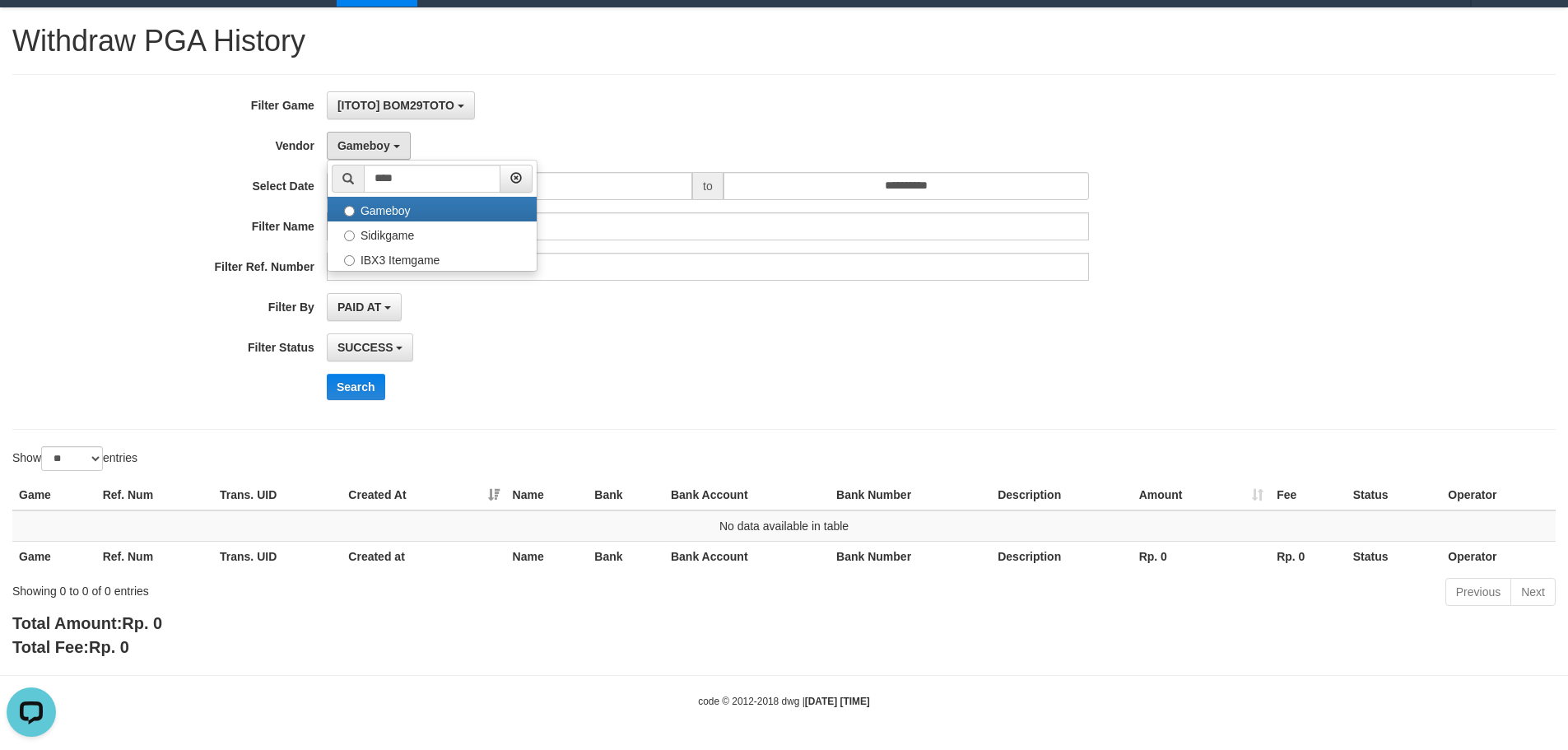 click on "****  - Default Vendor -  Lucy  Luna  Atlas  WD LB  Java  Purple  Green  Gigantic  Aladin  Dubai  Alibaba  Grape  Gameboy  Bigon  Allstar  Xtr  Gama  IBX11  Borde  Indahjualpulsa  Lemavo  Gogogoy  Itudo  Yuwanatopup  Sidikgame  Voucher100  Awalpulsa  Lambda  Combo  IBX3 NUANSATOPUP  IBX3 Pusatjualpulsa  IBX3 Itemgame  IBX3 SILAKSA  IBX3 Makmurvoucher  IBX3 MAKMURTOPUP  IBX3 Pilihvoucher" at bounding box center (432, 216) 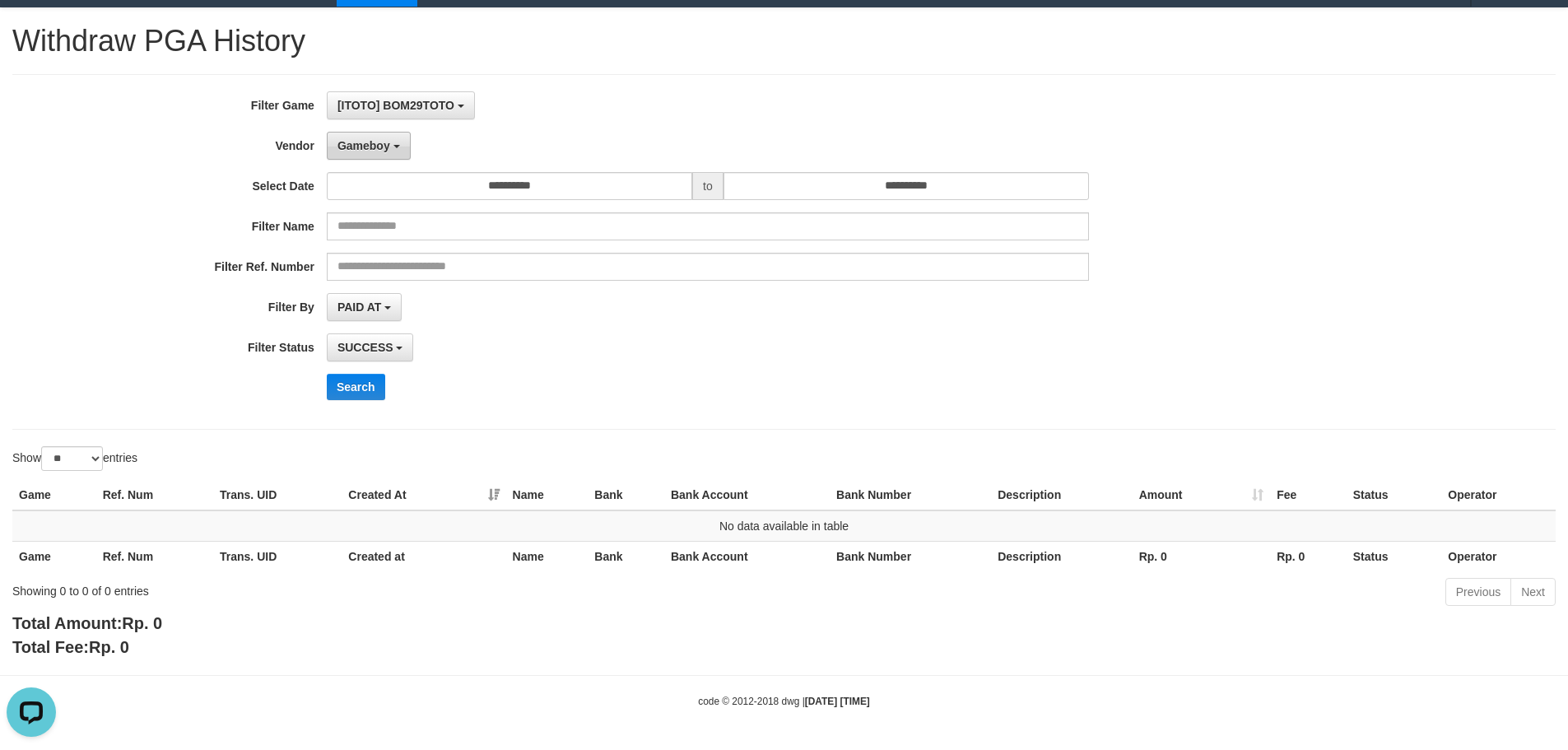 click on "Gameboy" at bounding box center (369, 146) 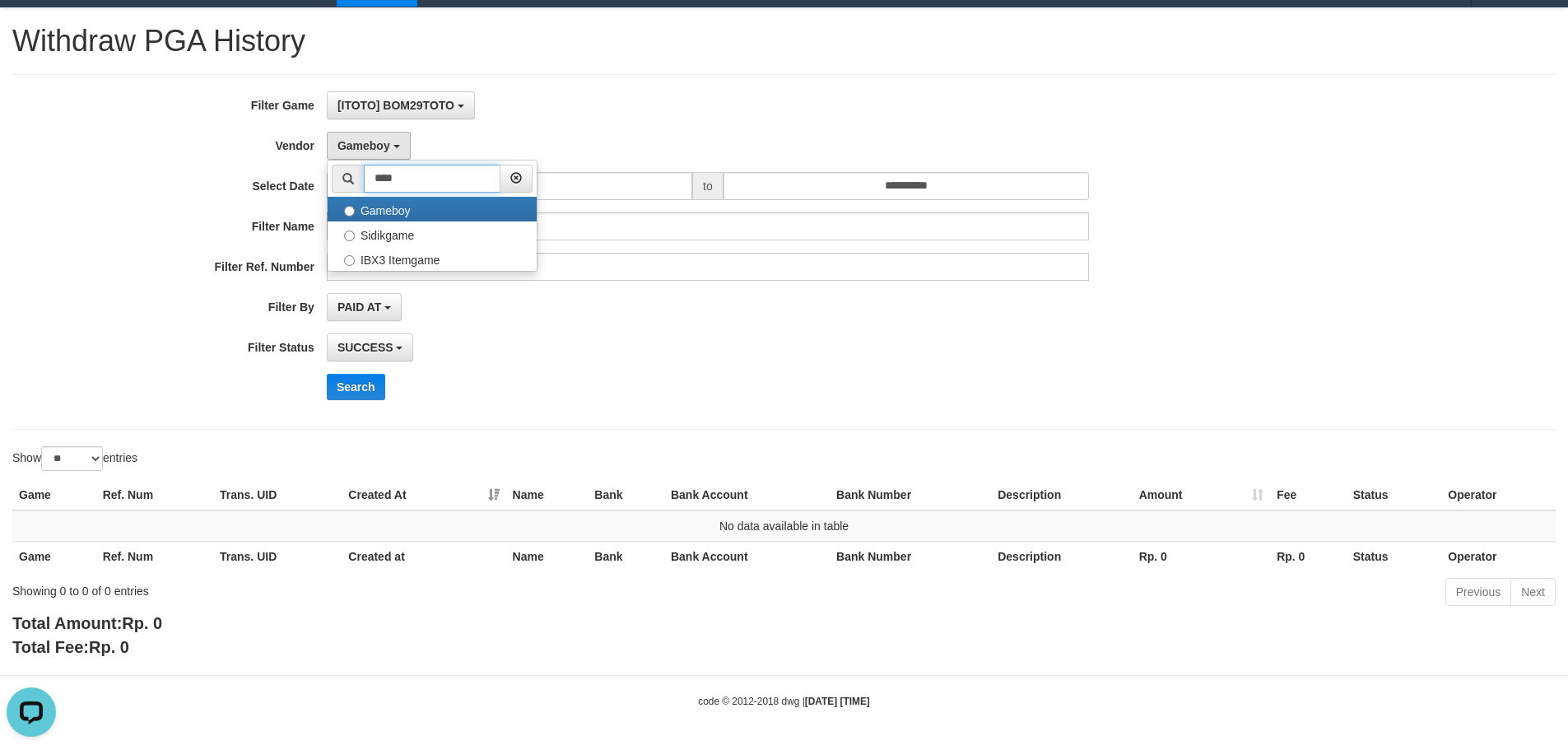 click on "****" at bounding box center (432, 179) 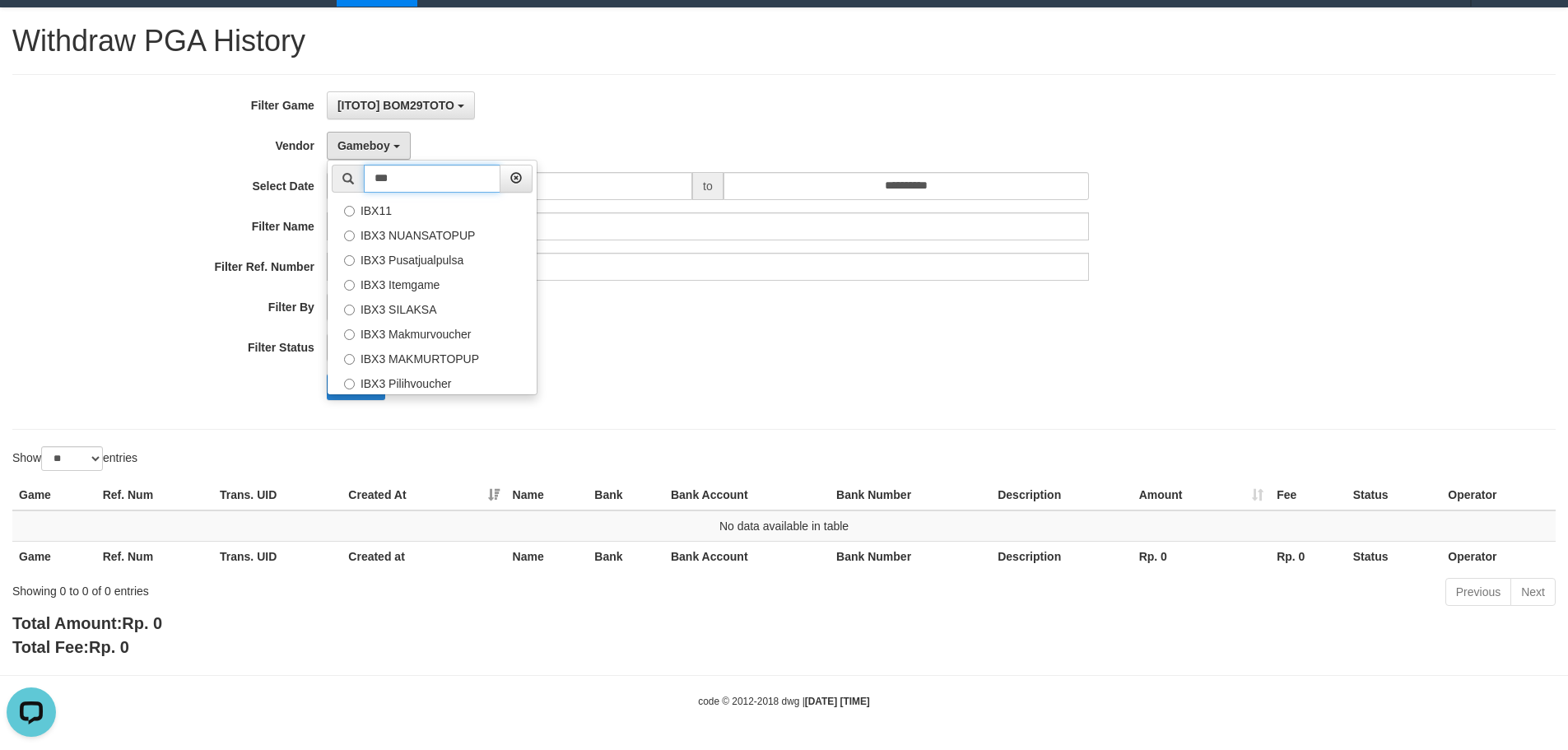 type on "***" 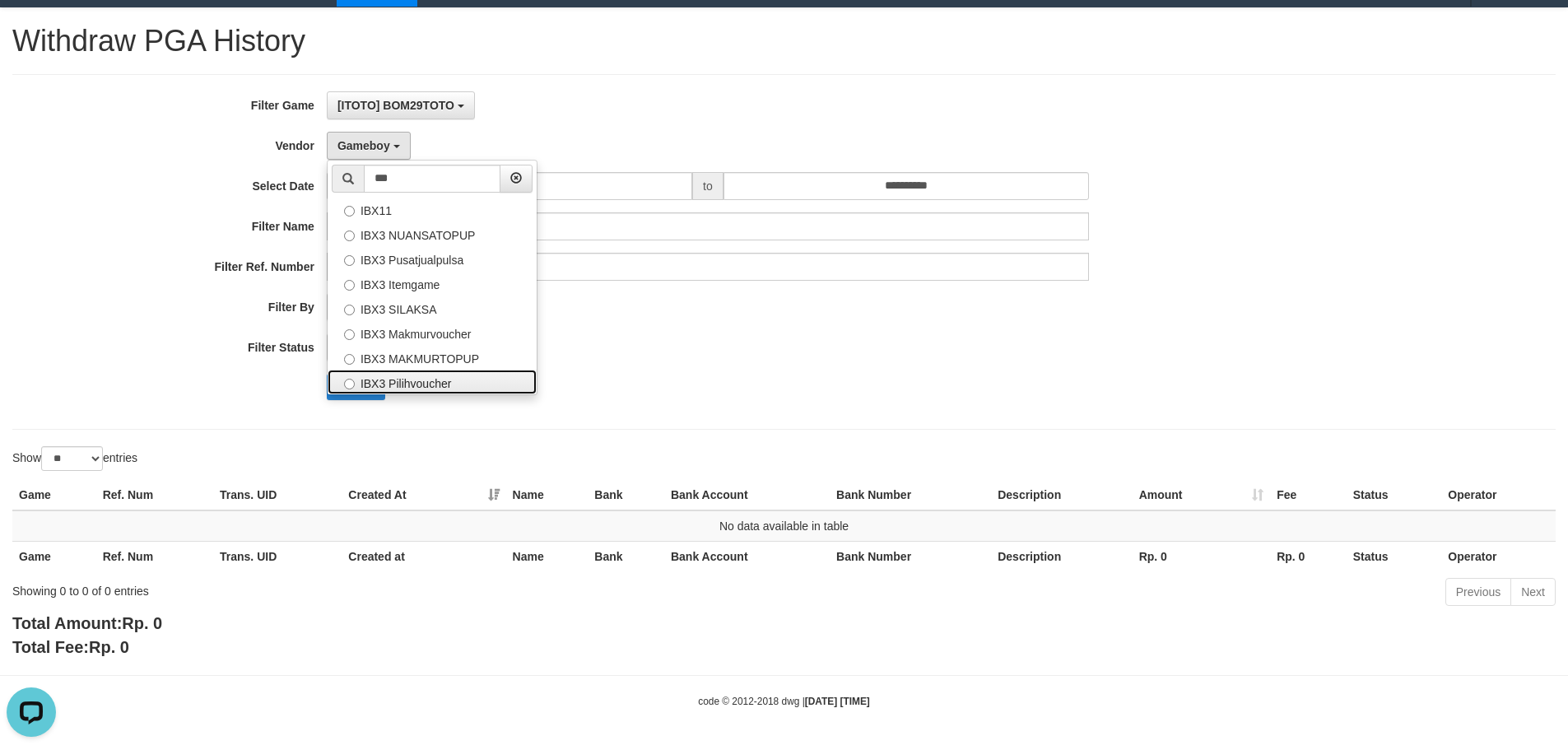 click on "IBX3 Pilihvoucher" at bounding box center [432, 382] 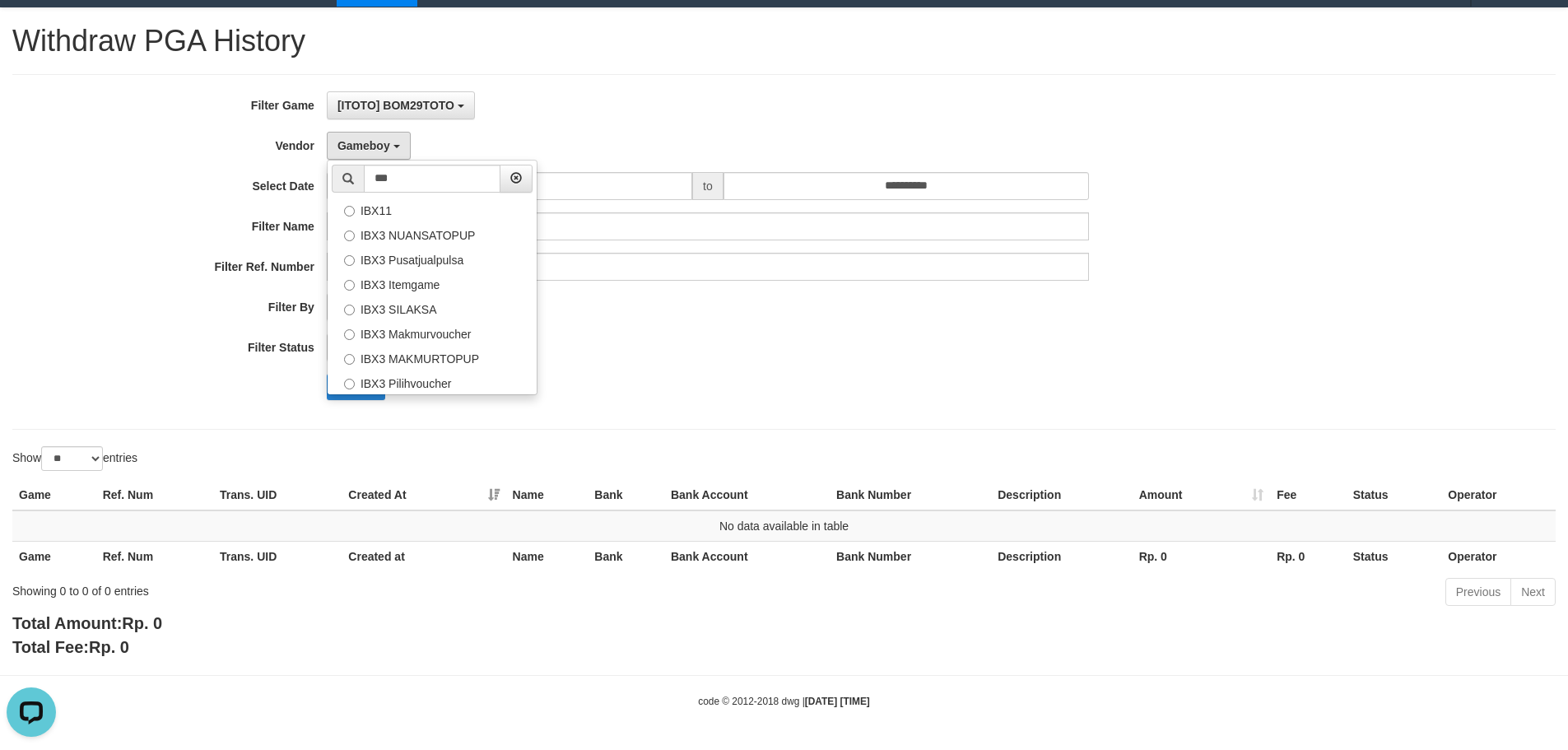 select on "**********" 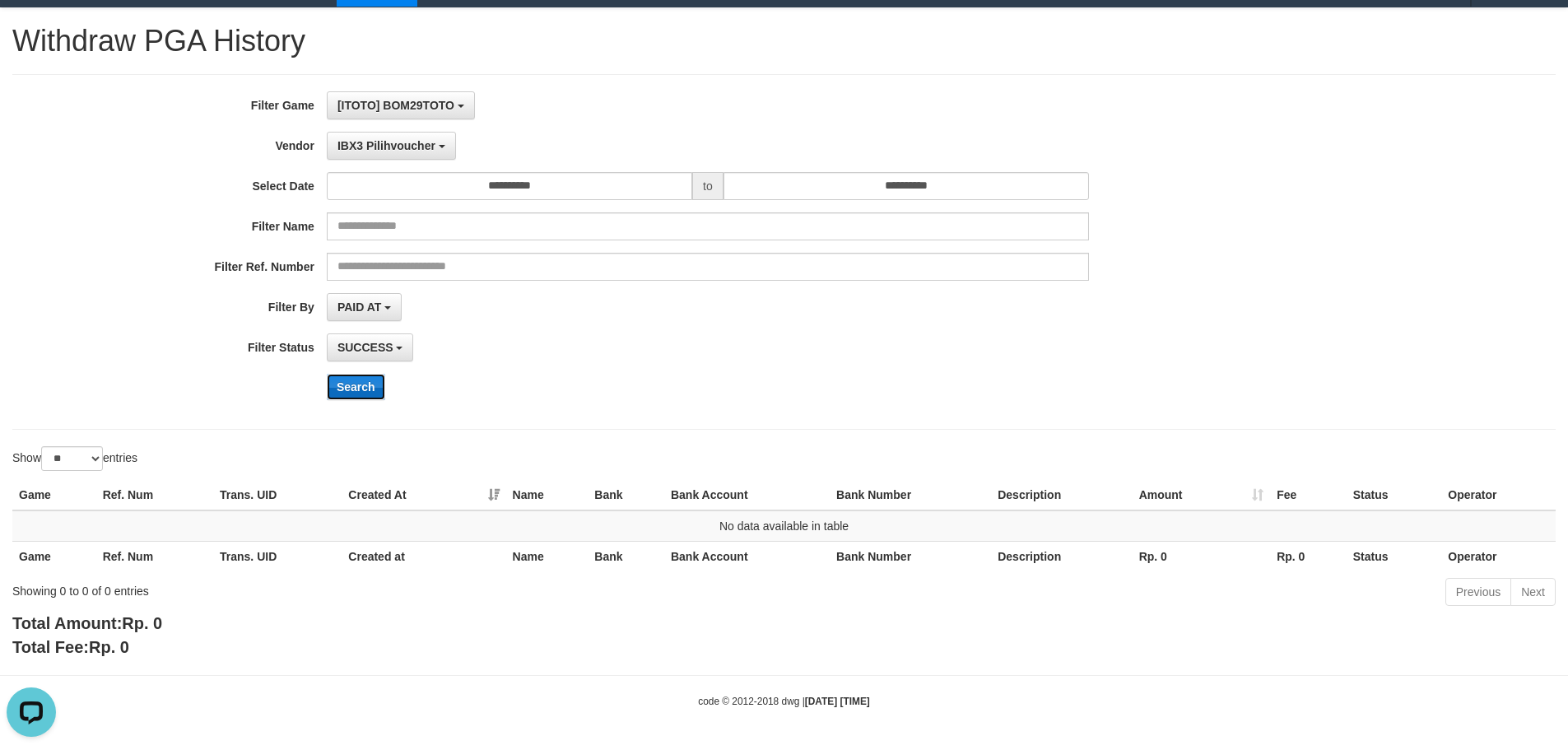 click on "Search" at bounding box center (356, 387) 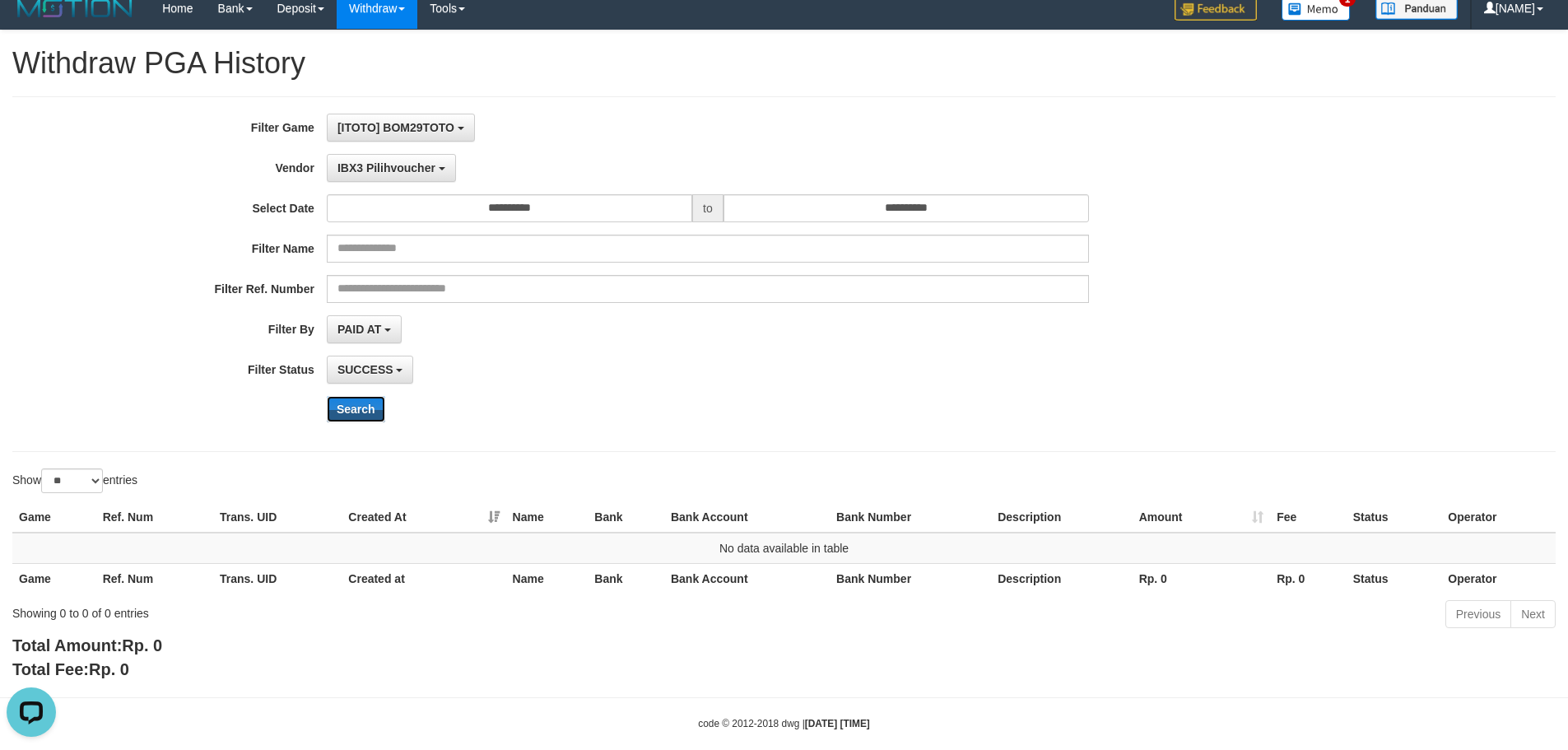 scroll, scrollTop: 0, scrollLeft: 0, axis: both 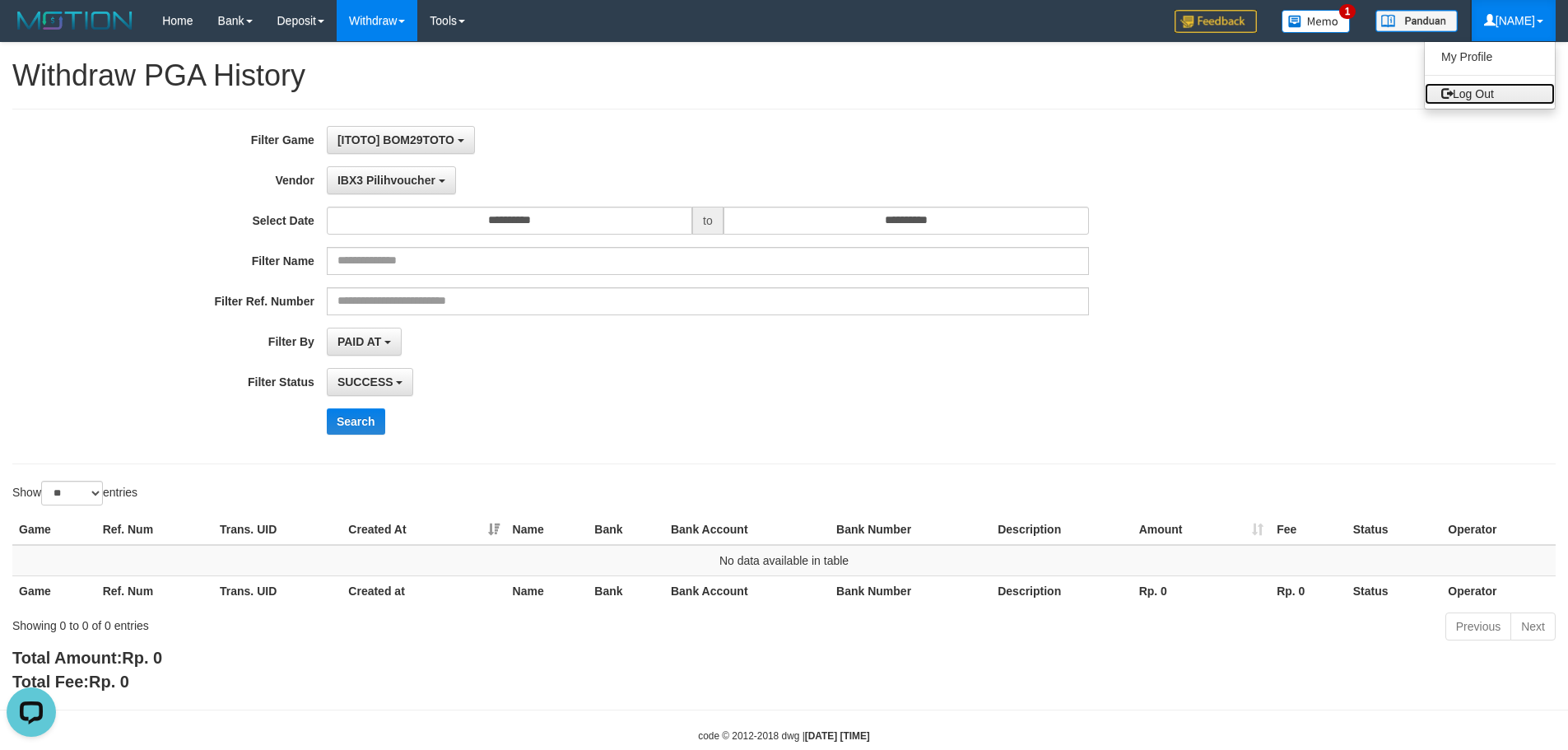drag, startPoint x: 1480, startPoint y: 95, endPoint x: 1289, endPoint y: 47, distance: 196.93908 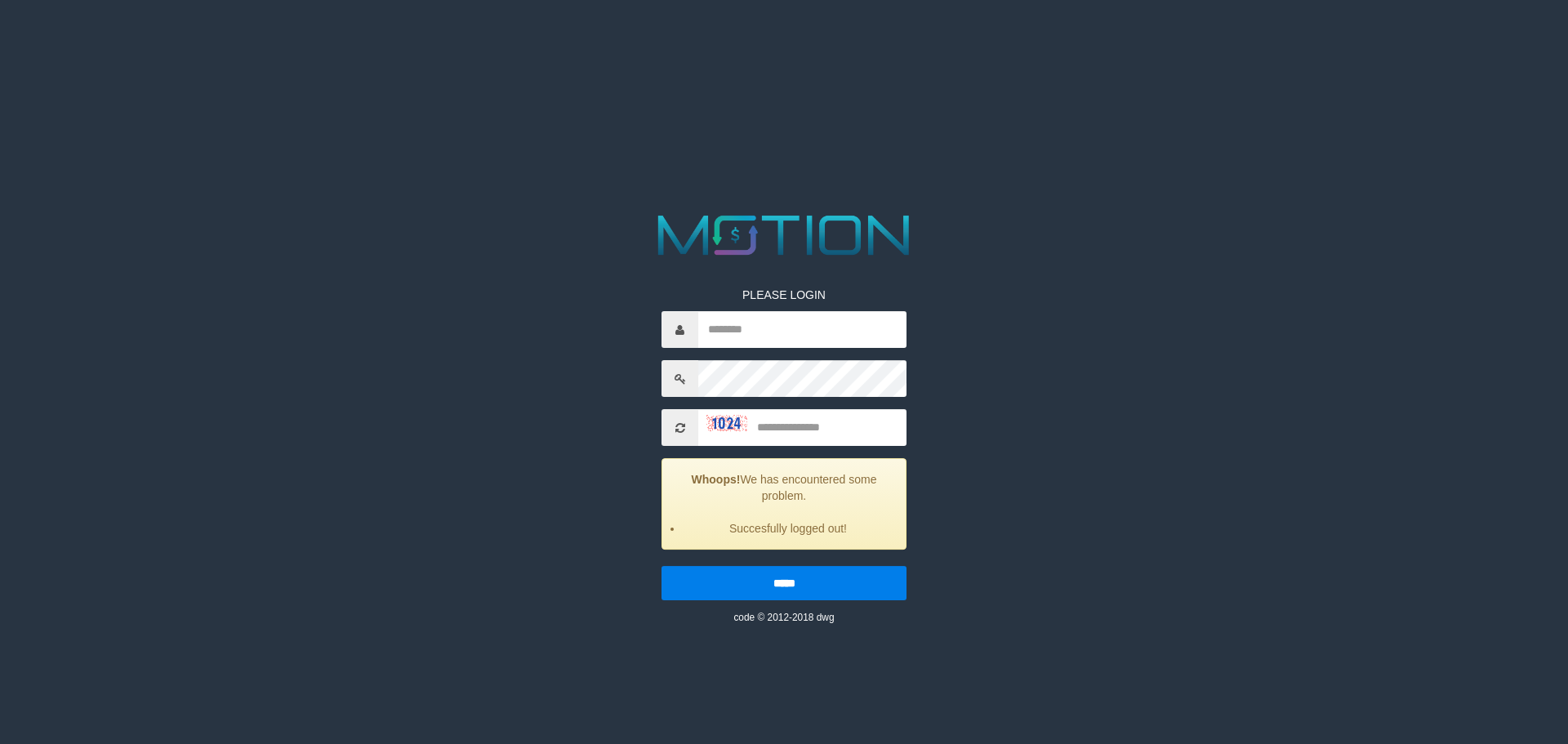 scroll, scrollTop: 0, scrollLeft: 0, axis: both 